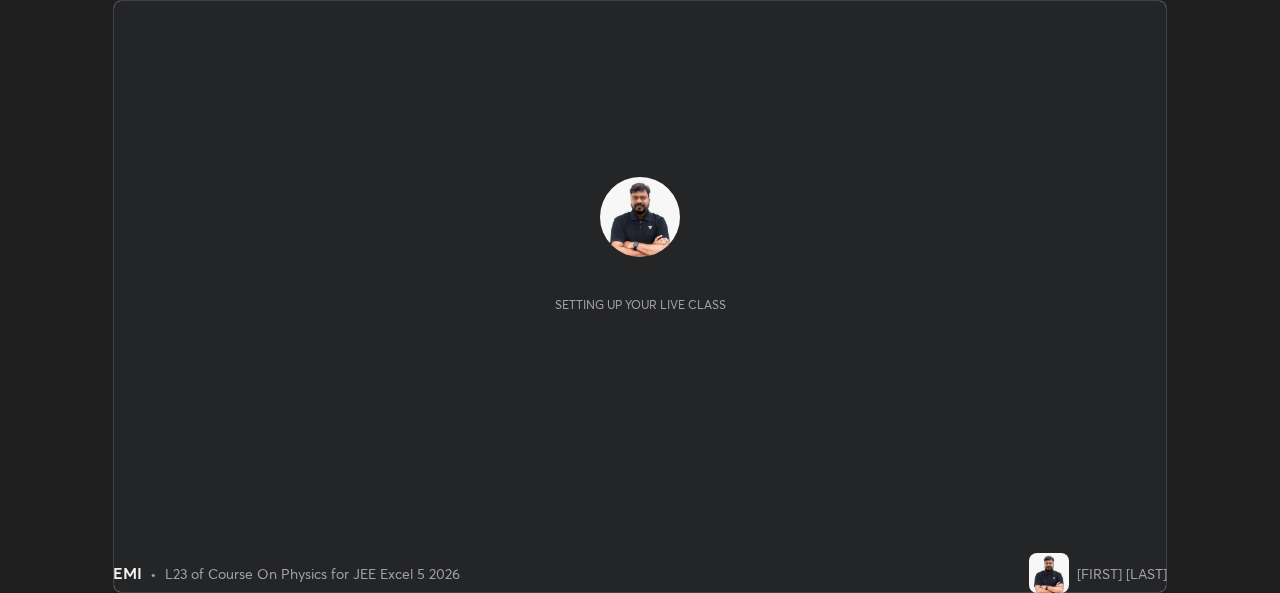 scroll, scrollTop: 0, scrollLeft: 0, axis: both 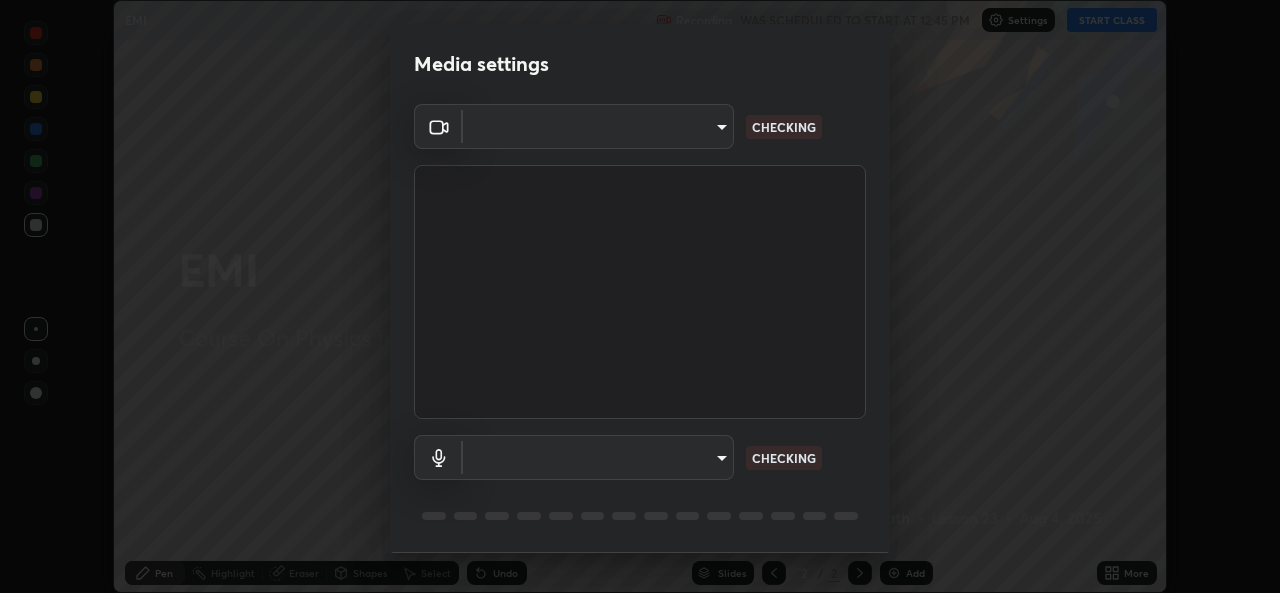 type on "b49ce733c18ed743311937eff9d4efc58a2a5cd54c0a2dbb976ee9af6a4c5ced" 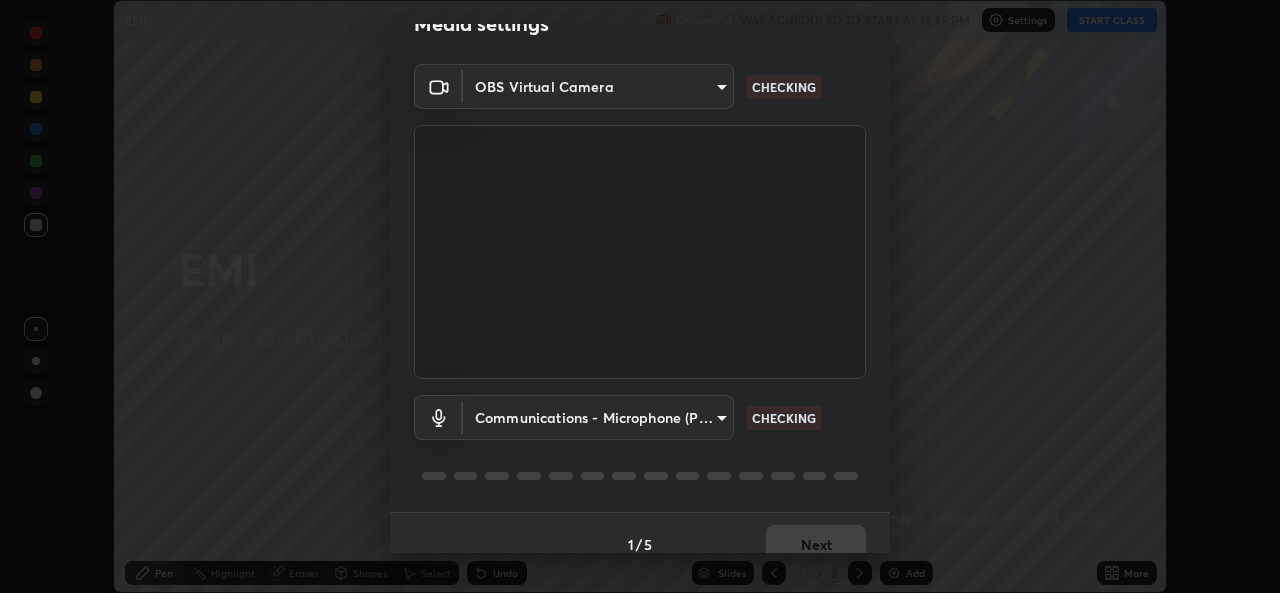 scroll, scrollTop: 63, scrollLeft: 0, axis: vertical 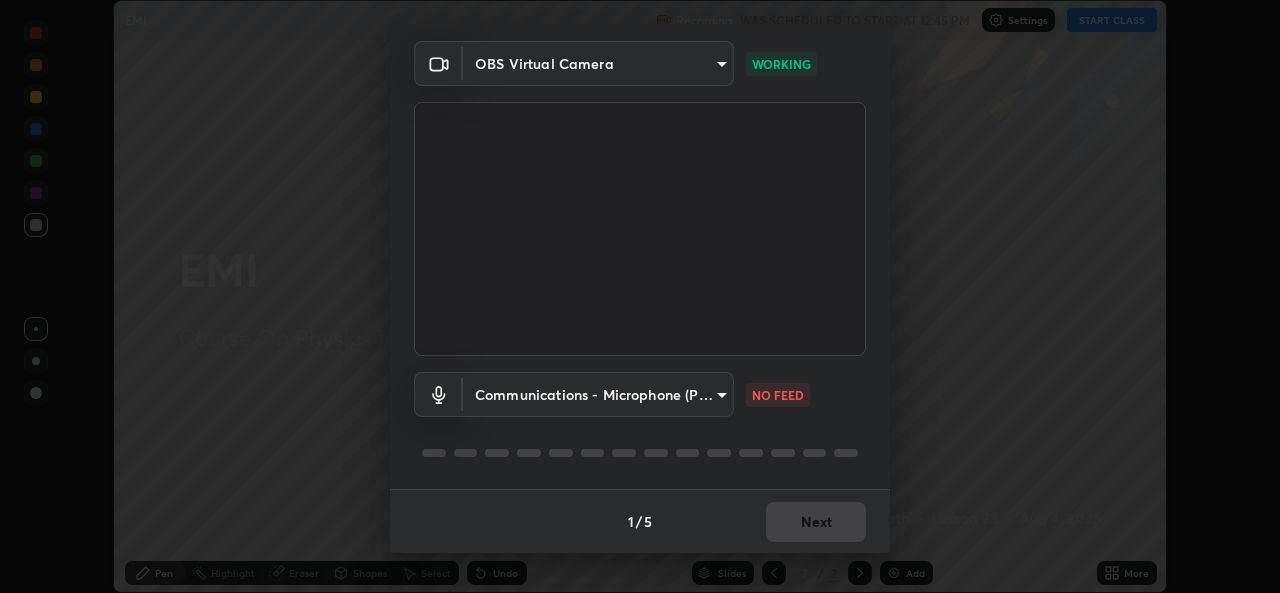 click on "Erase all EMI Recording WAS SCHEDULED TO START AT  12:45 PM Settings START CLASS Setting up your live class EMI • L23 of Course On Physics for JEE Excel 5 2026 [FIRST] [LAST] Pen Highlight Eraser Shapes Select Undo Slides 2 / 2 Add More No doubts shared Encourage your learners to ask a doubt for better clarity Report an issue Reason for reporting Buffering Chat not working Audio - Video sync issue Educator video quality low ​ Attach an image Report Media settings OBS Virtual Camera b49ce733c18ed743311937eff9d4efc58a2a5cd54c0a2dbb976ee9af6a4c5ced WORKING Communications - Microphone (POROSVOC) communications NO FEED 1 / 5 Next" at bounding box center (640, 296) 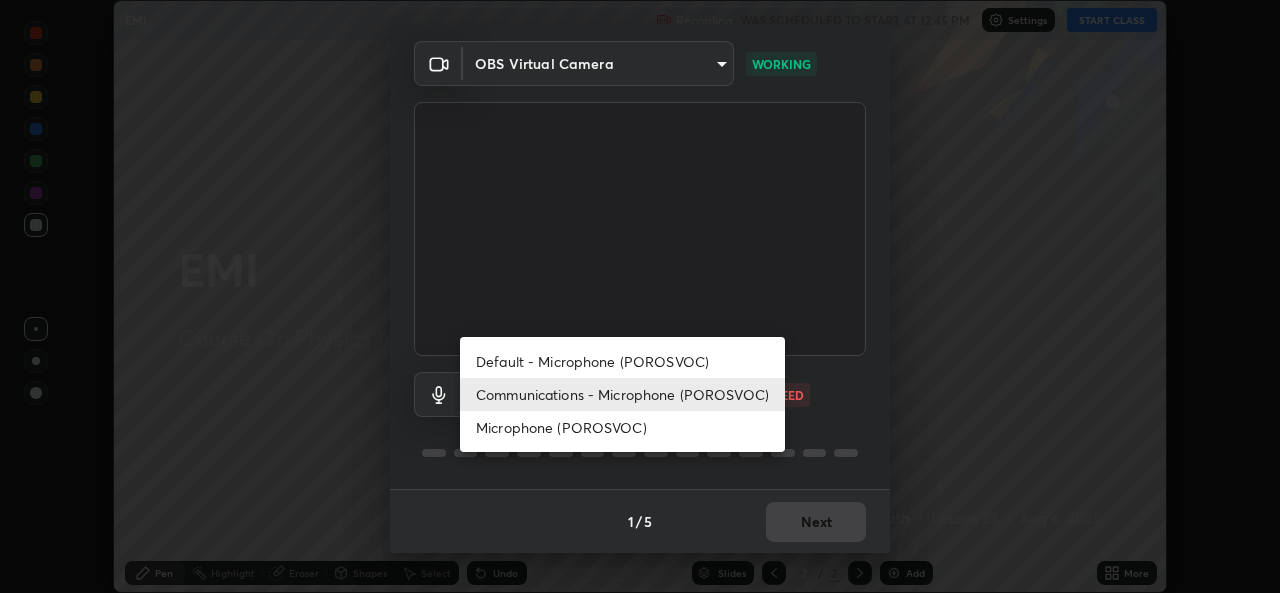 click on "Communications - Microphone (POROSVOC)" at bounding box center [622, 394] 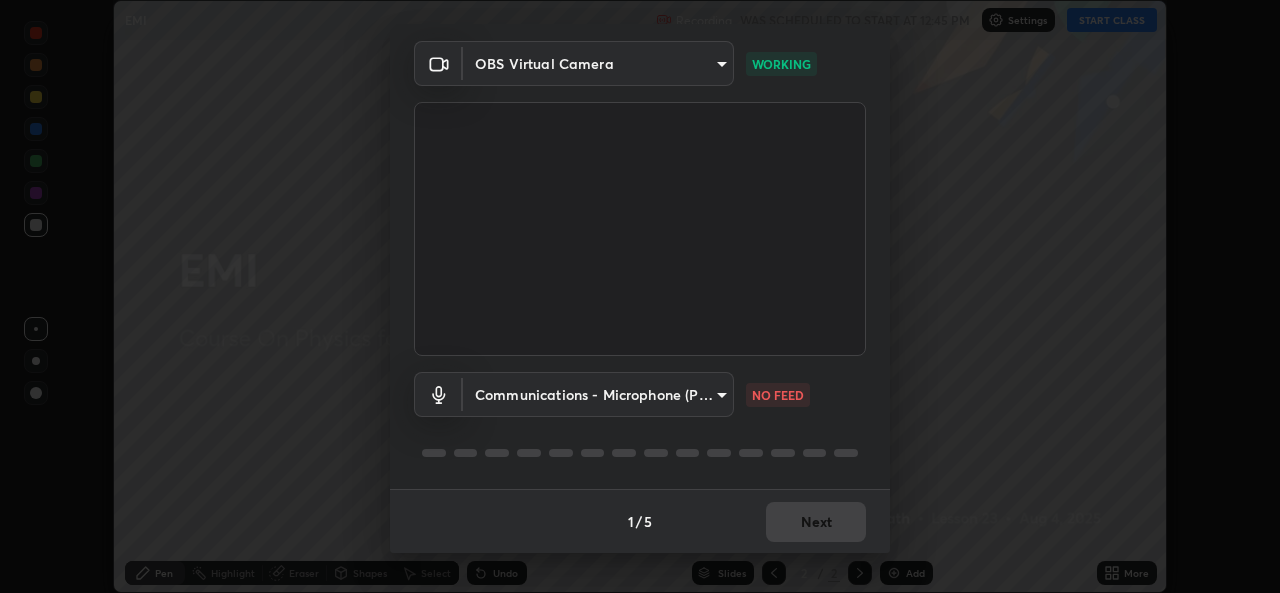 click on "Erase all EMI Recording WAS SCHEDULED TO START AT  12:45 PM Settings START CLASS Setting up your live class EMI • L23 of Course On Physics for JEE Excel 5 2026 [FIRST] [LAST] Pen Highlight Eraser Shapes Select Undo Slides 2 / 2 Add More No doubts shared Encourage your learners to ask a doubt for better clarity Report an issue Reason for reporting Buffering Chat not working Audio - Video sync issue Educator video quality low ​ Attach an image Report Media settings OBS Virtual Camera b49ce733c18ed743311937eff9d4efc58a2a5cd54c0a2dbb976ee9af6a4c5ced WORKING Communications - Microphone (POROSVOC) communications NO FEED 1 / 5 Next" at bounding box center [640, 296] 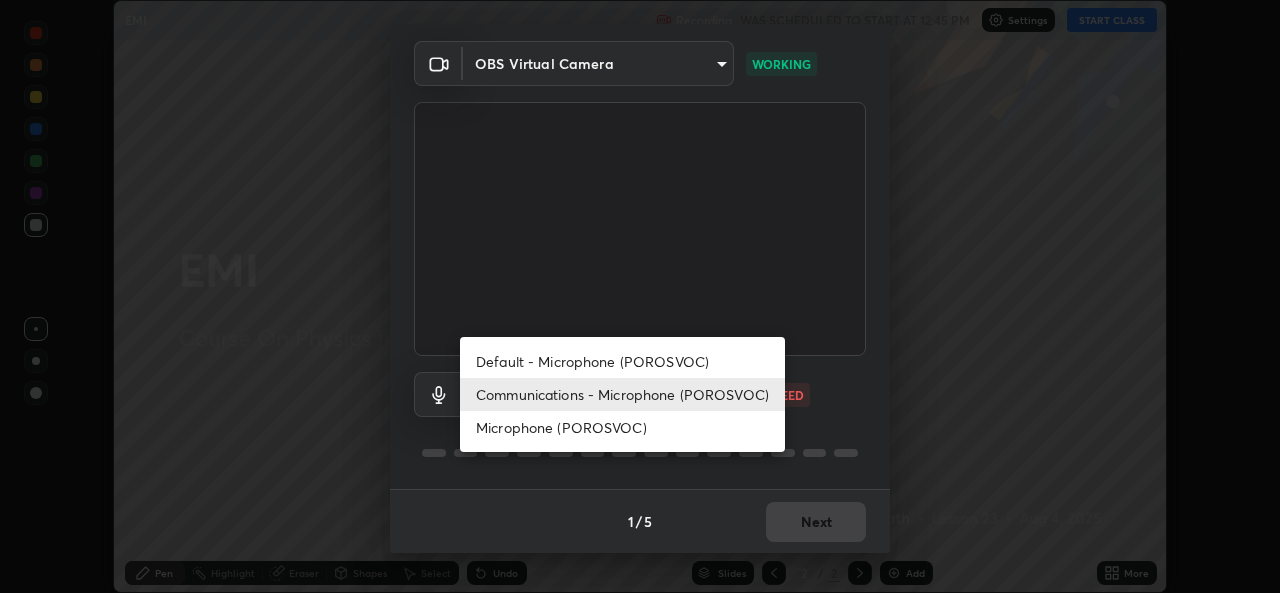 click on "Default - Microphone (POROSVOC)" at bounding box center [622, 361] 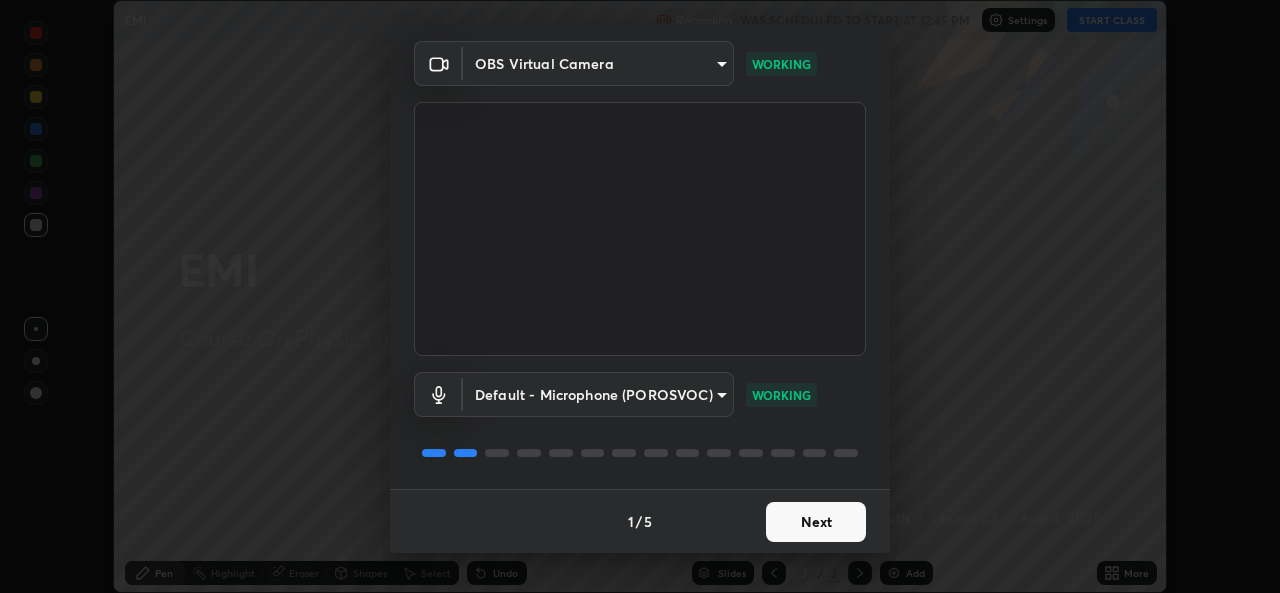 click on "Next" at bounding box center [816, 522] 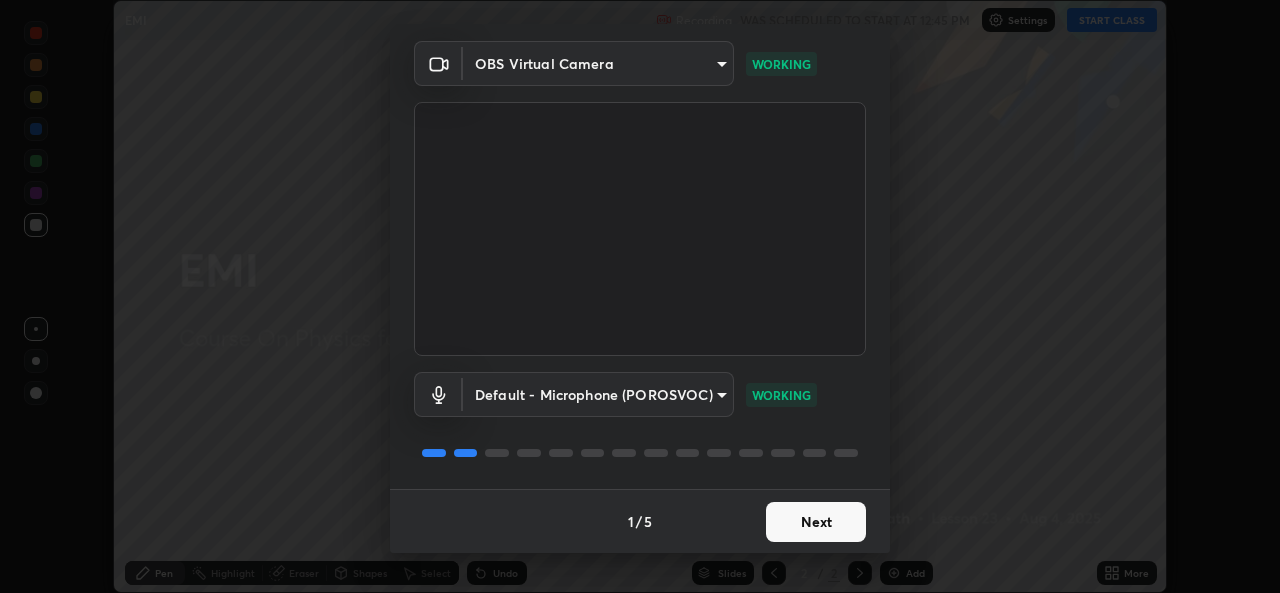 scroll, scrollTop: 0, scrollLeft: 0, axis: both 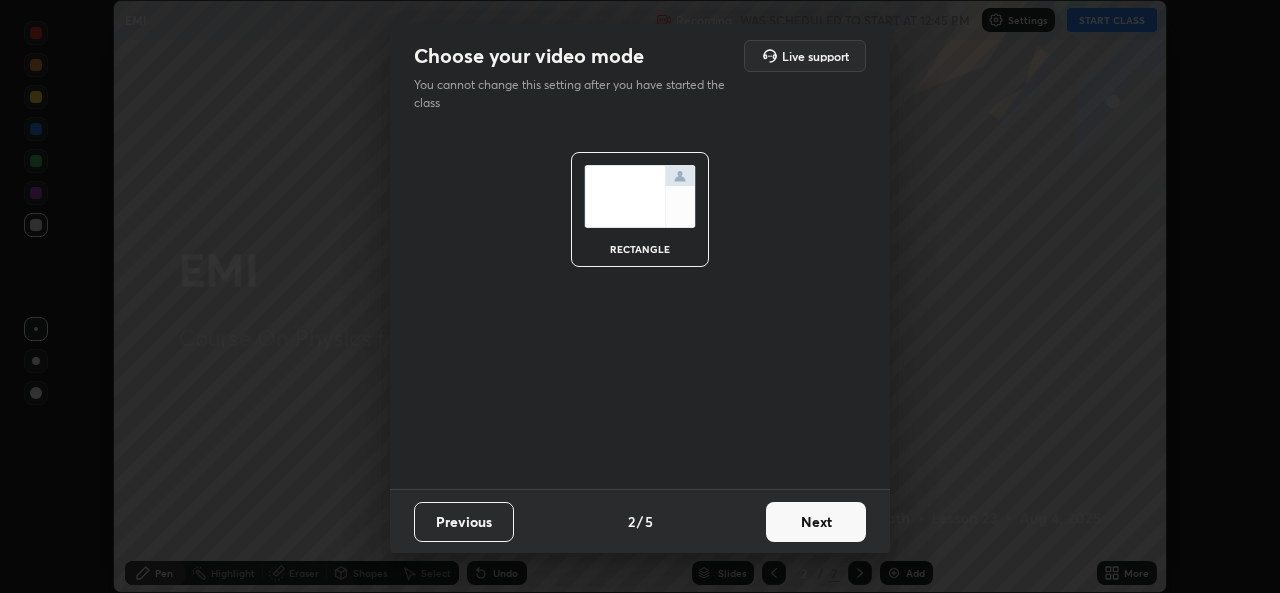 click on "Next" at bounding box center [816, 522] 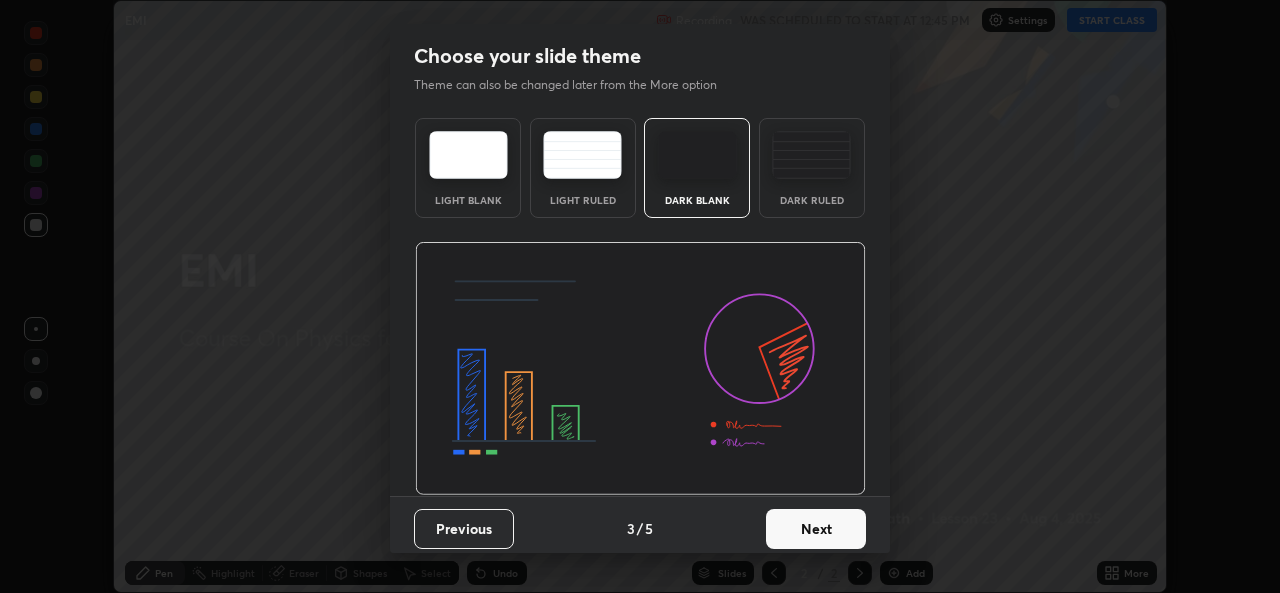 click on "Next" at bounding box center (816, 529) 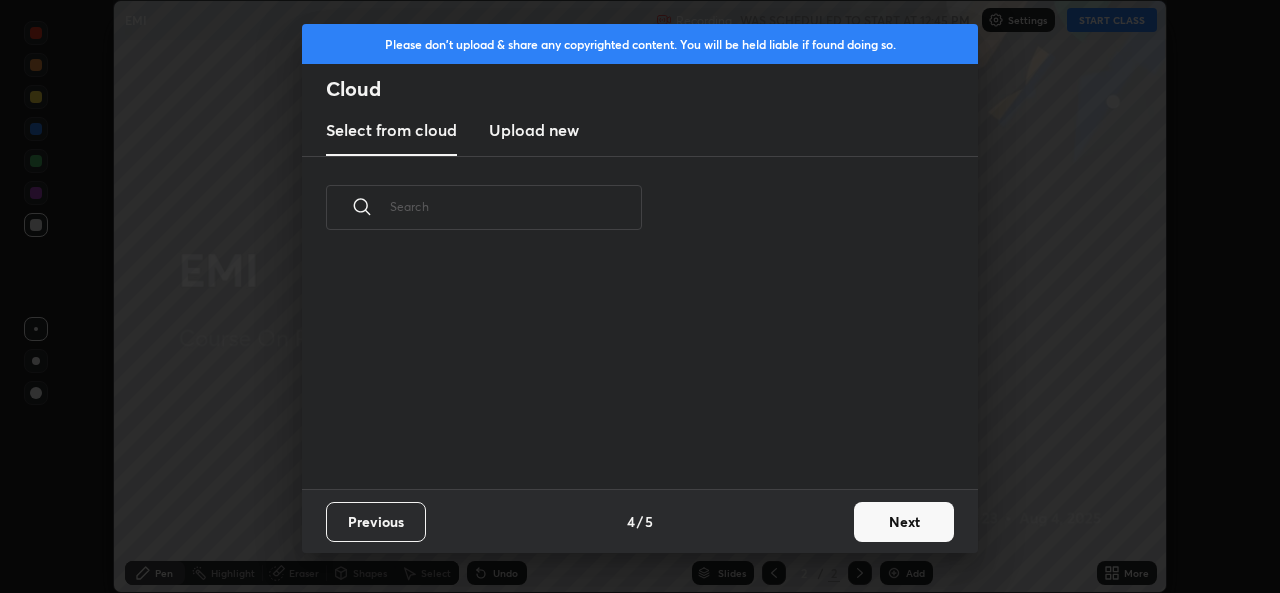 click on "Next" at bounding box center (904, 522) 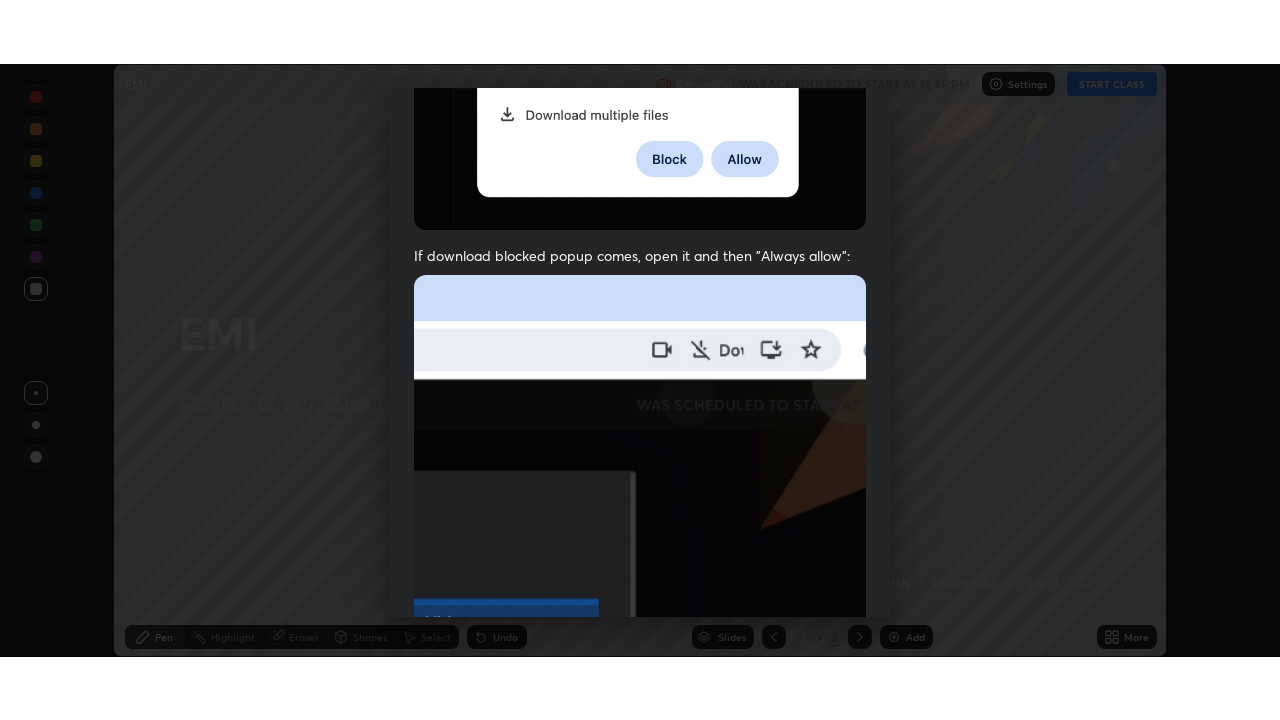 scroll, scrollTop: 471, scrollLeft: 0, axis: vertical 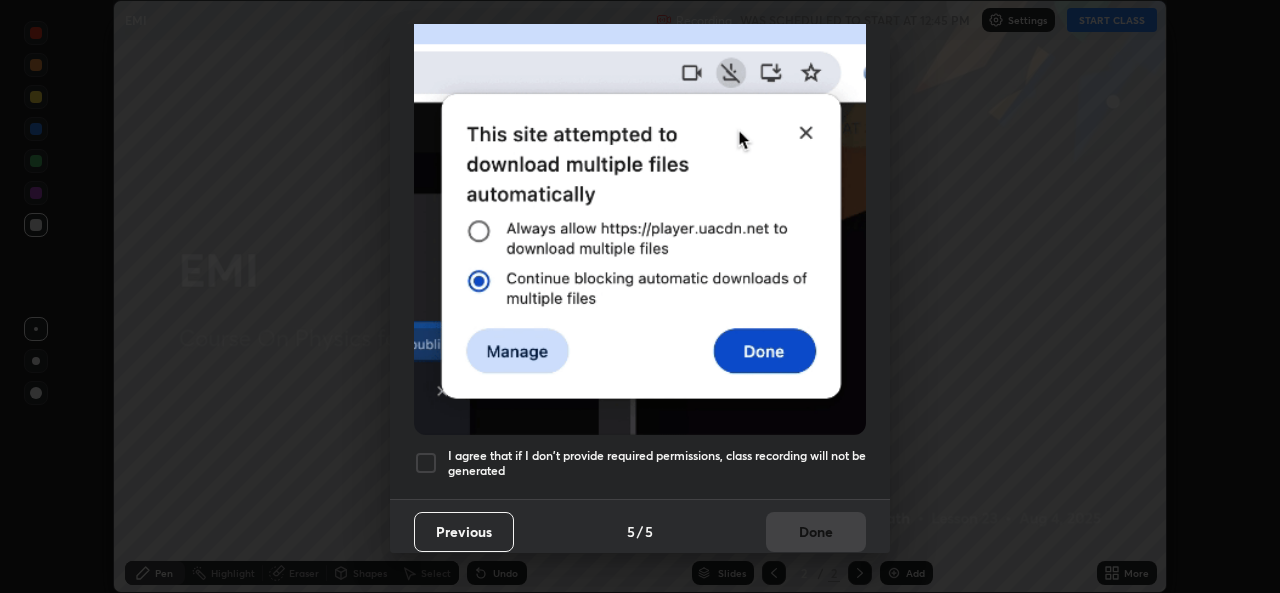 click on "I agree that if I don't provide required permissions, class recording will not be generated" at bounding box center [657, 463] 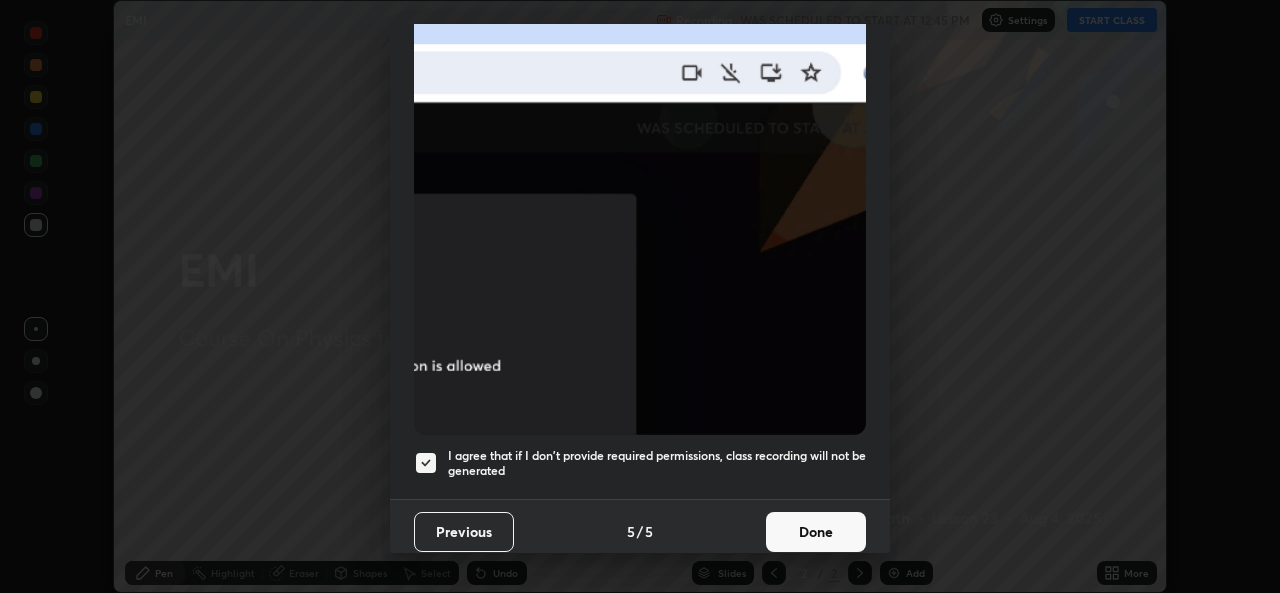click on "Done" at bounding box center (816, 532) 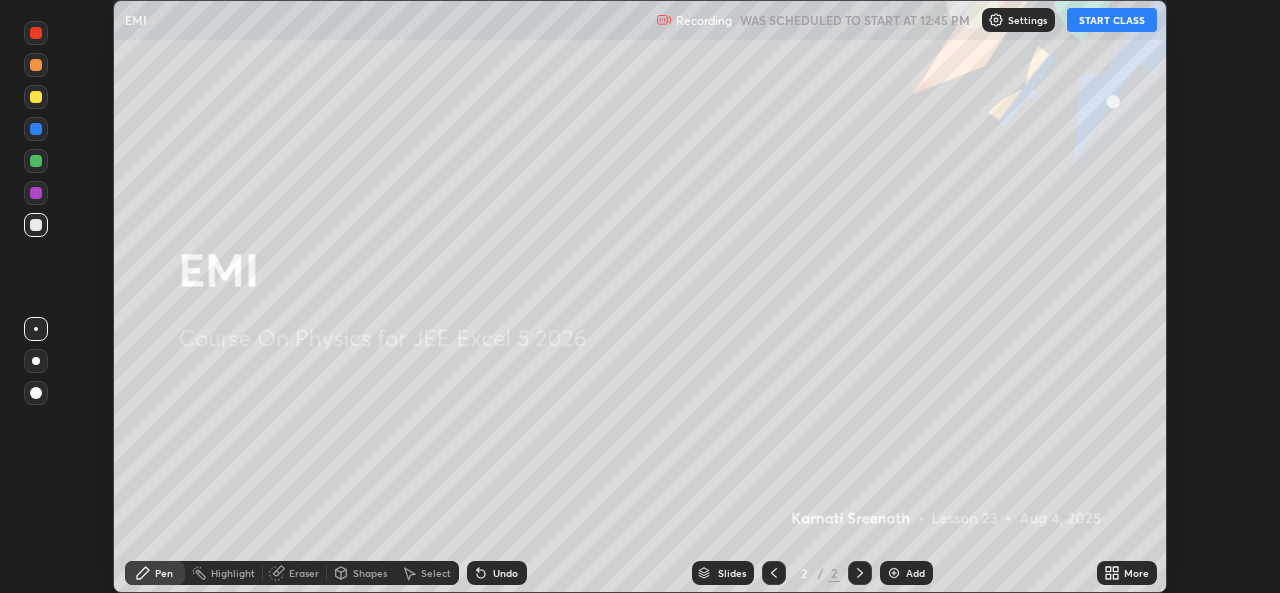 click on "START CLASS" at bounding box center (1112, 20) 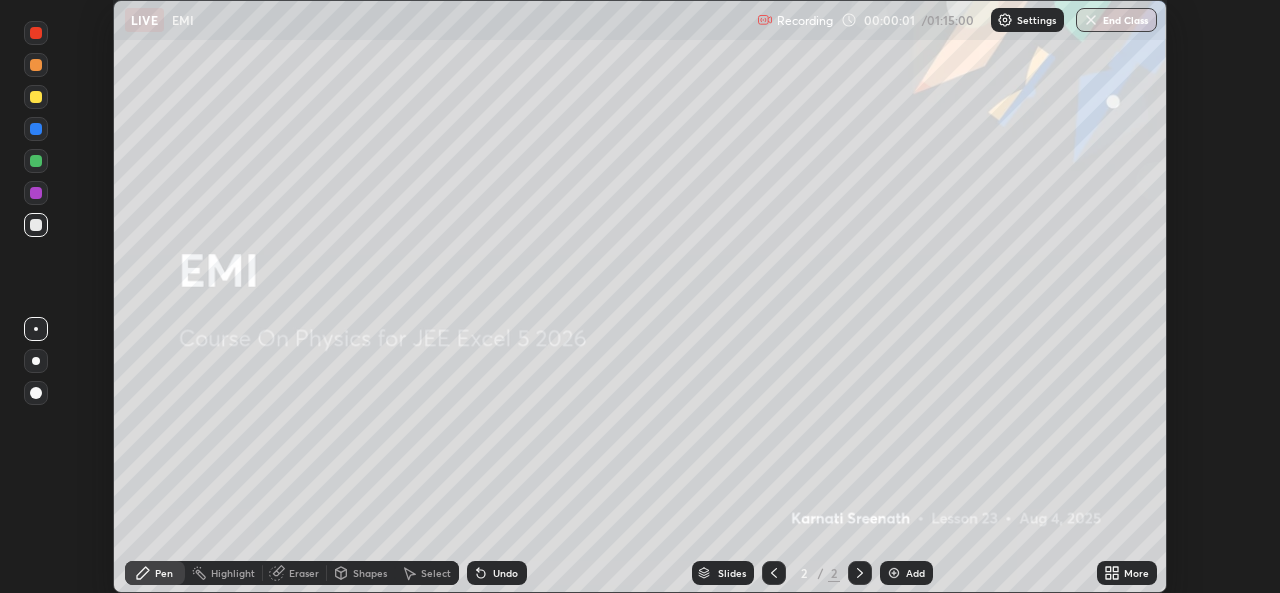 click on "More" at bounding box center (1136, 573) 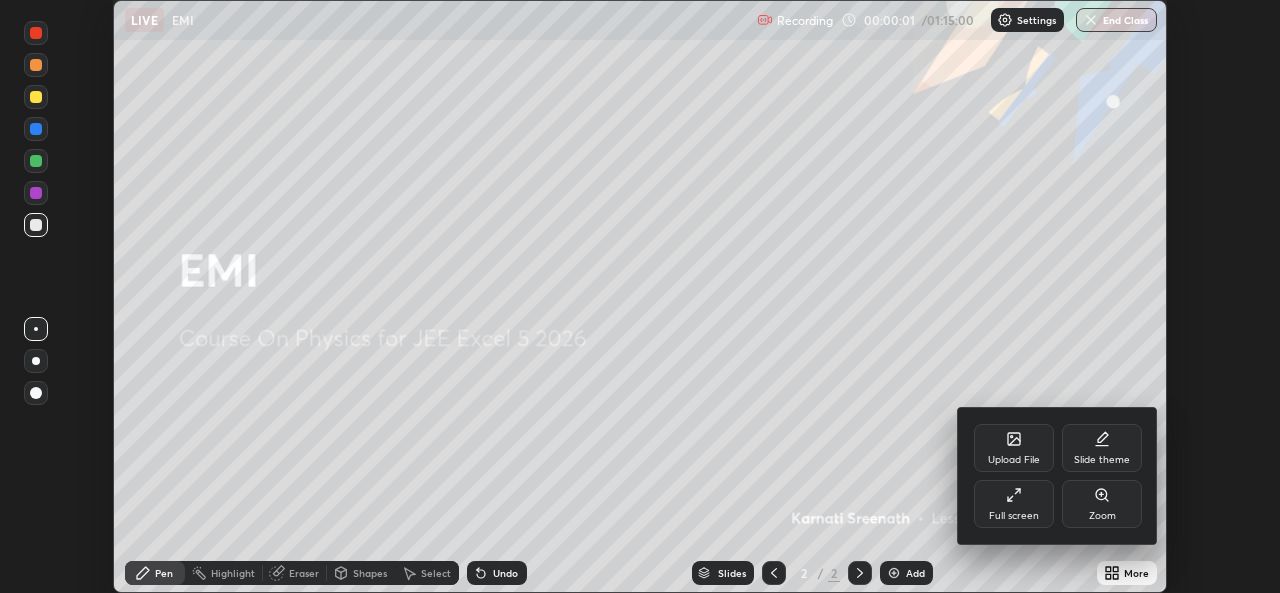 click 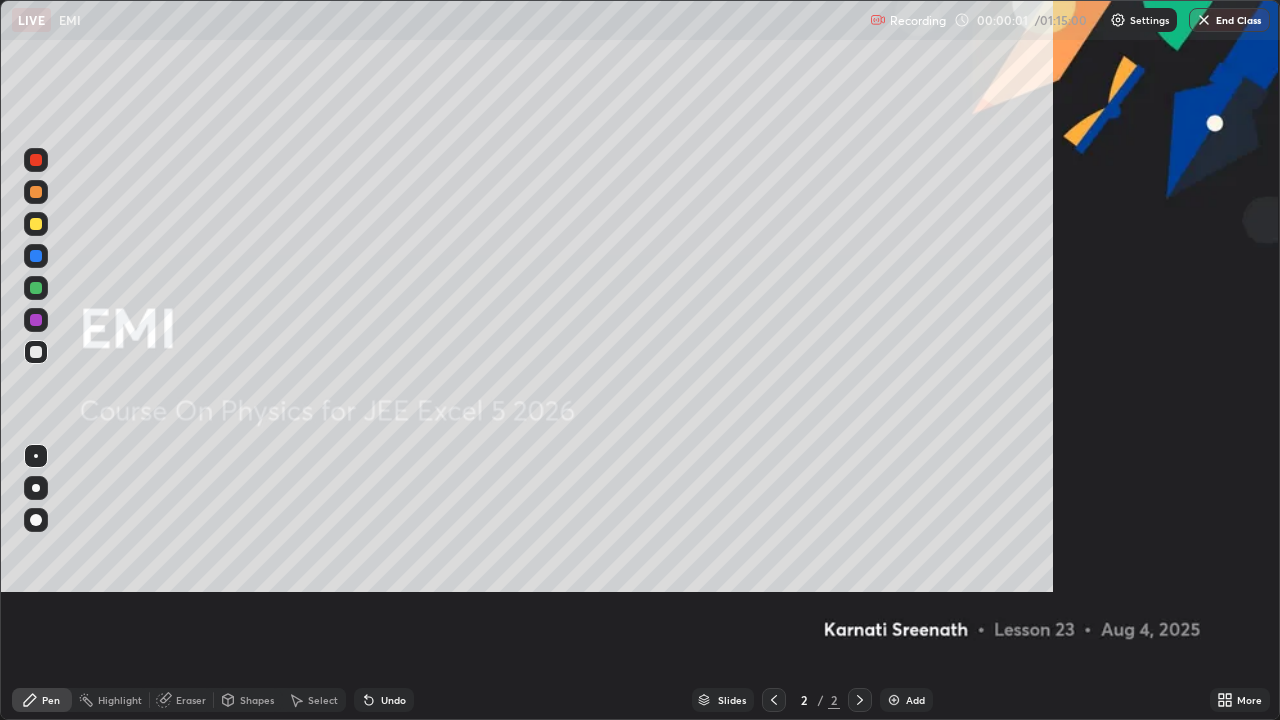 scroll, scrollTop: 99280, scrollLeft: 98720, axis: both 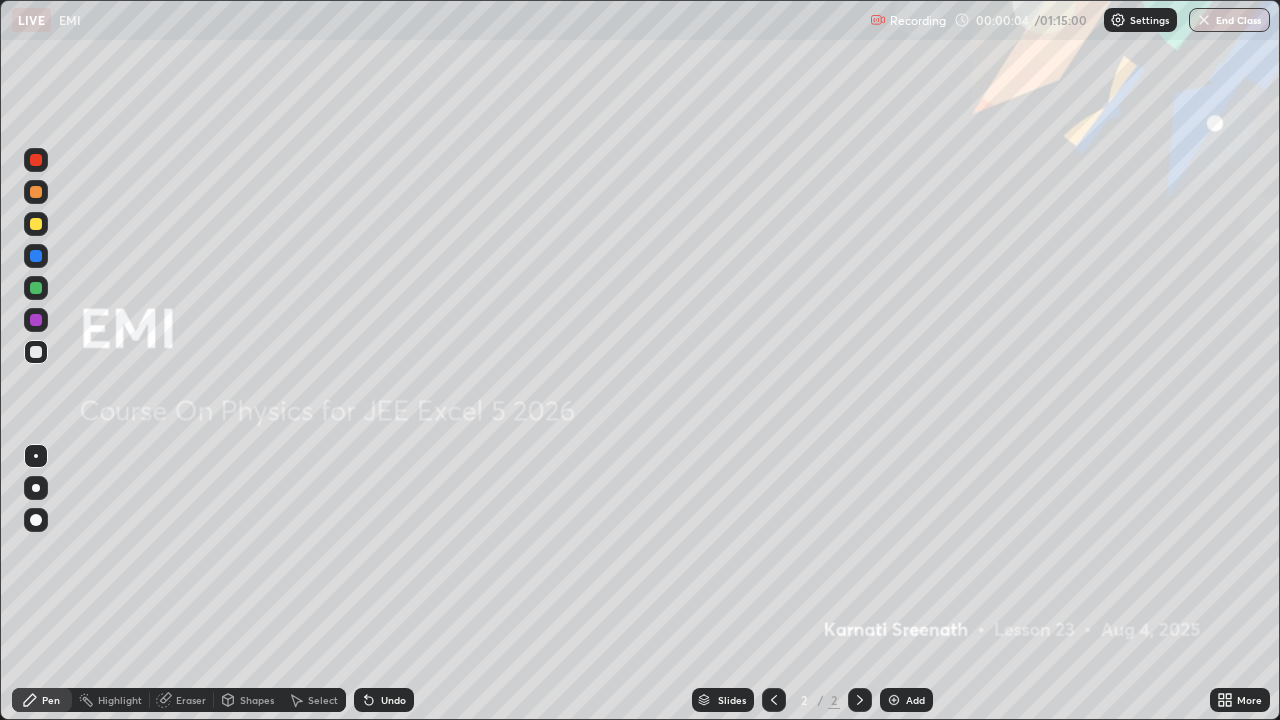 click at bounding box center (36, 288) 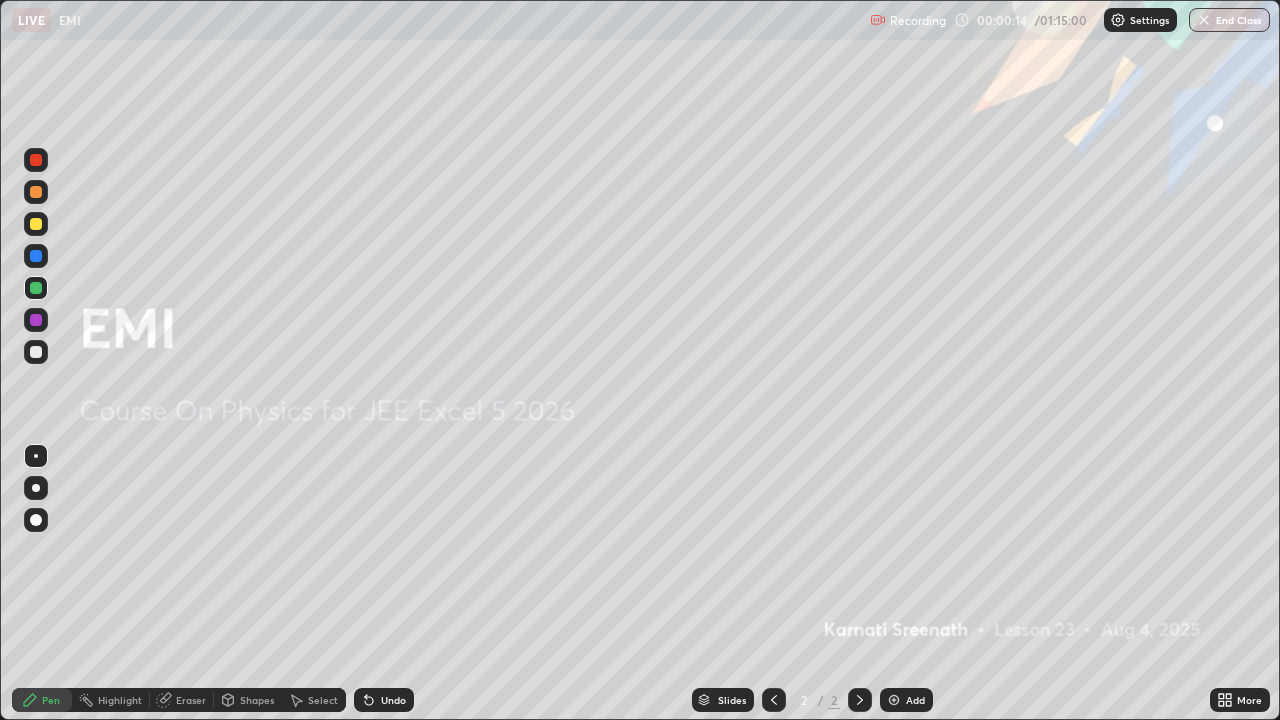 click on "Add" at bounding box center [915, 700] 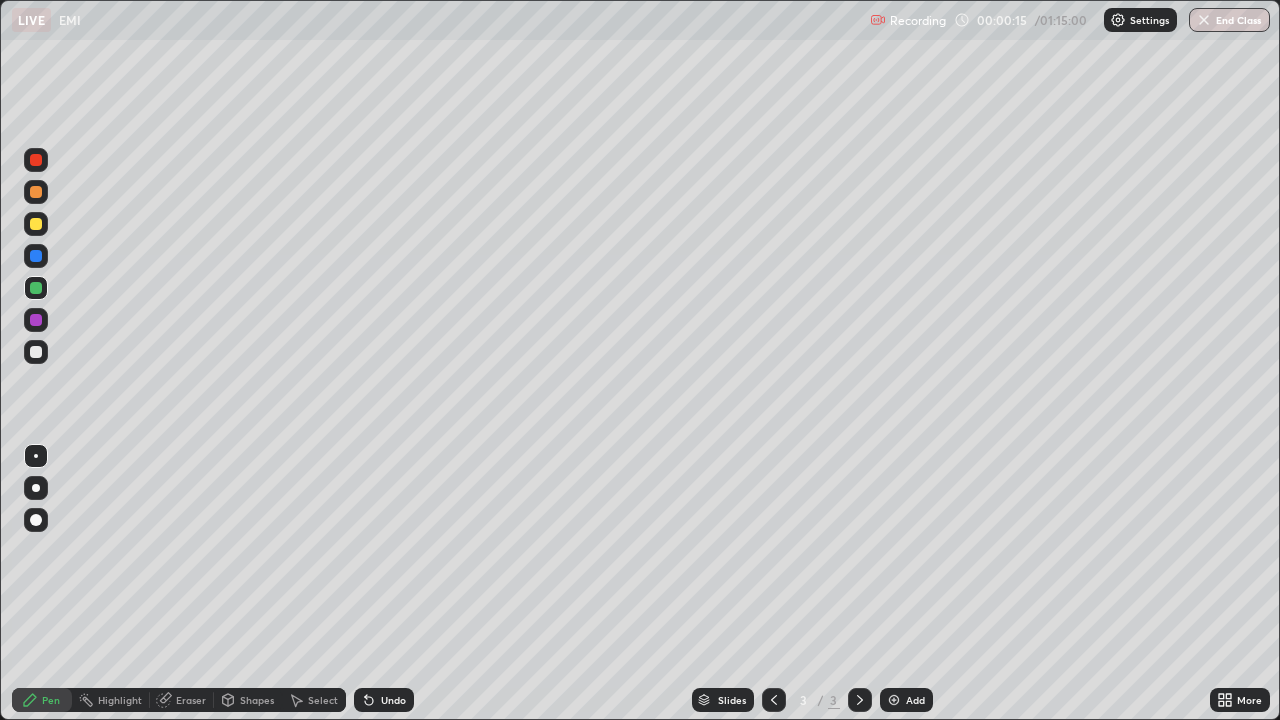 click at bounding box center [36, 192] 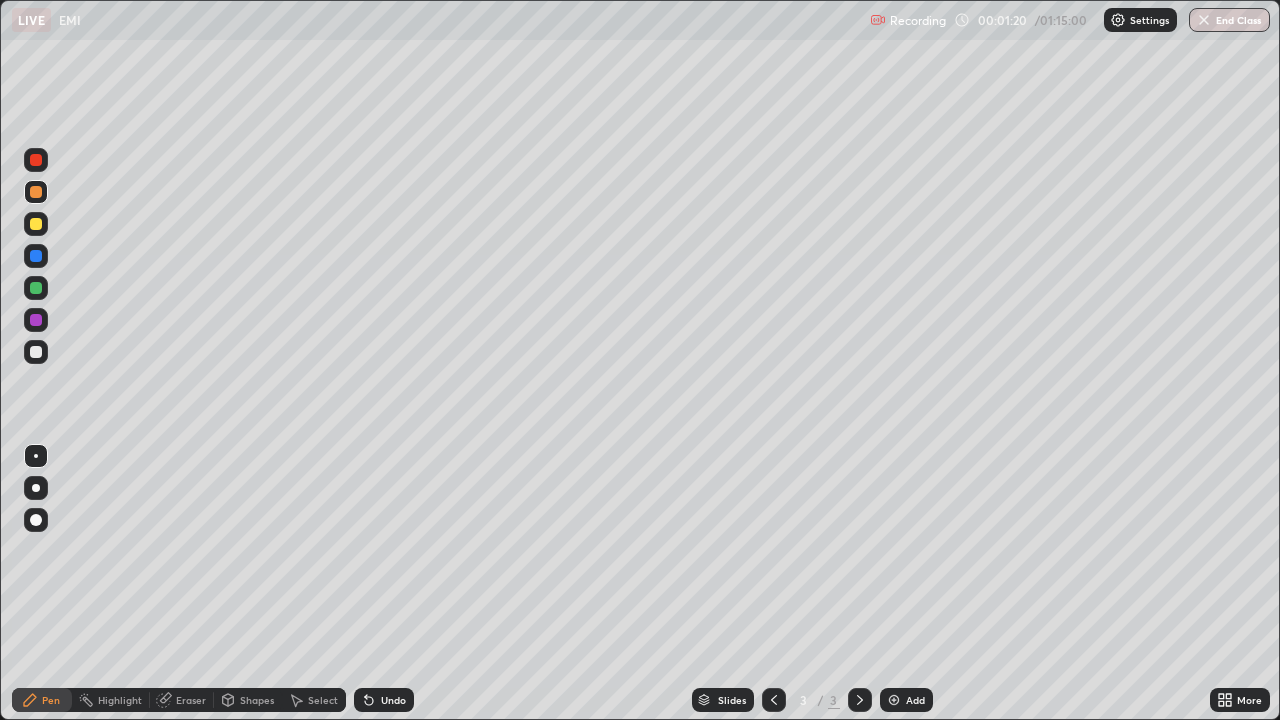 click at bounding box center [36, 352] 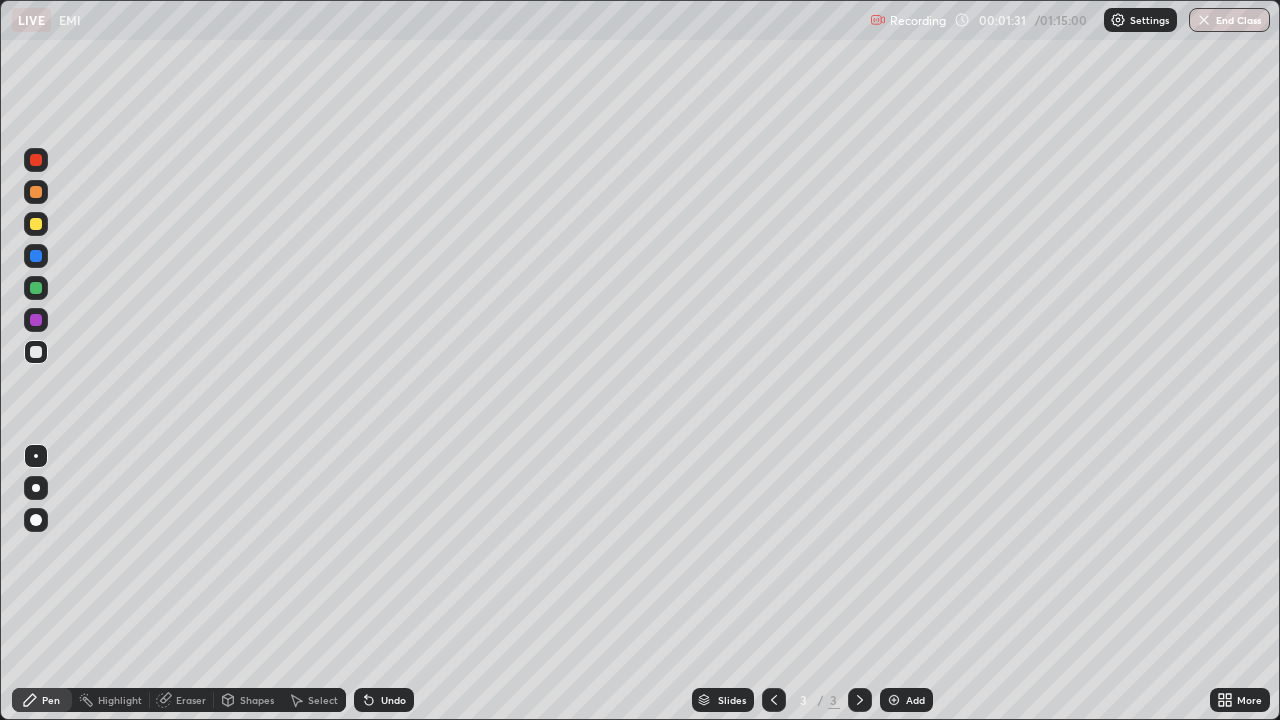 click at bounding box center (36, 192) 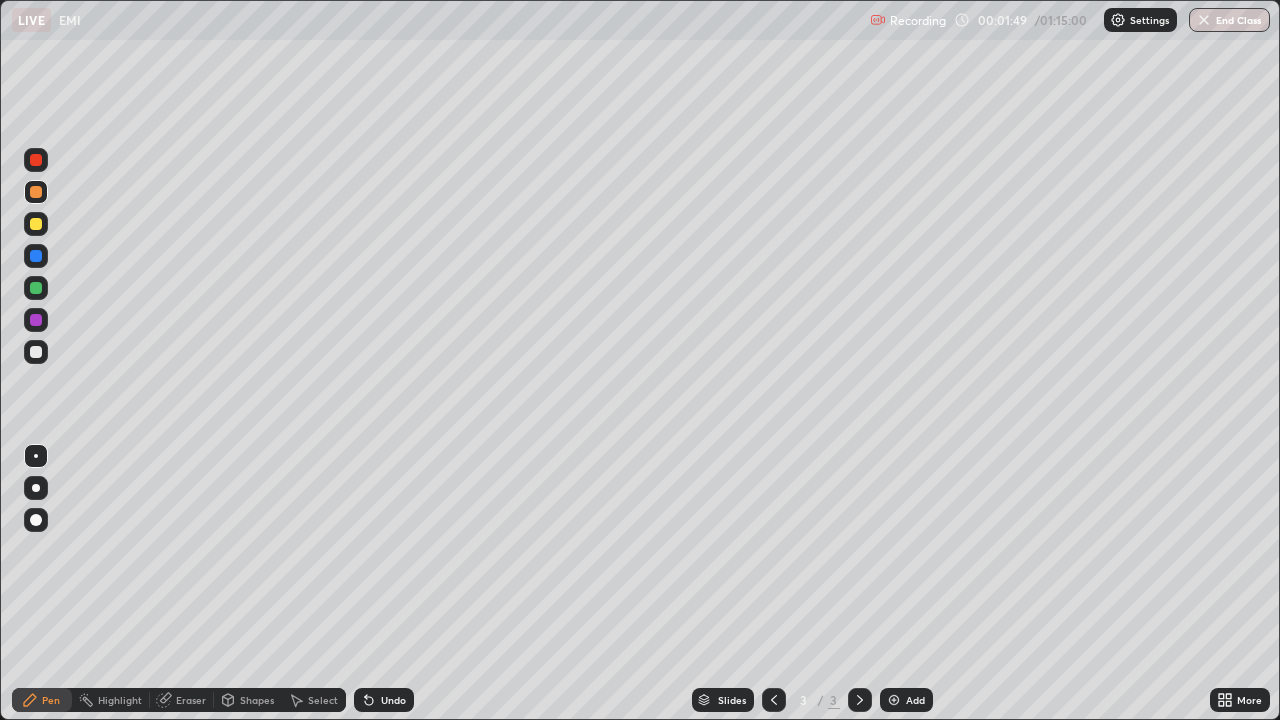 click at bounding box center (36, 352) 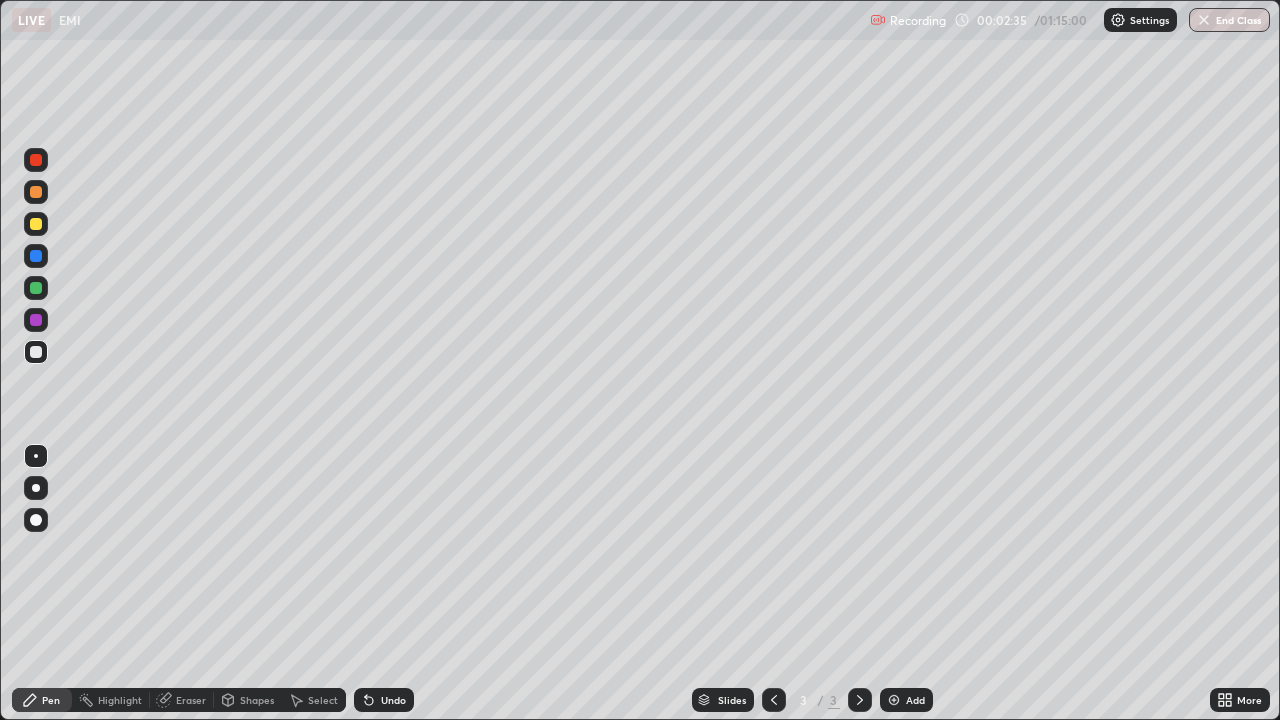 click at bounding box center [36, 288] 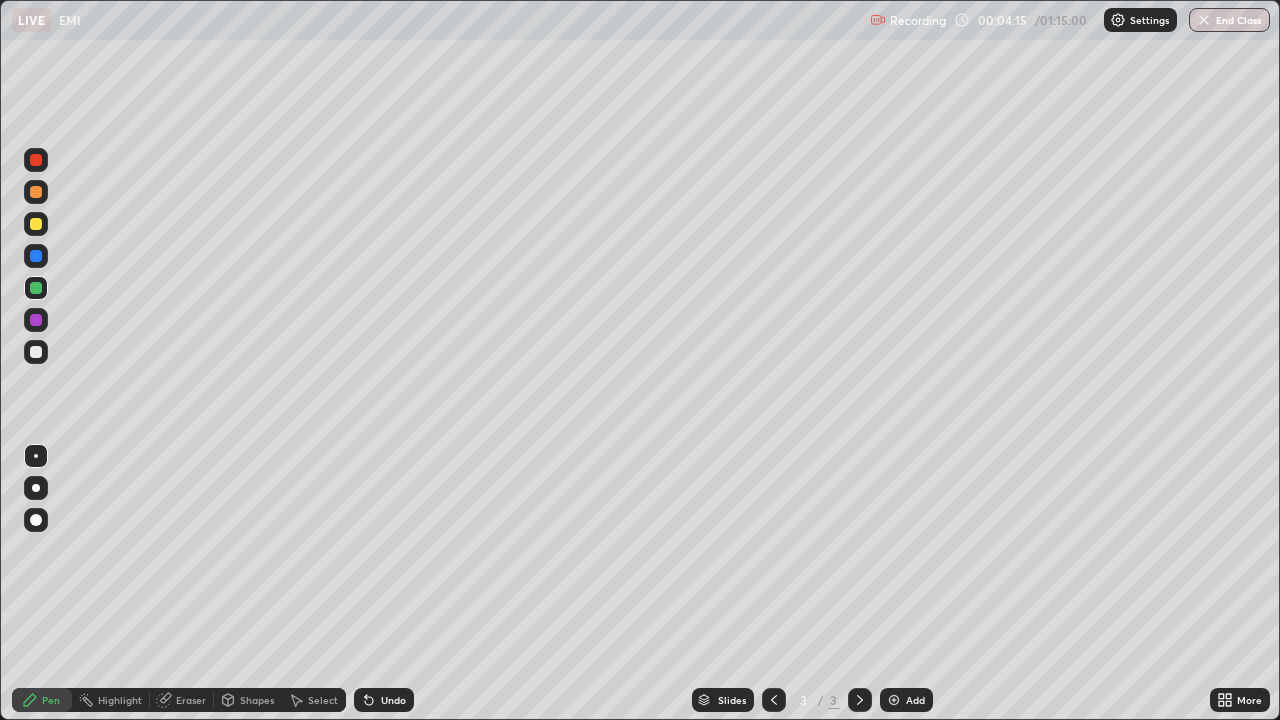 click at bounding box center [36, 352] 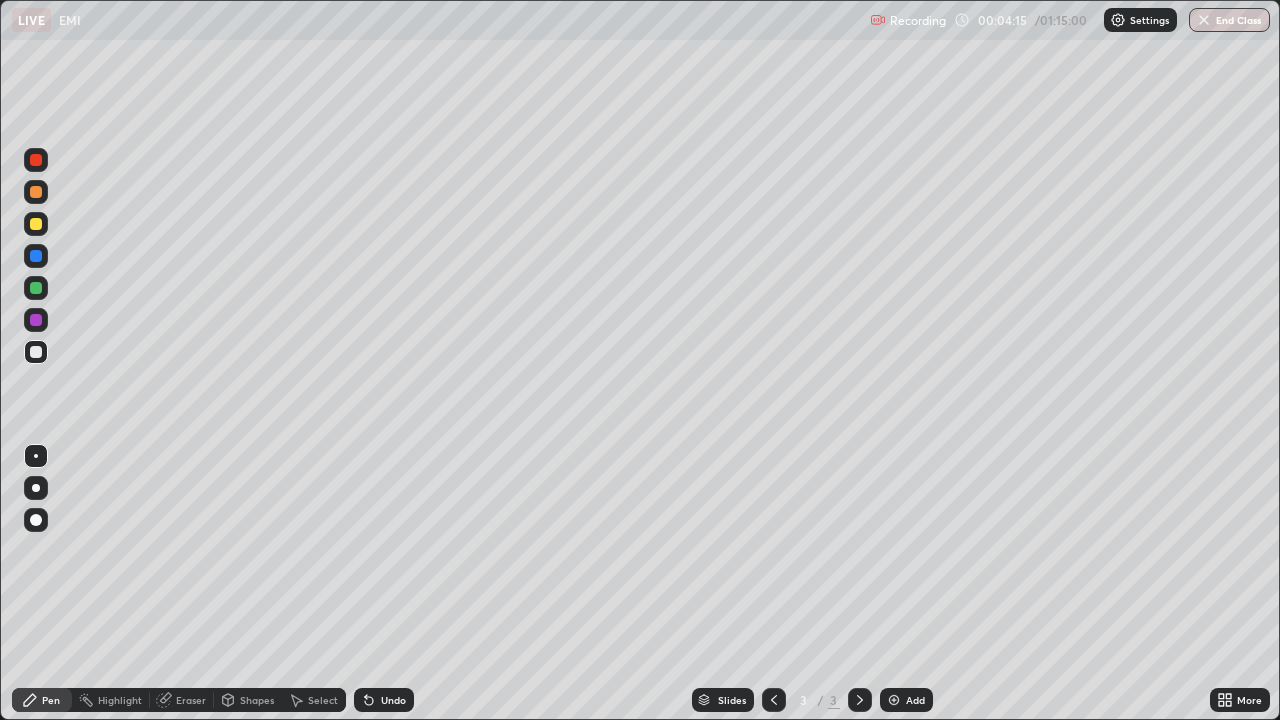 click at bounding box center (36, 256) 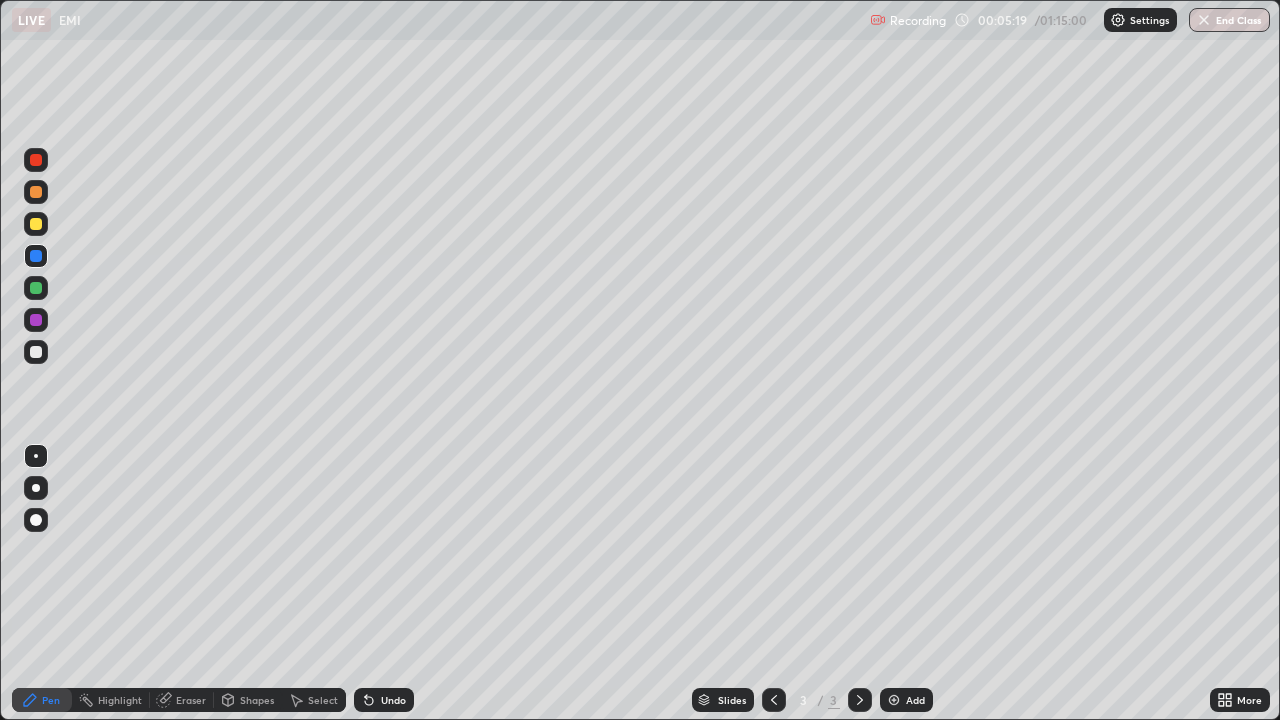 click at bounding box center (36, 488) 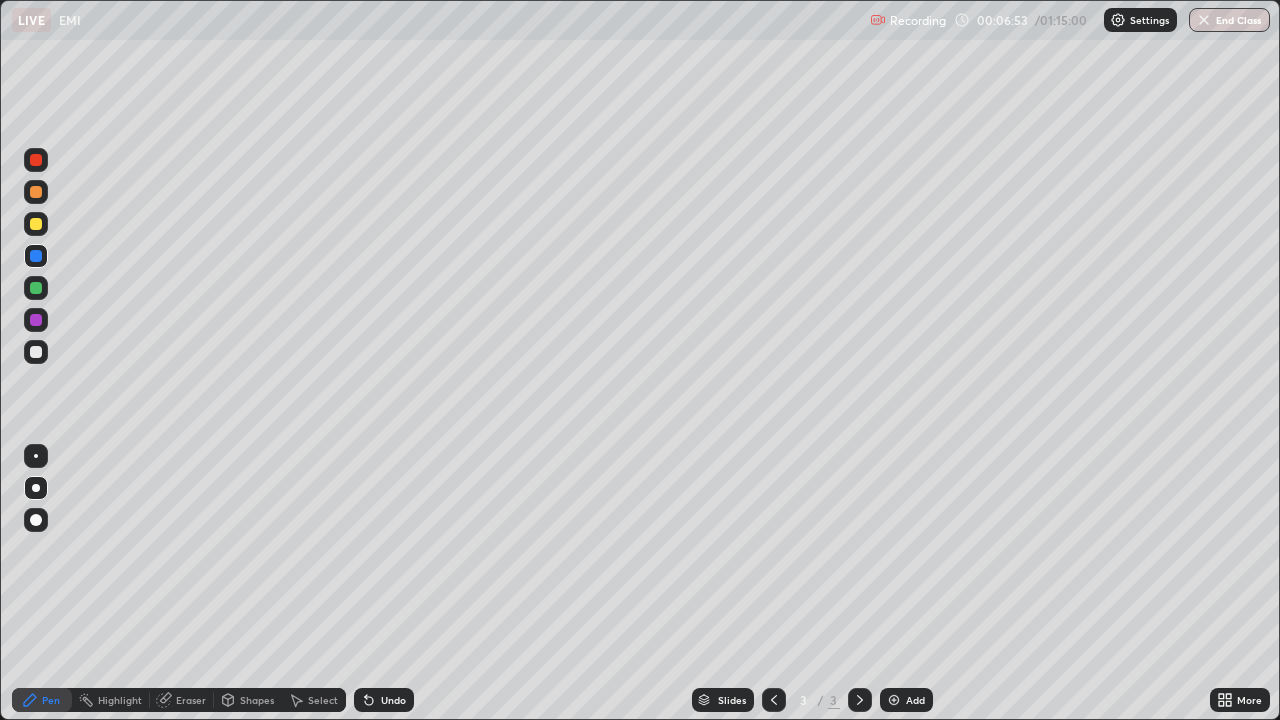 click at bounding box center (36, 352) 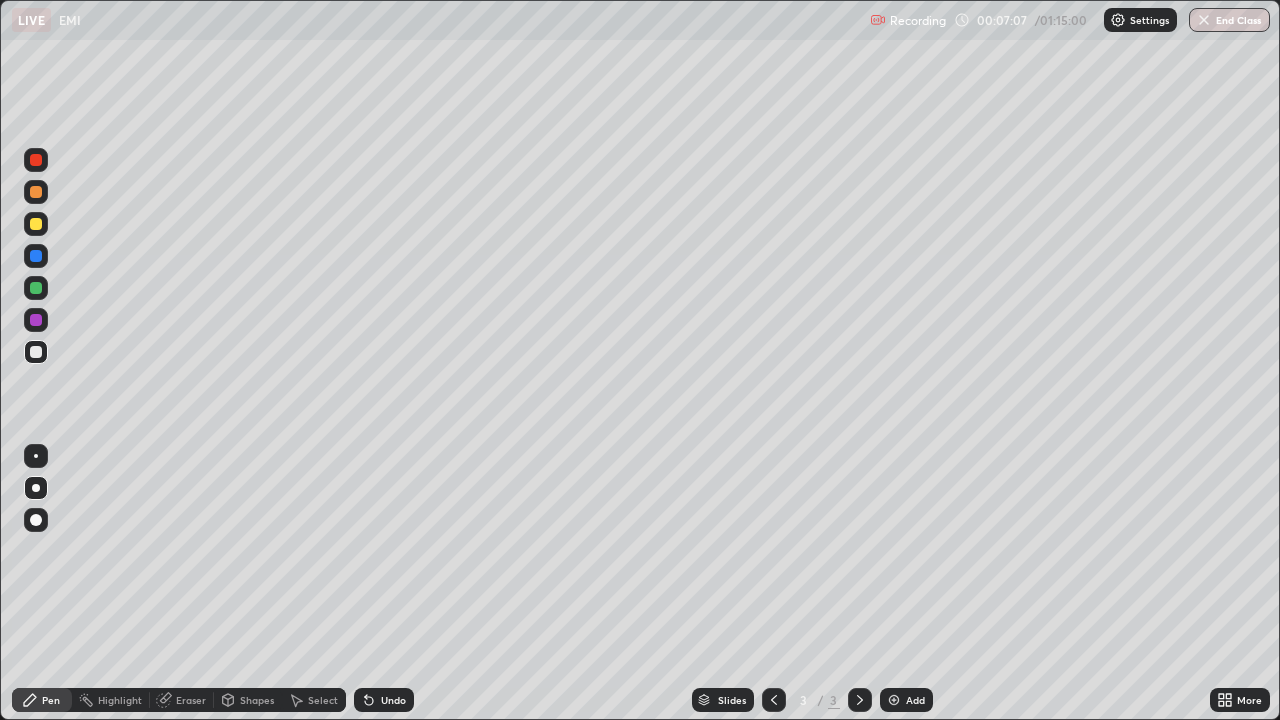 click at bounding box center [36, 288] 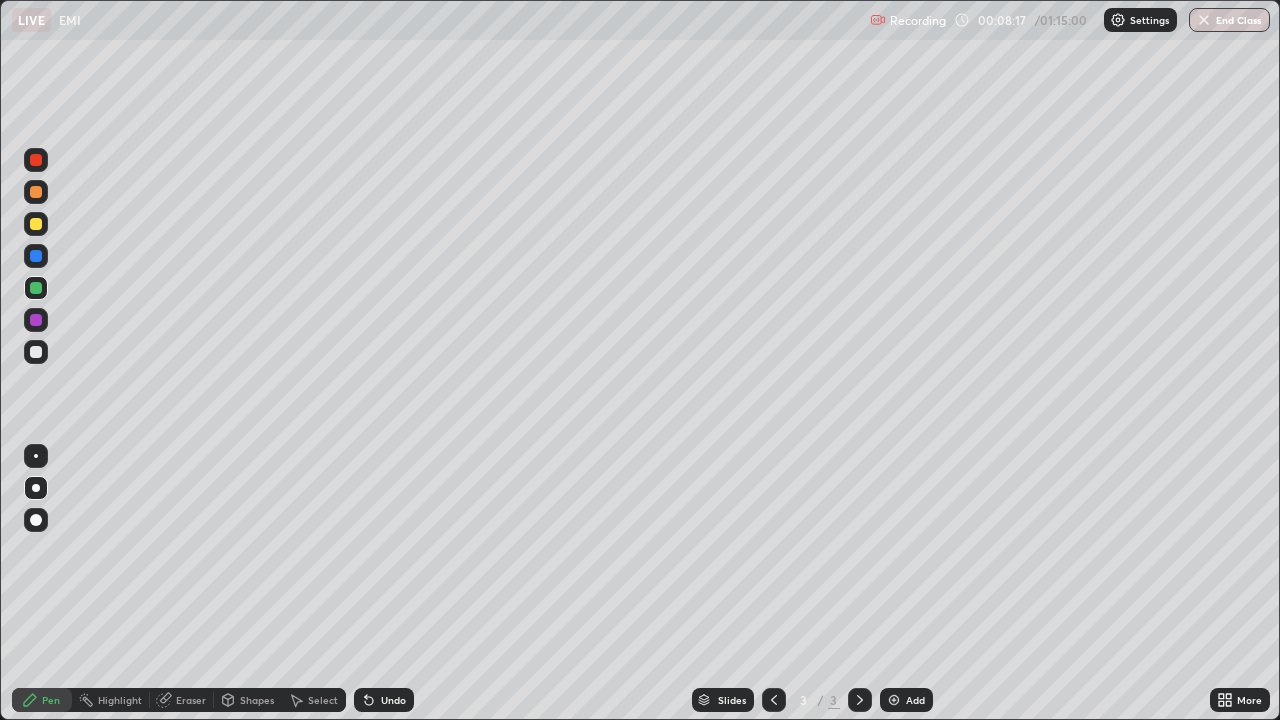 click at bounding box center (36, 320) 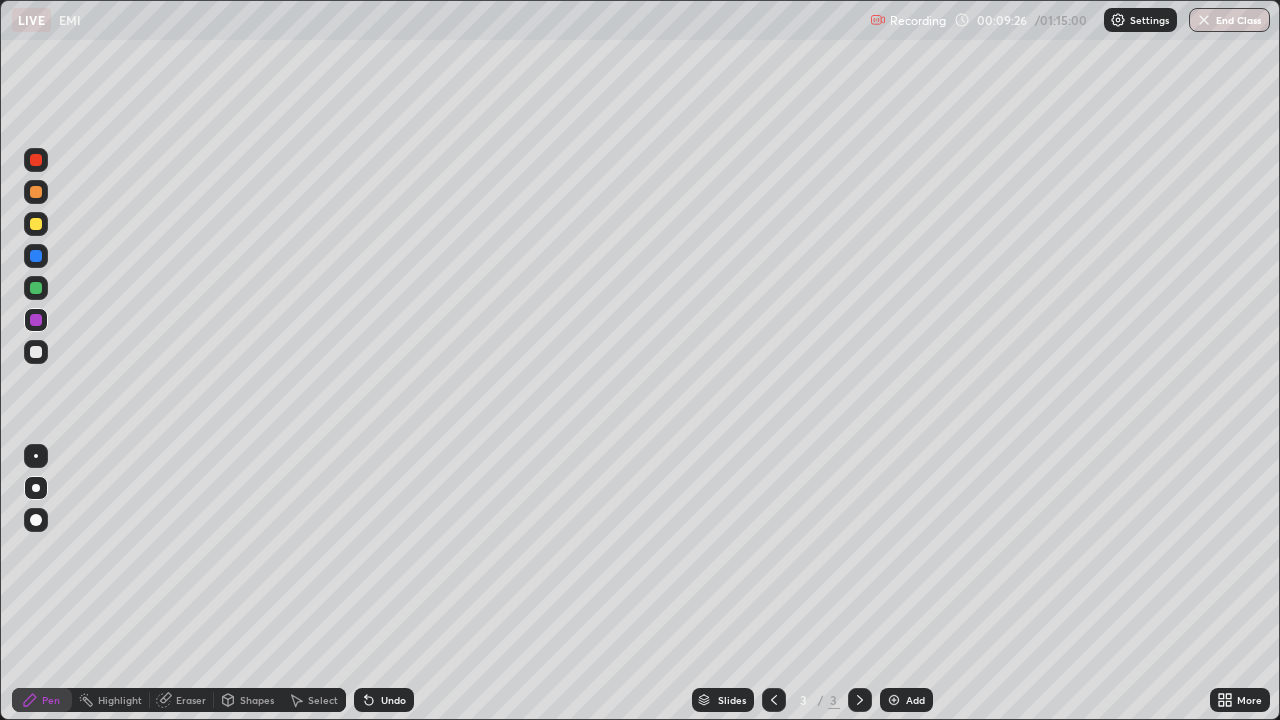 click on "Slides 3 / 3 Add" at bounding box center (812, 700) 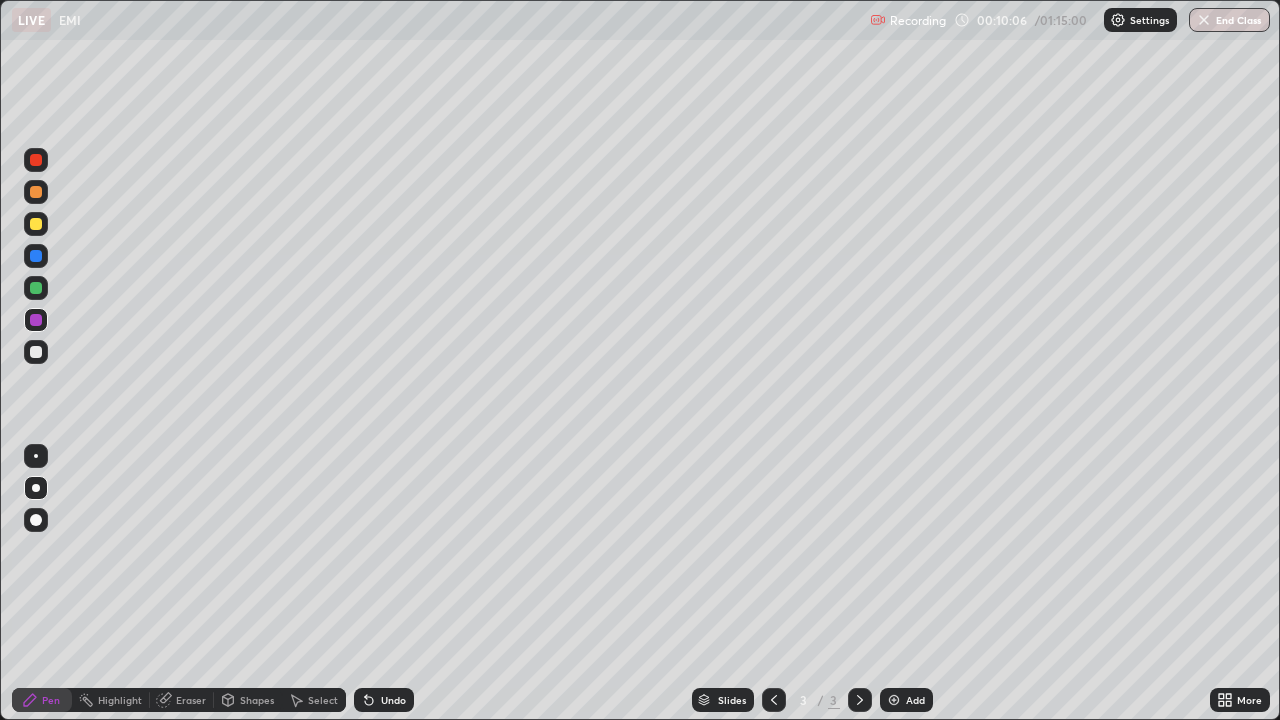 click on "Add" at bounding box center (906, 700) 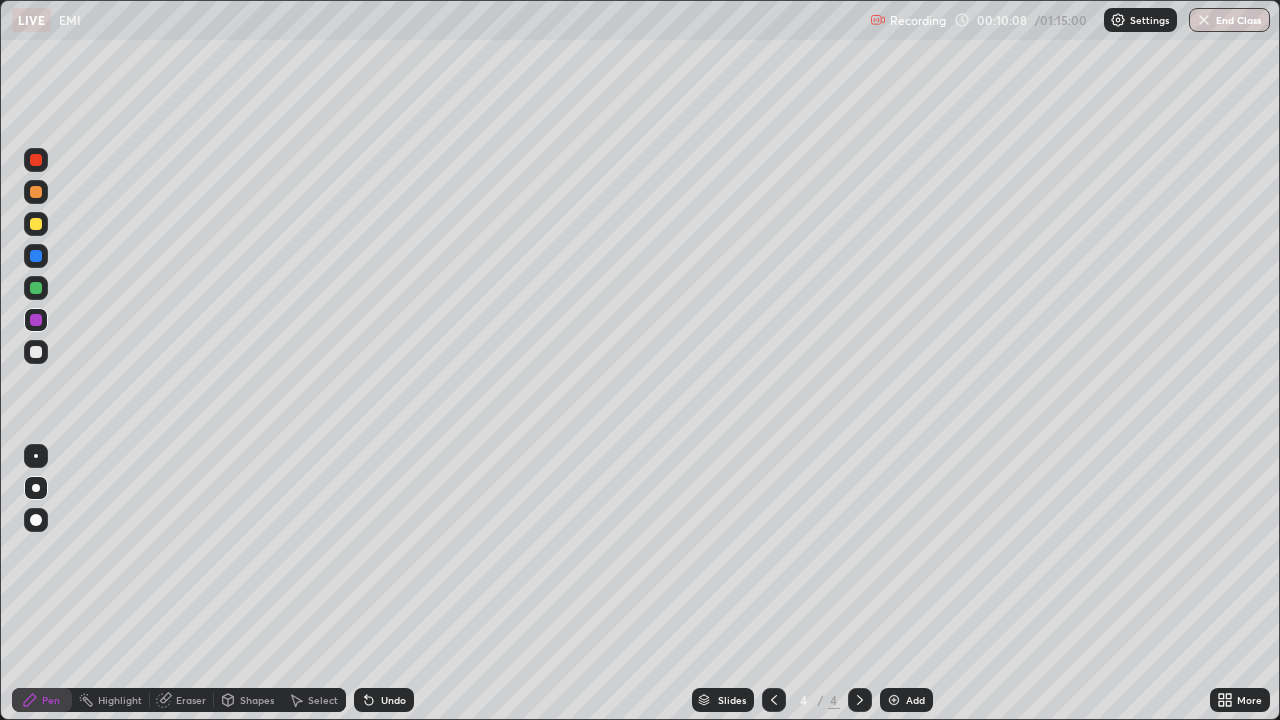 click 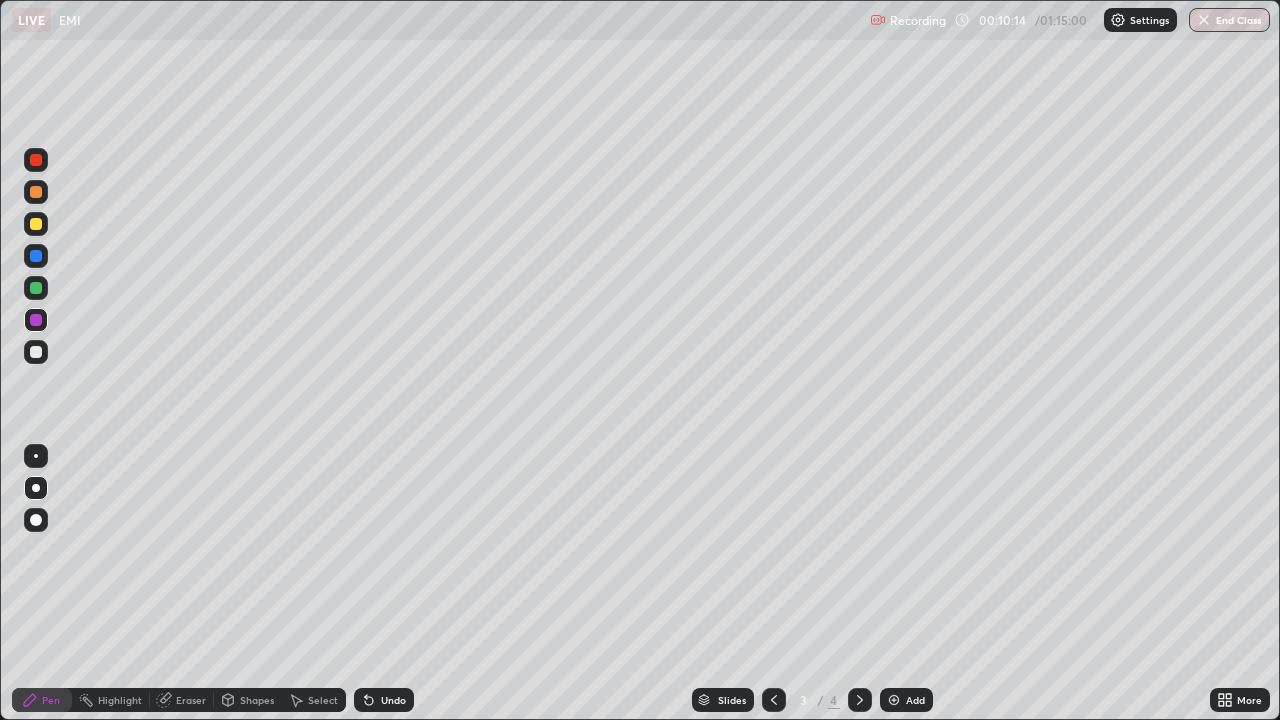 click at bounding box center (36, 352) 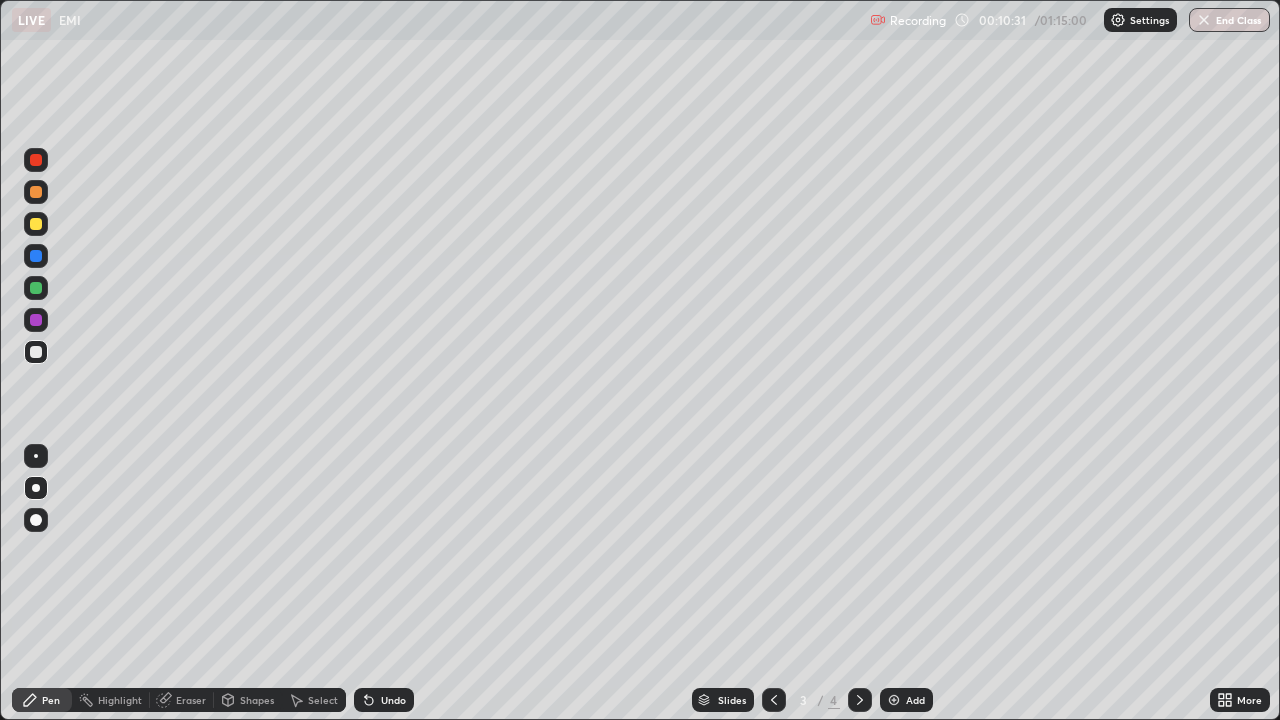 click at bounding box center (36, 224) 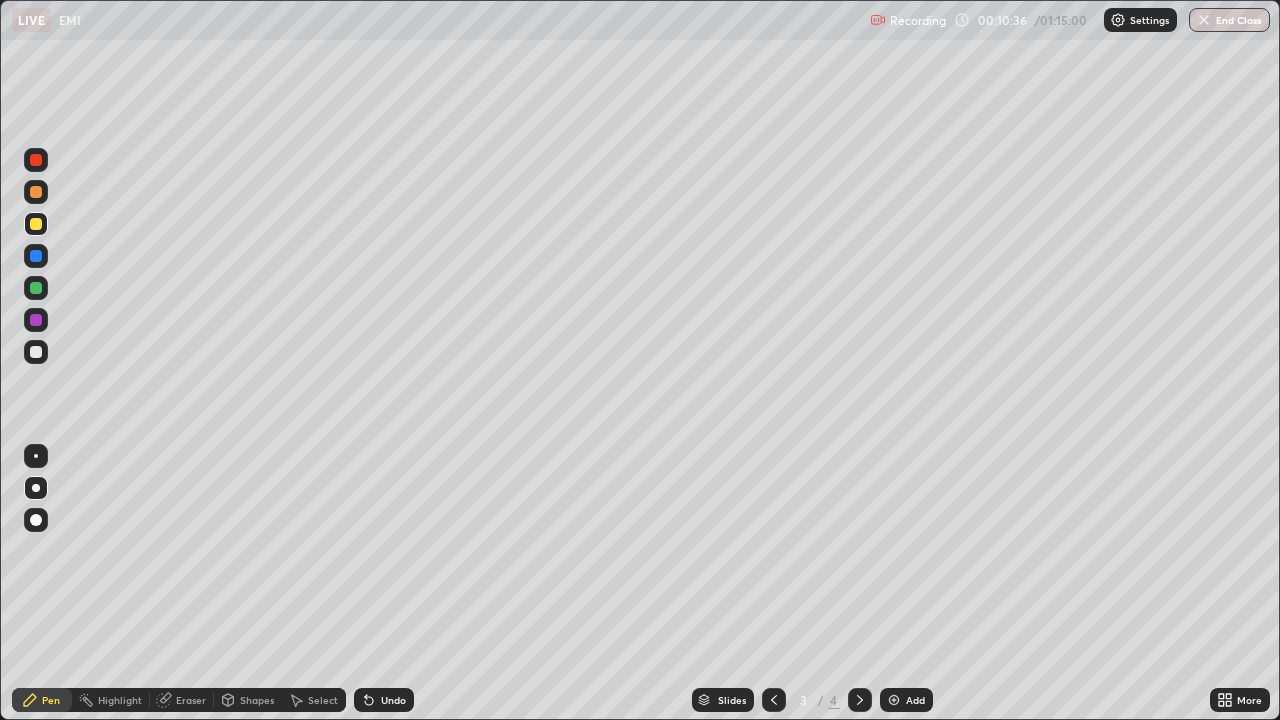 click at bounding box center [36, 256] 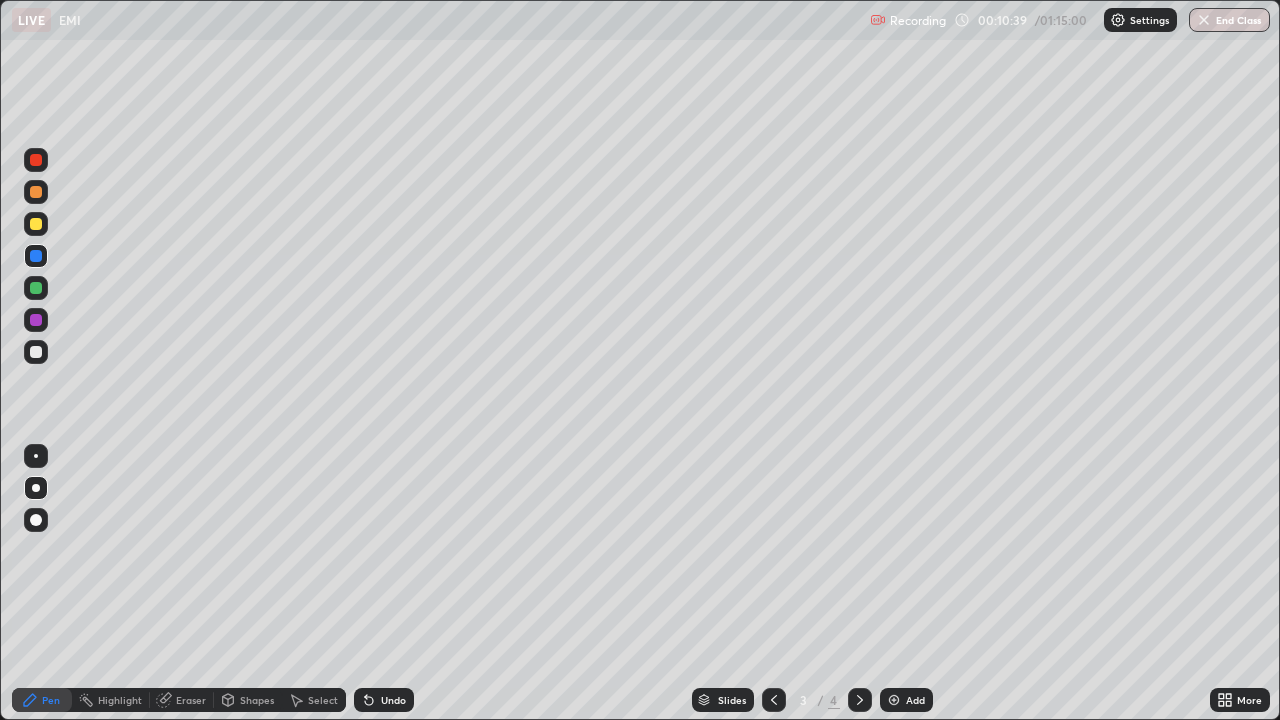 click 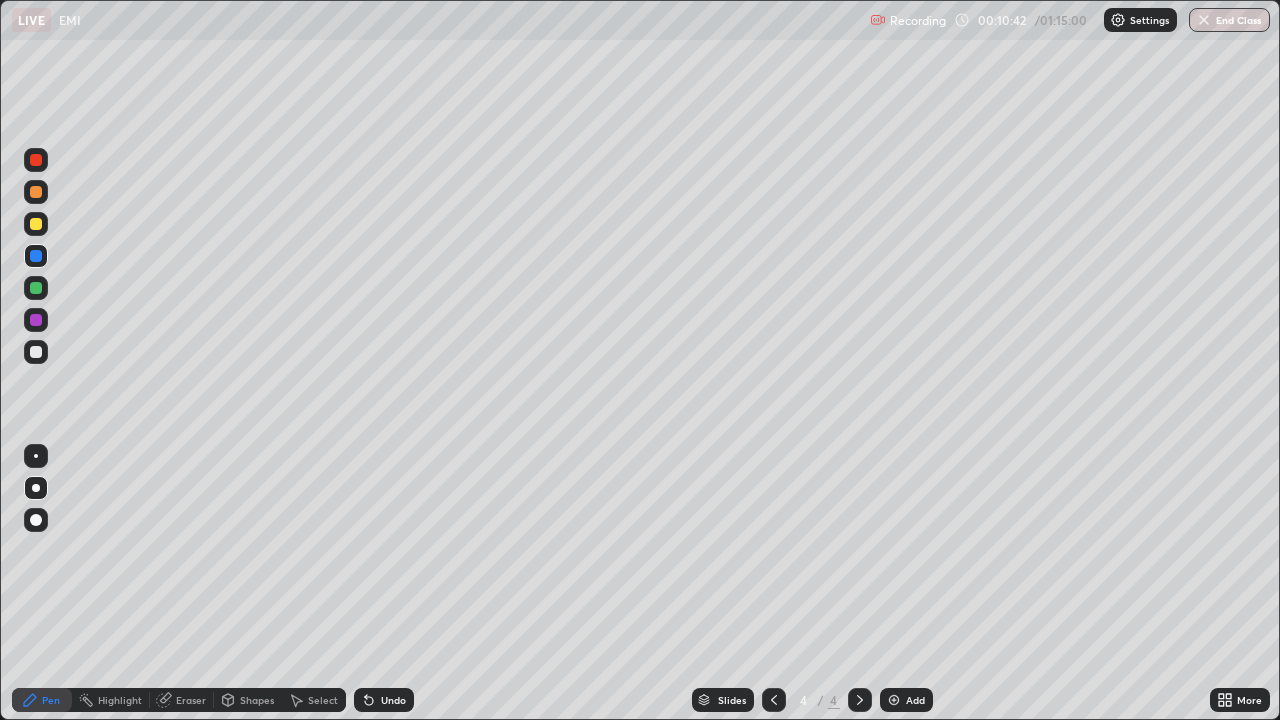 click on "Highlight" at bounding box center [111, 700] 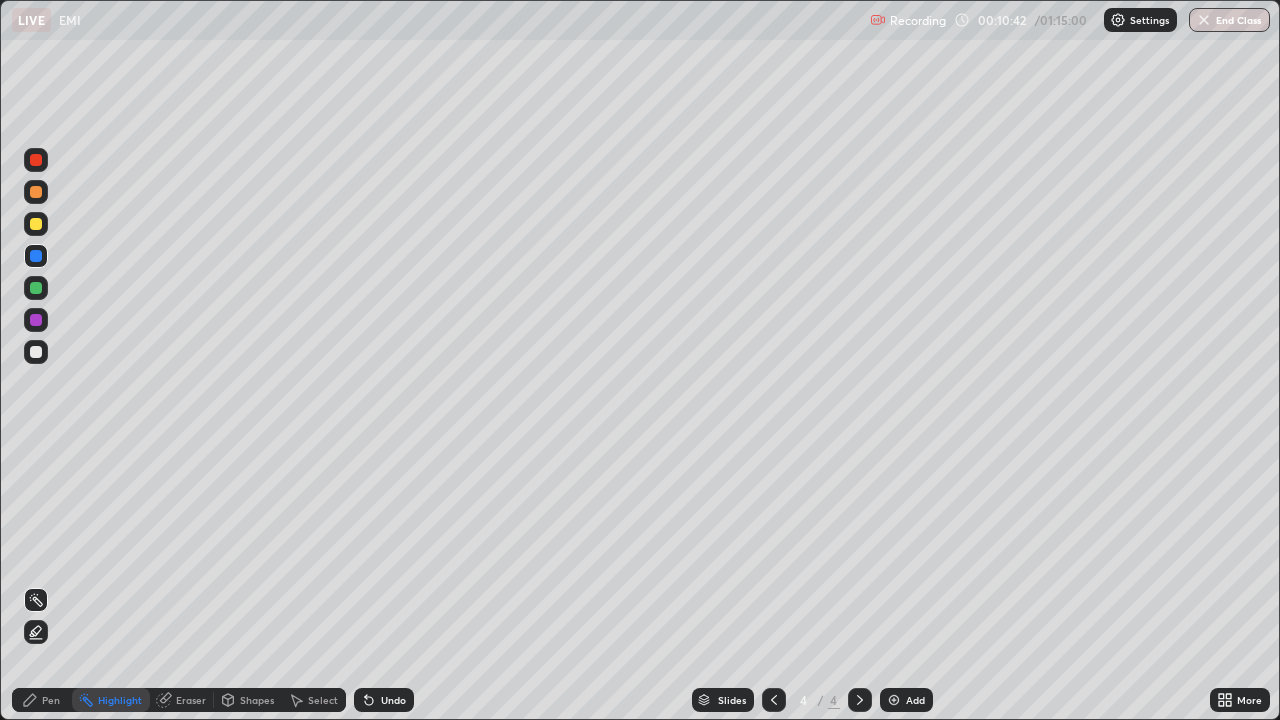 click on "Eraser" at bounding box center [191, 700] 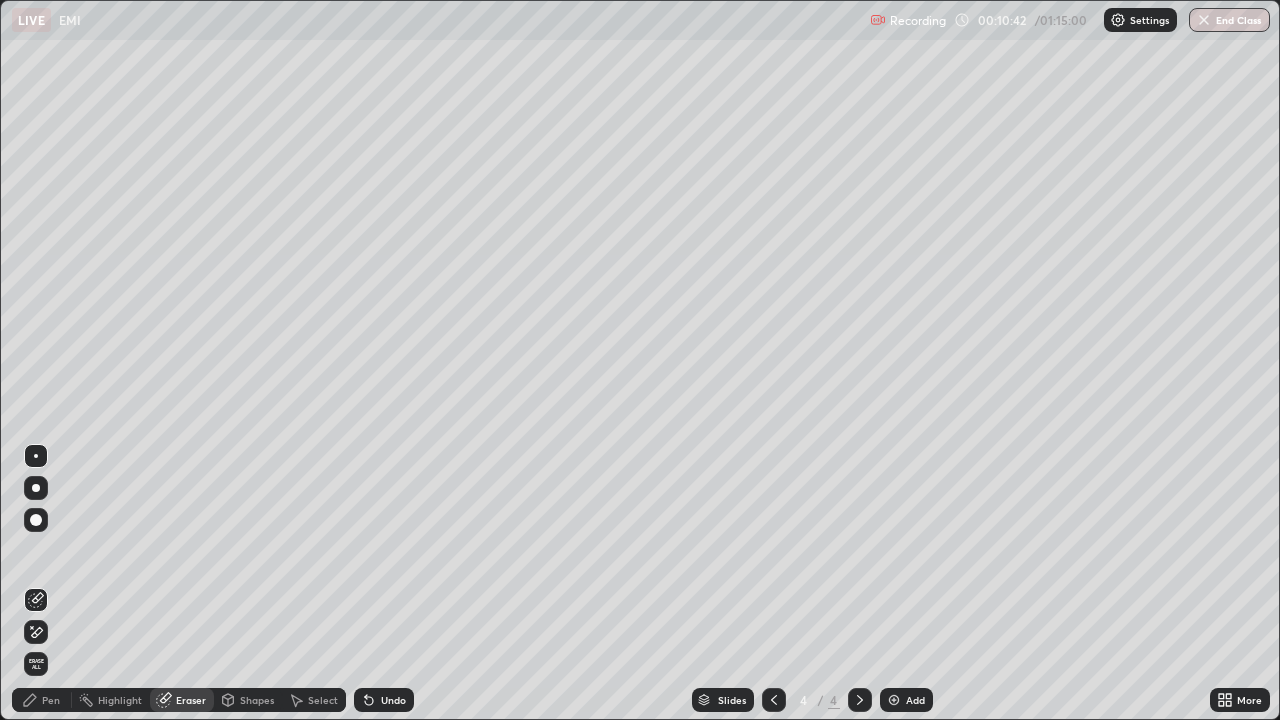 click on "Shapes" at bounding box center (257, 700) 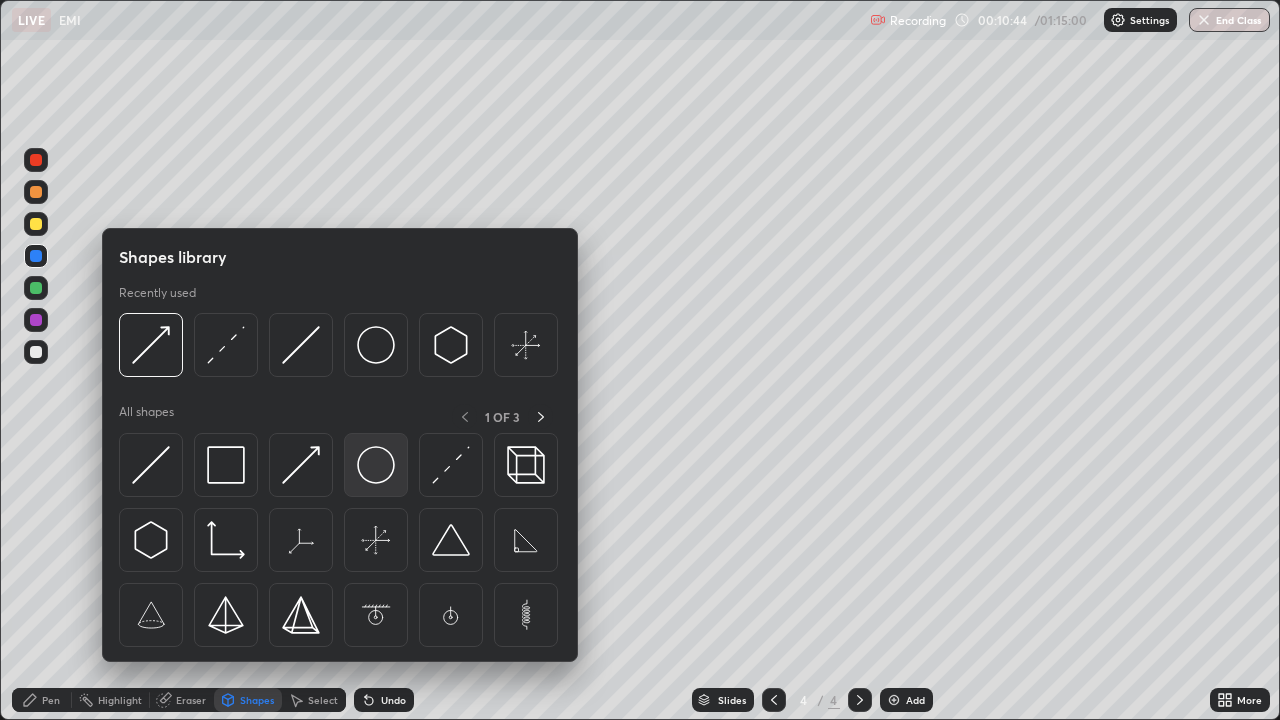 click at bounding box center [376, 465] 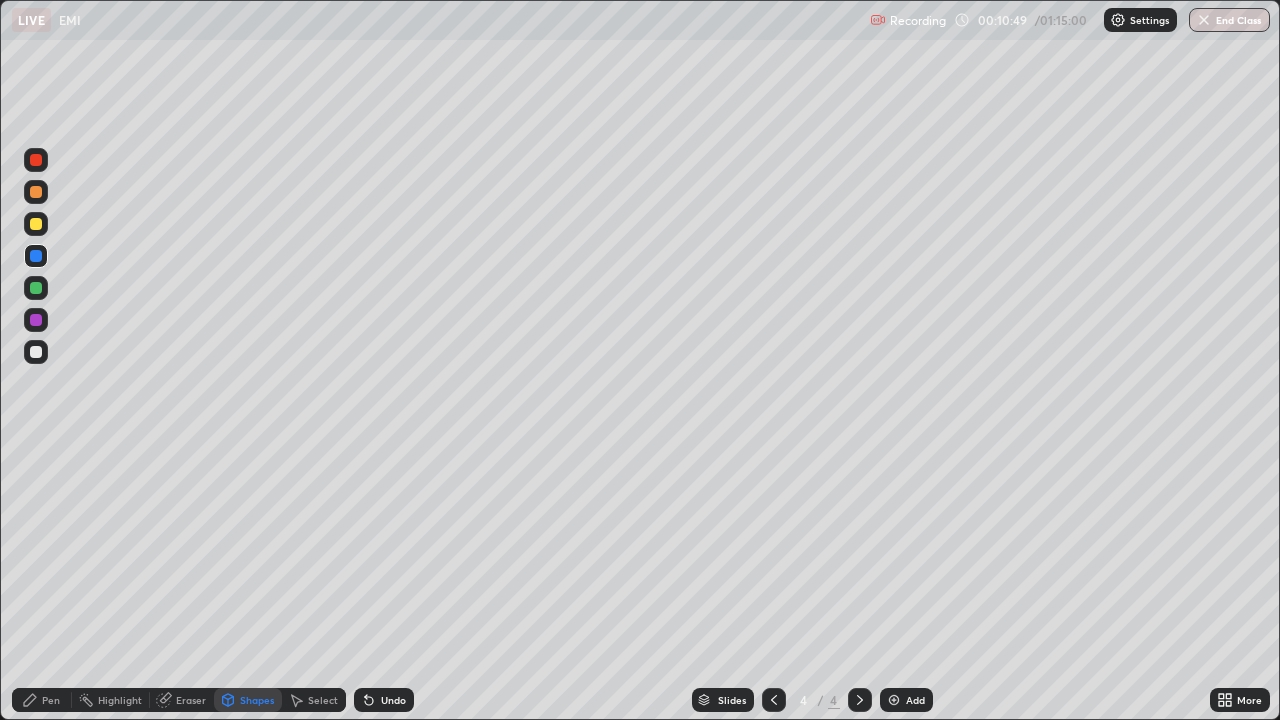 click on "Eraser" at bounding box center (182, 700) 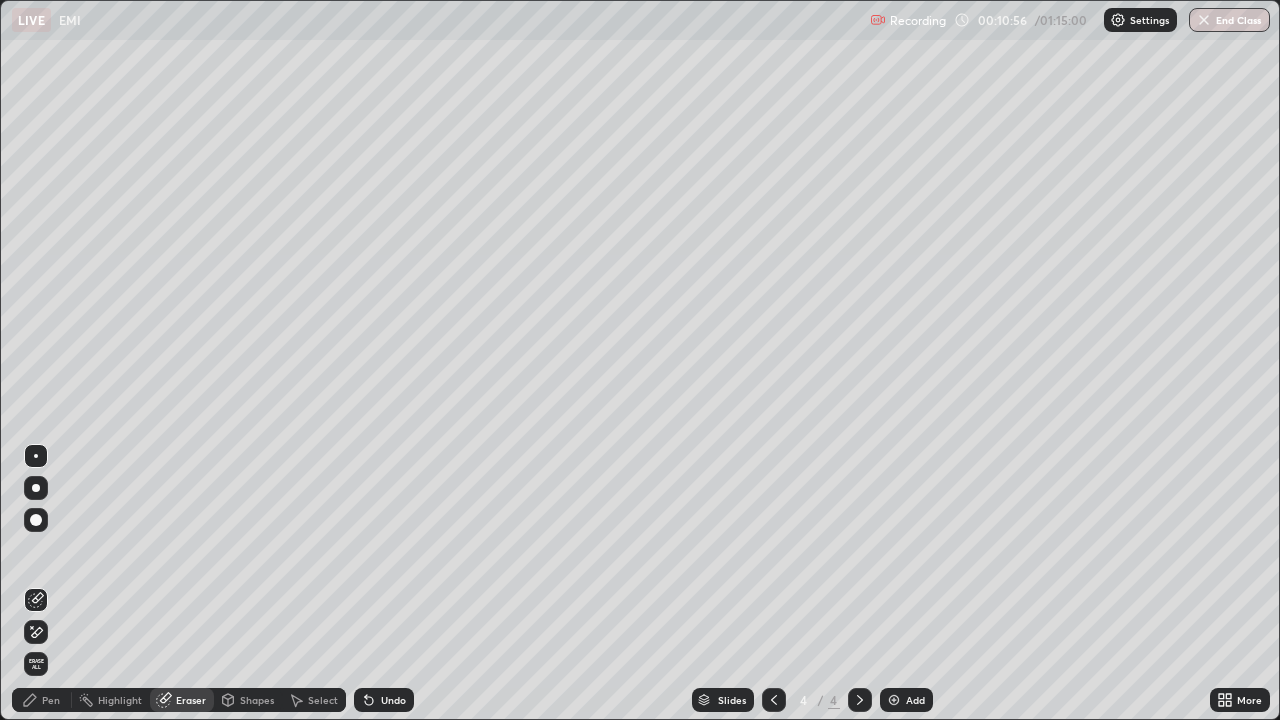 click on "Pen" at bounding box center [42, 700] 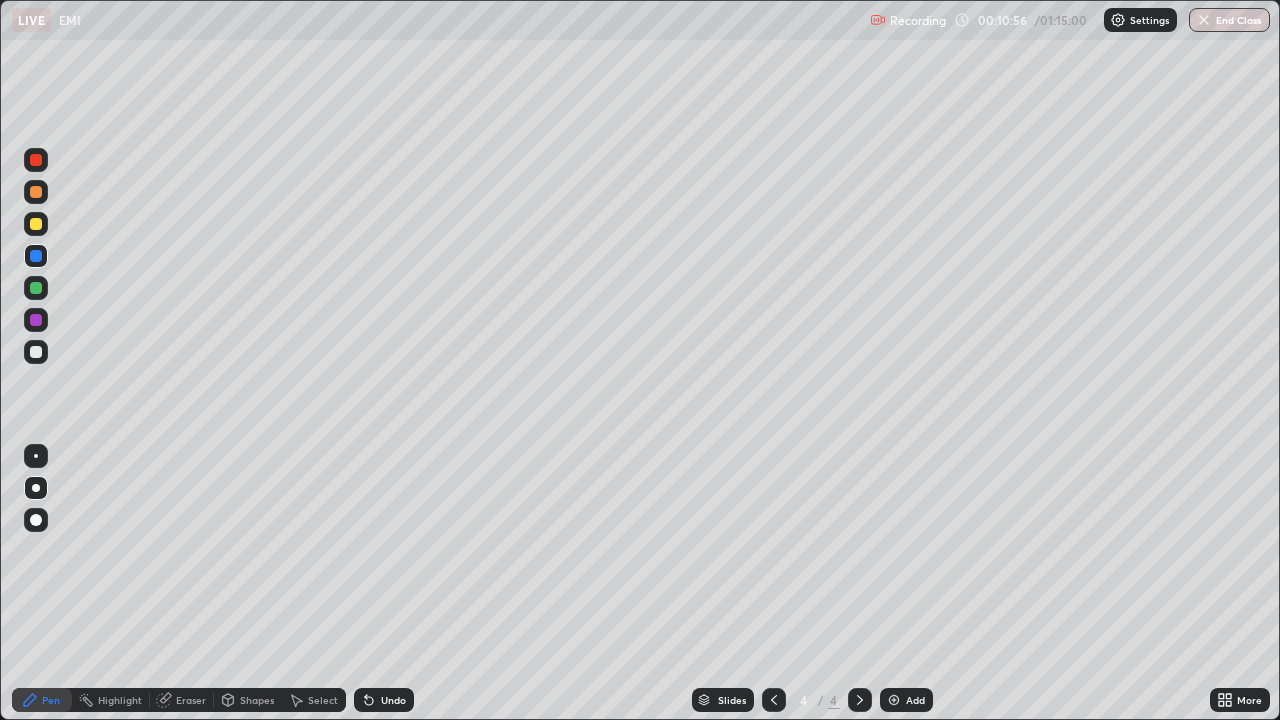 click 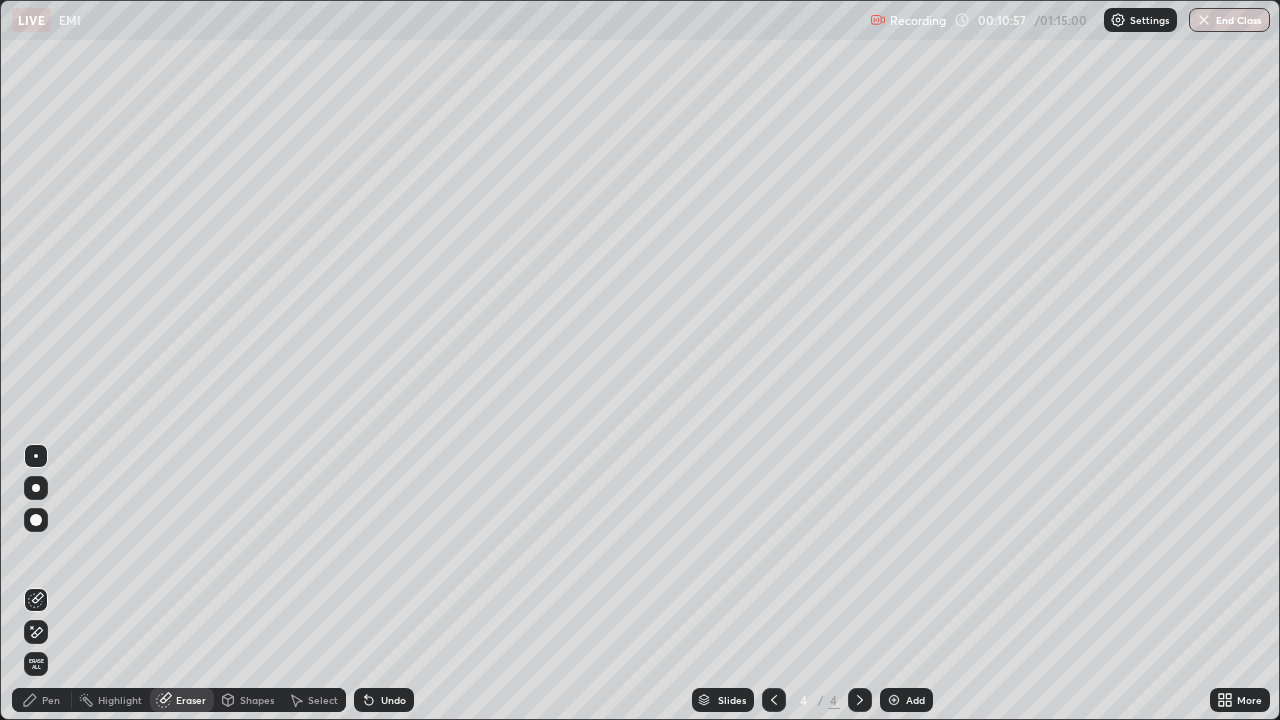 click on "Shapes" at bounding box center (257, 700) 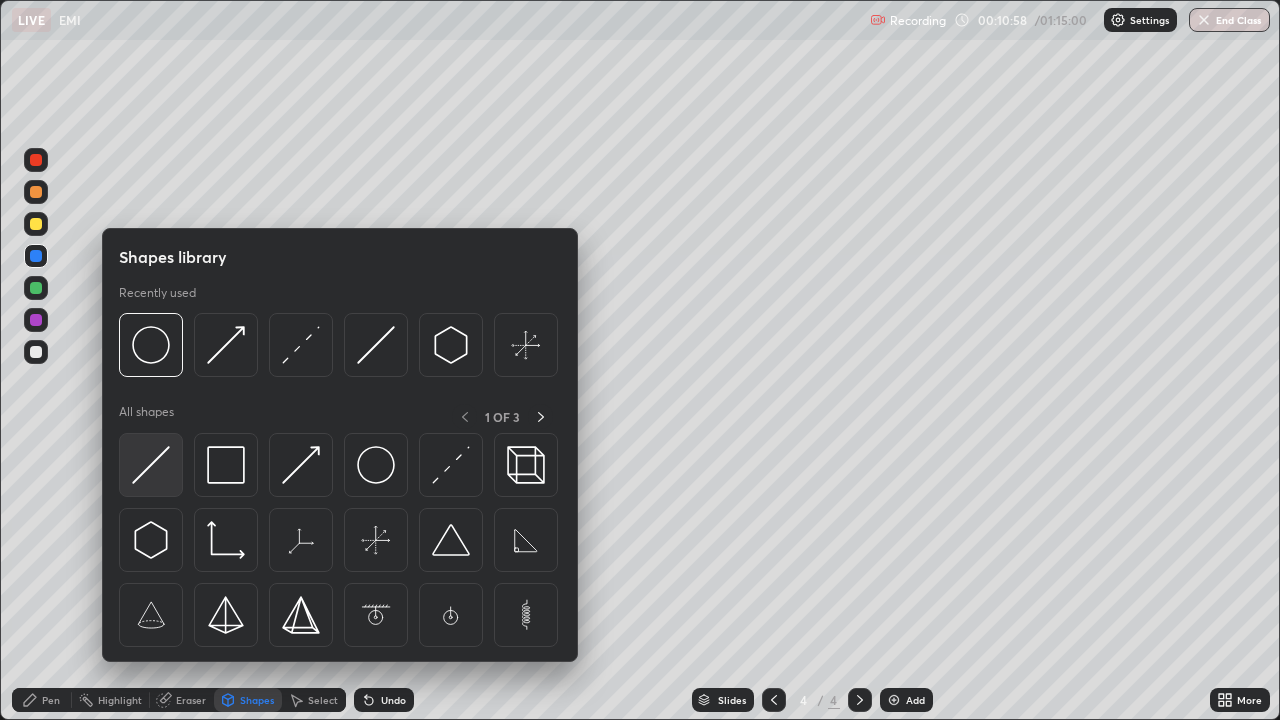 click at bounding box center (151, 465) 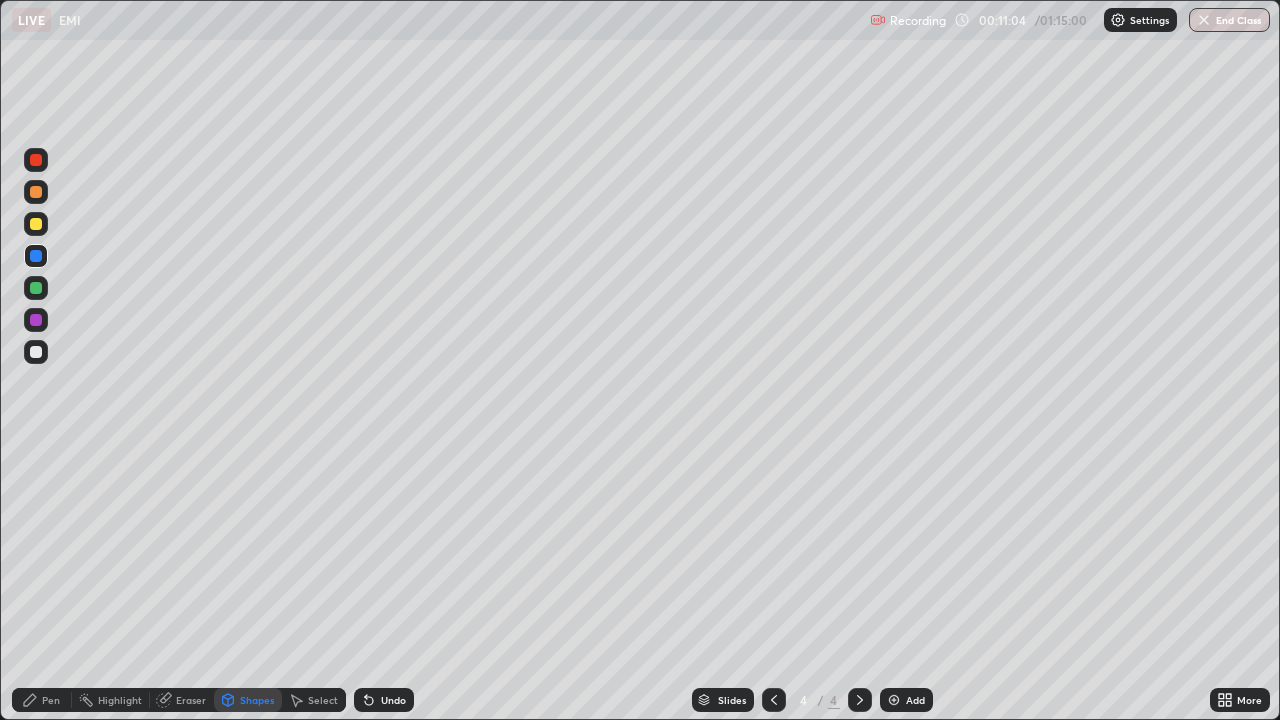 click at bounding box center (36, 352) 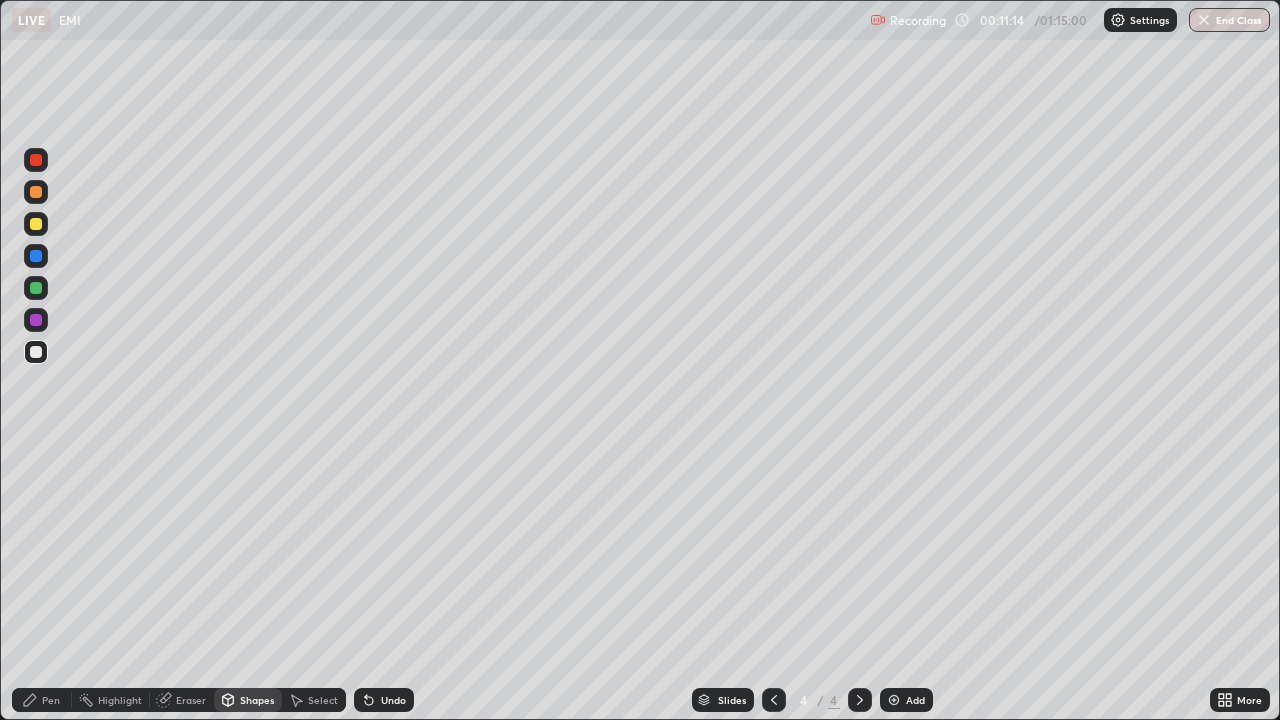 click 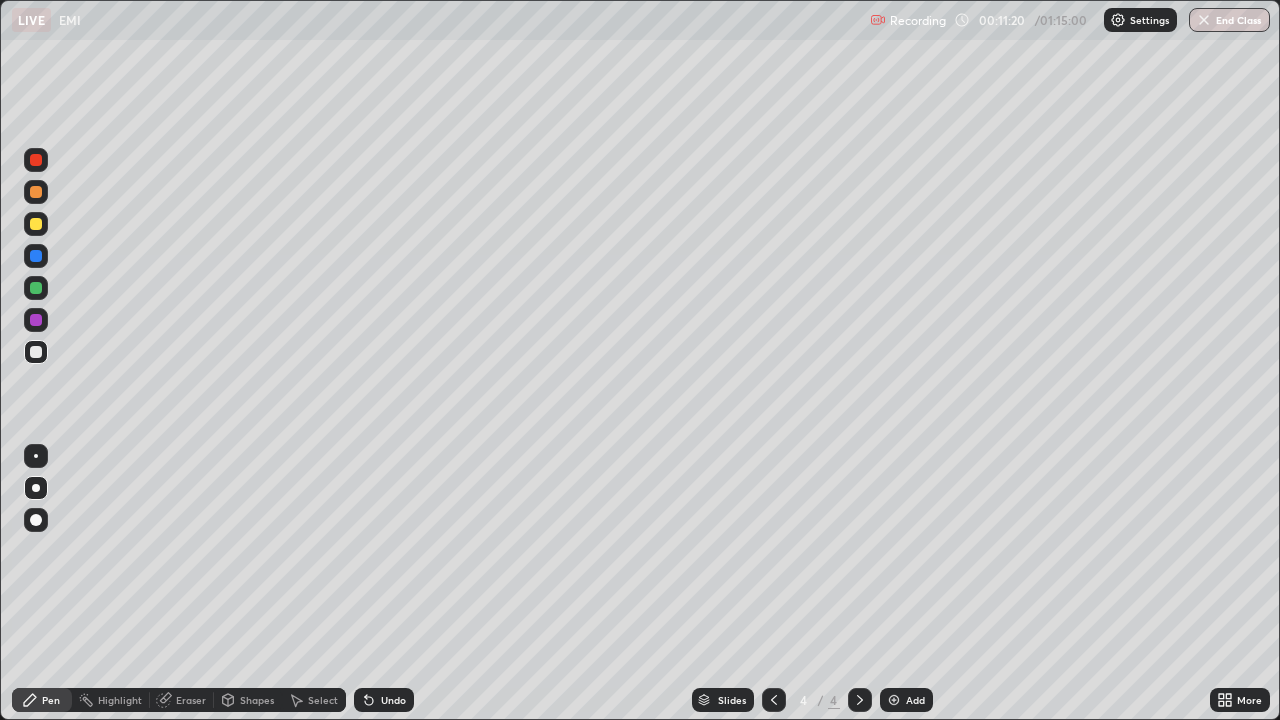 click at bounding box center [36, 320] 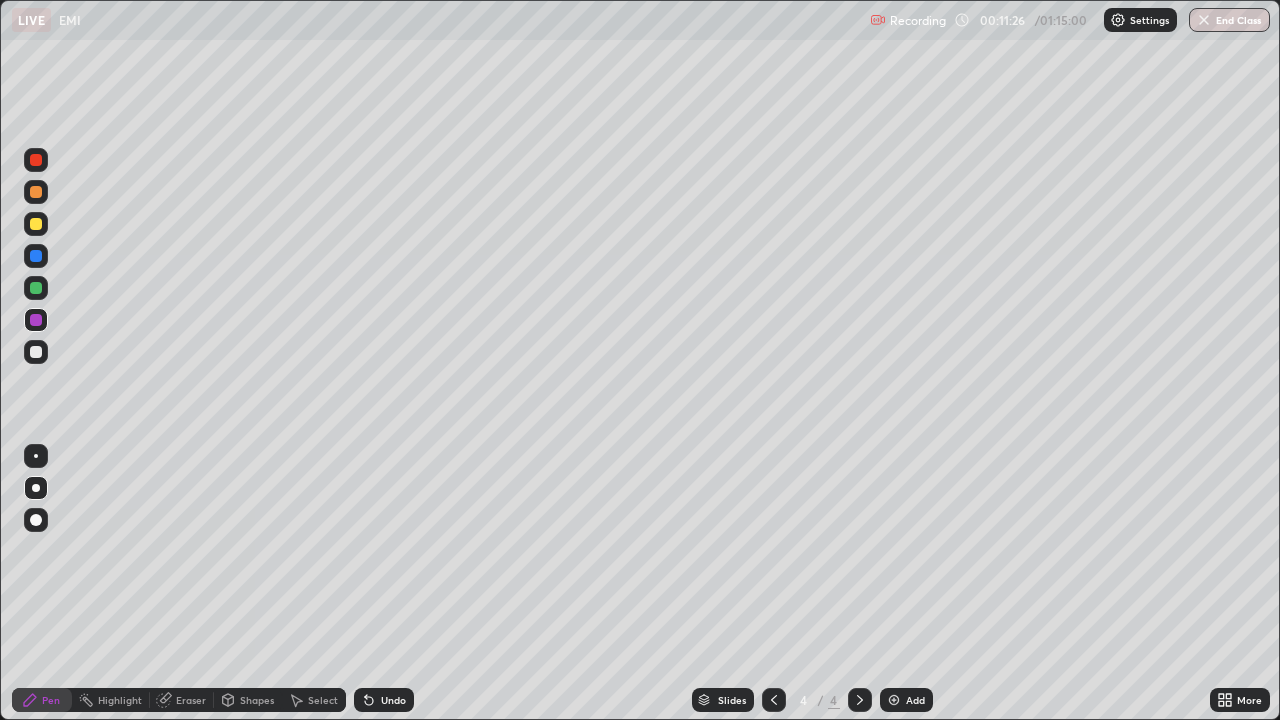 click at bounding box center [36, 520] 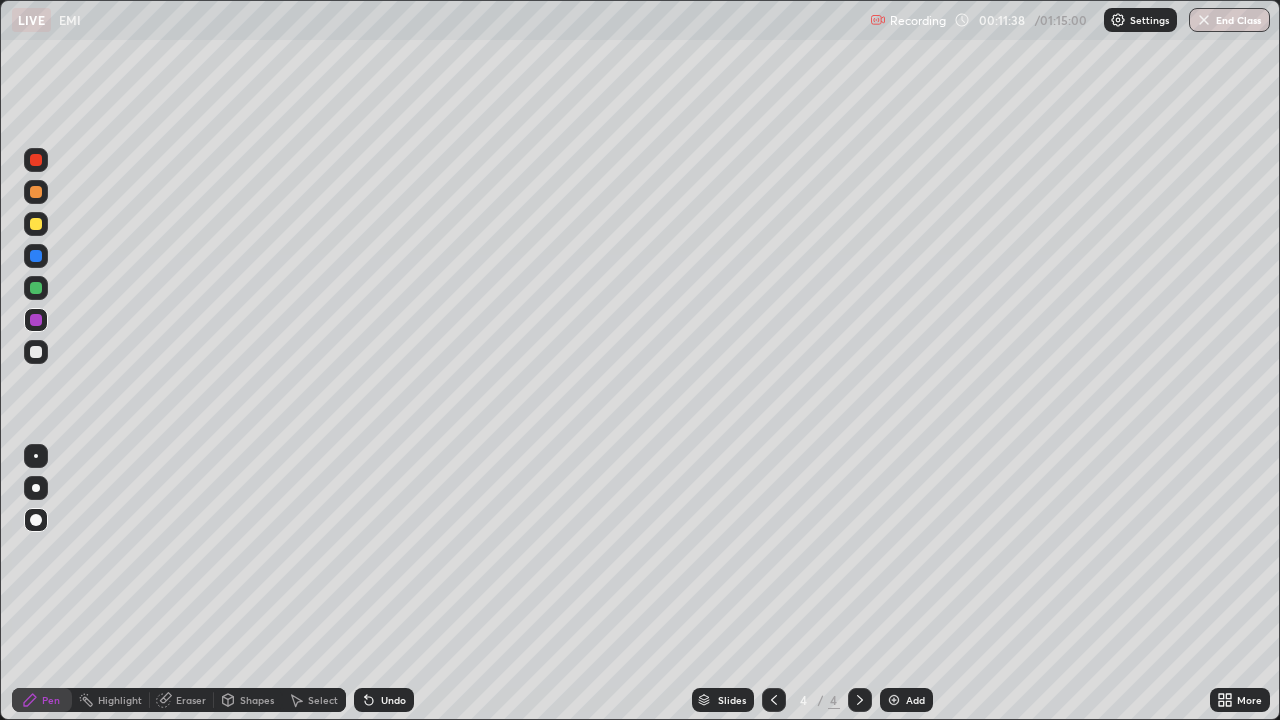 click at bounding box center (36, 352) 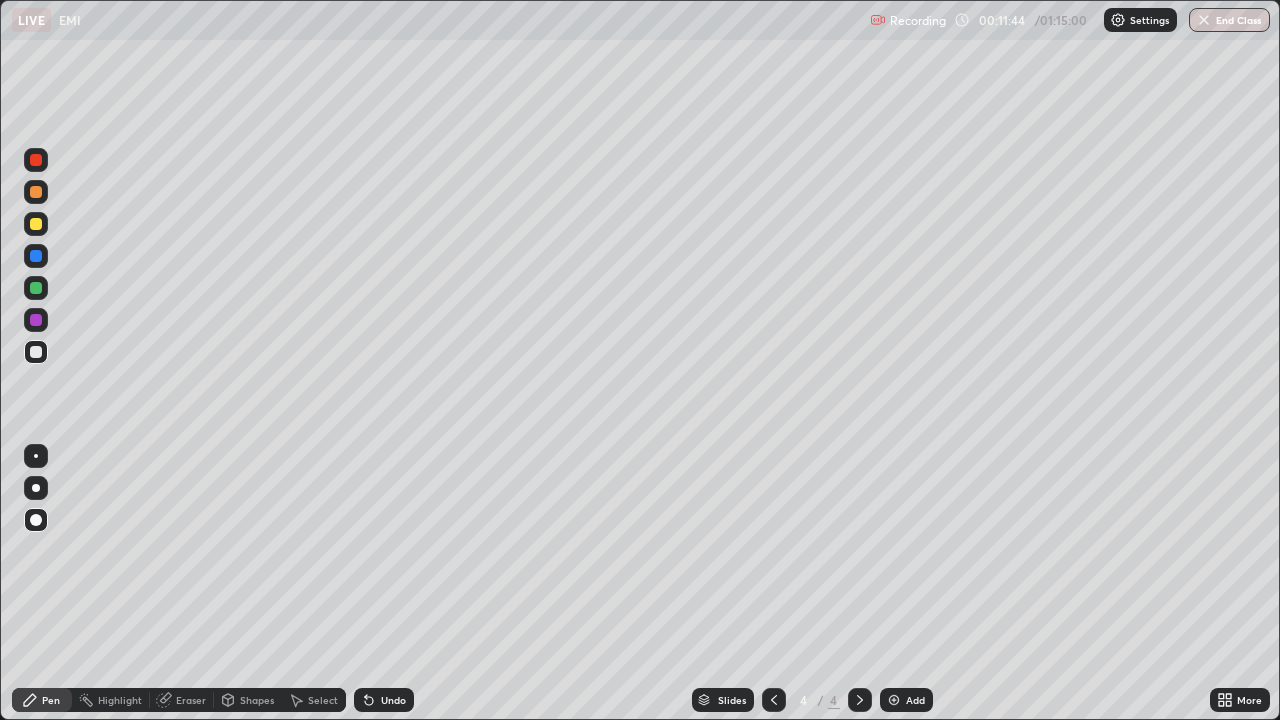 click at bounding box center [36, 288] 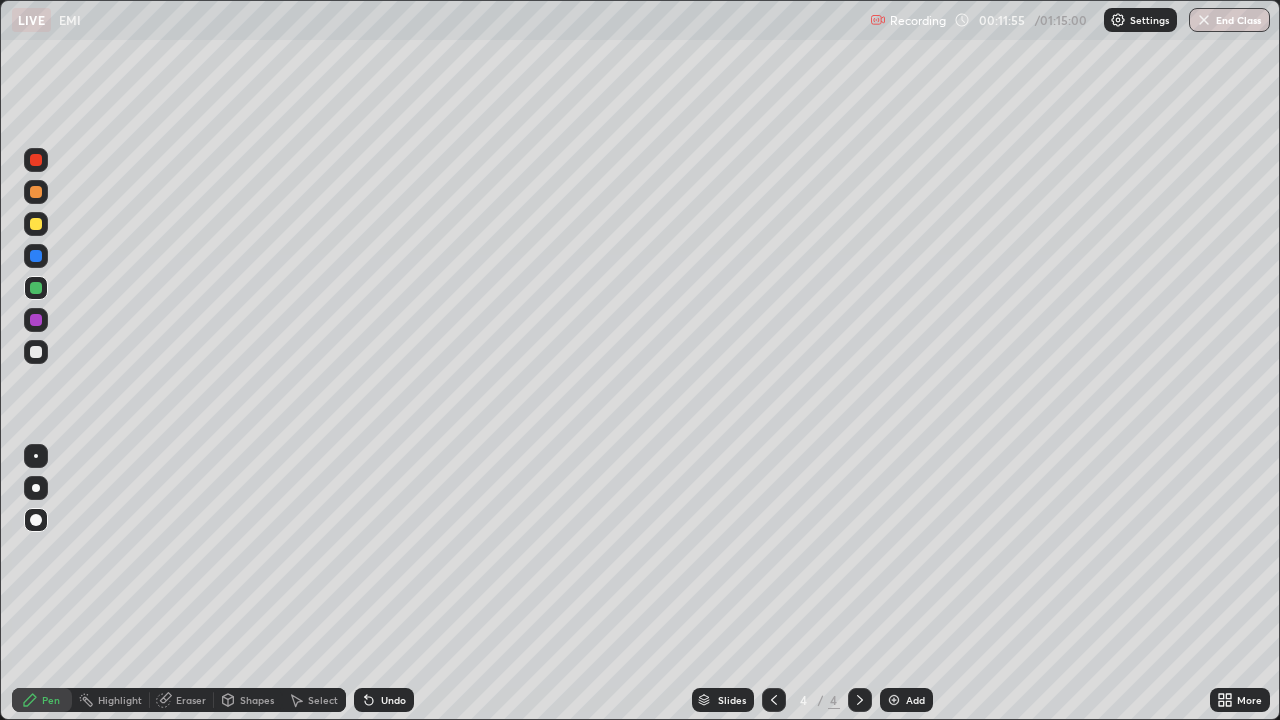 click at bounding box center [36, 456] 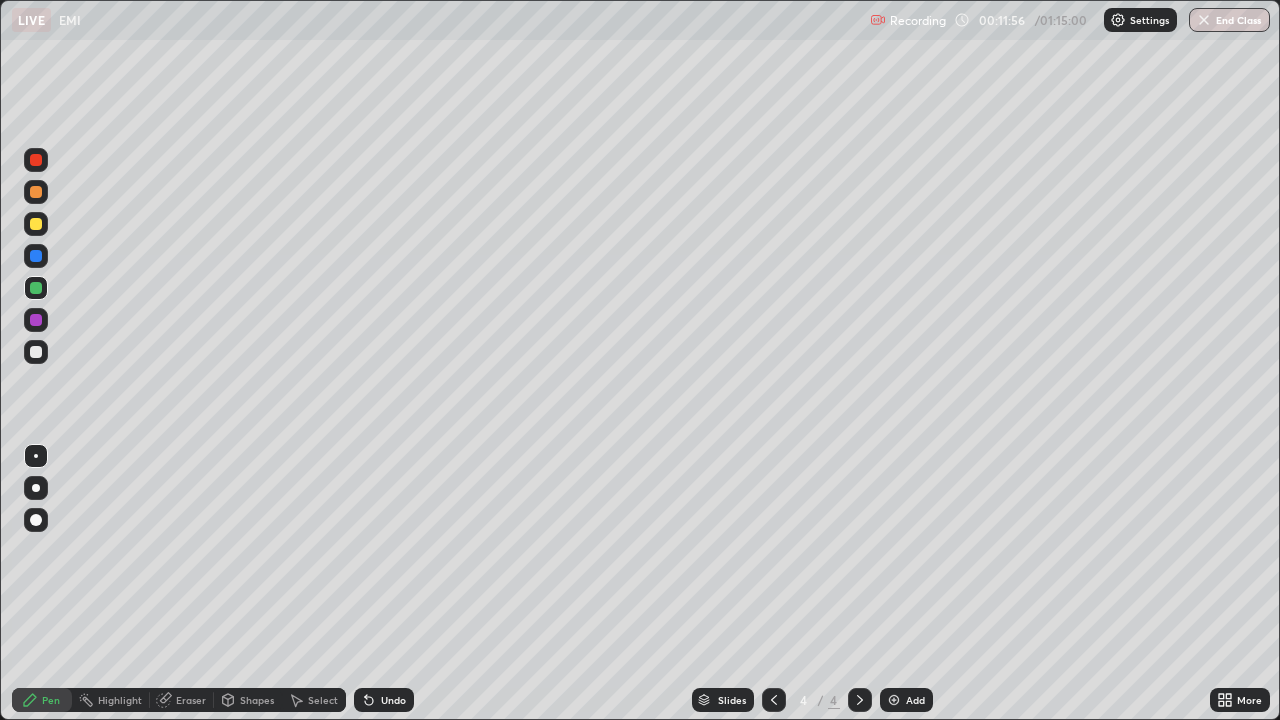 click at bounding box center (36, 456) 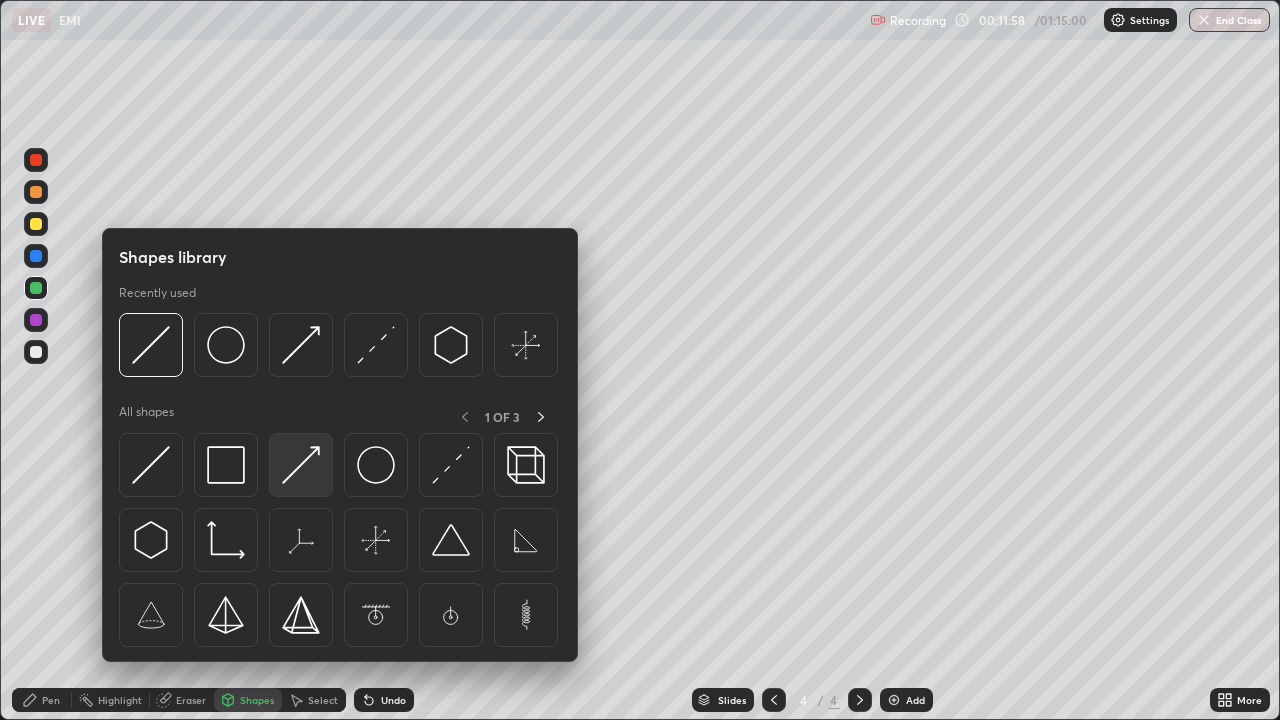 click at bounding box center (301, 465) 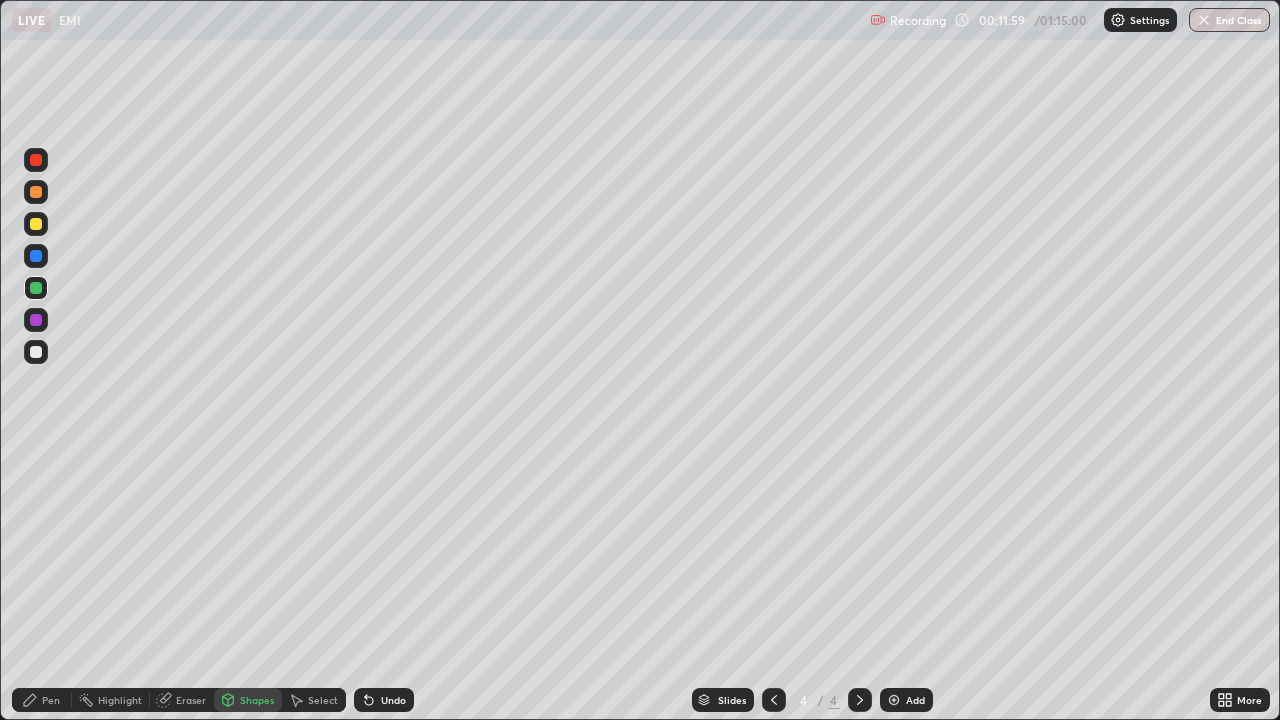 click on "Shapes" at bounding box center [248, 700] 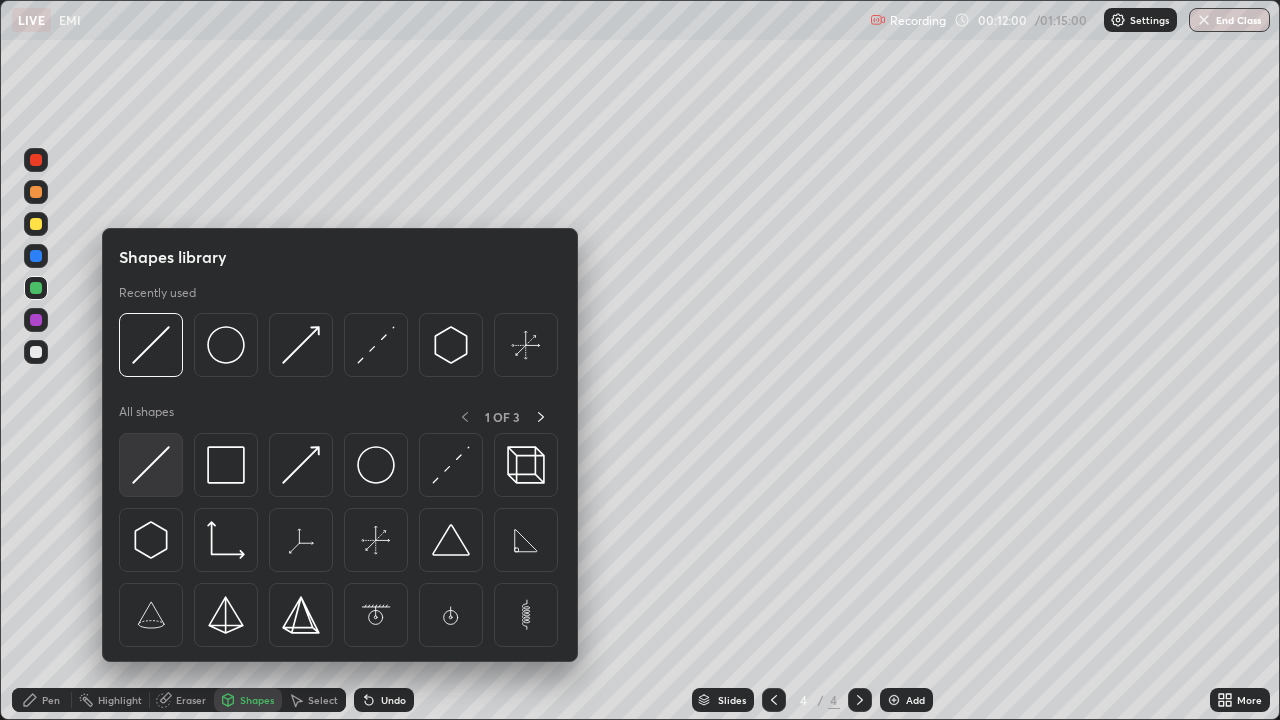 click at bounding box center [151, 465] 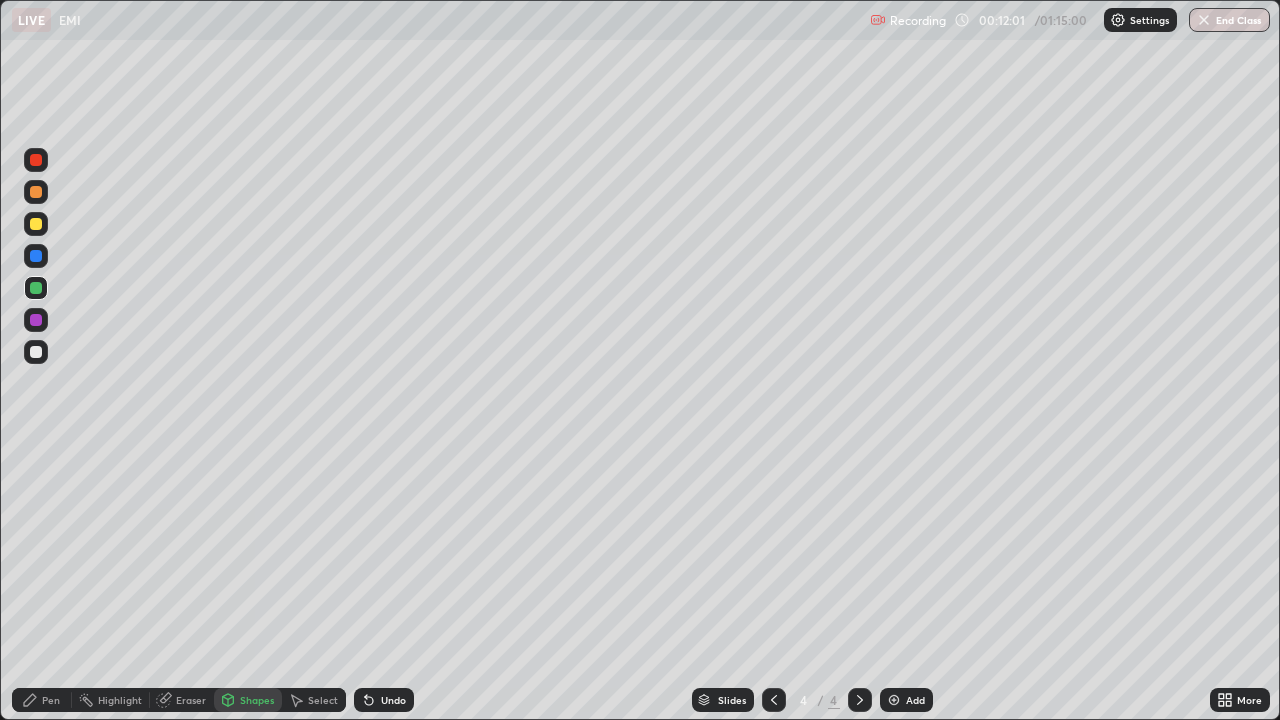 click on "Shapes" at bounding box center (257, 700) 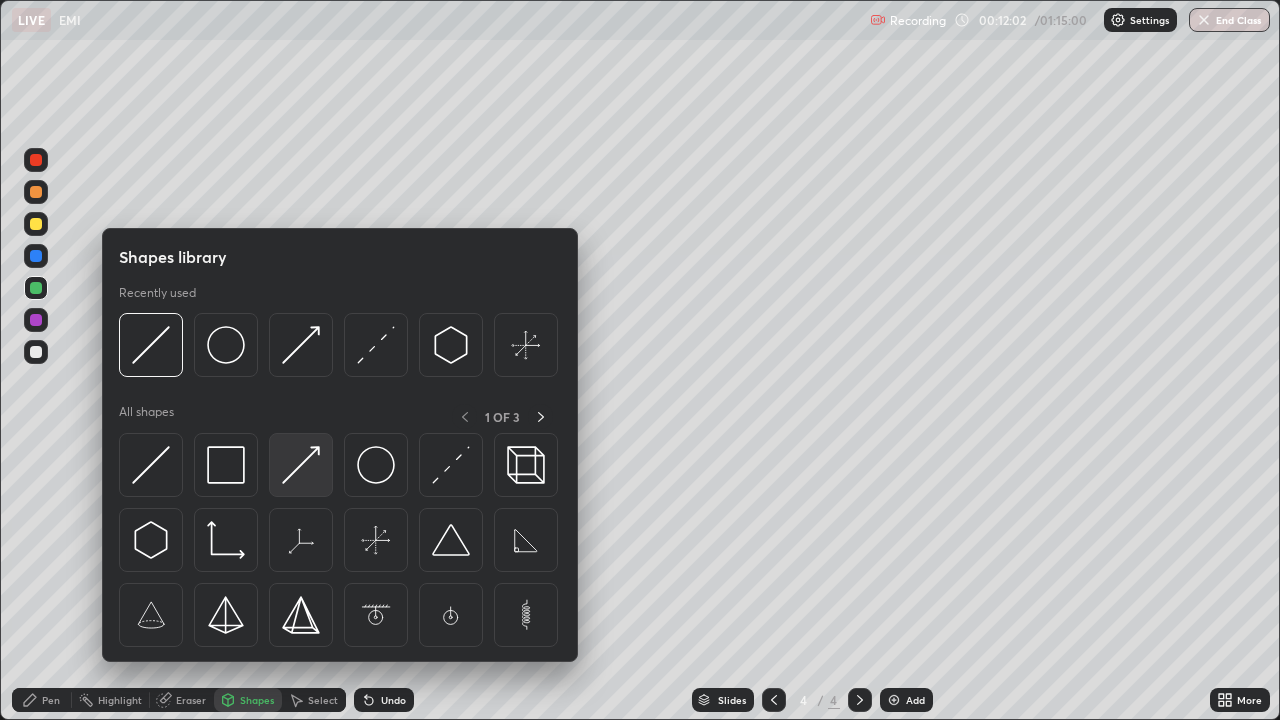 click at bounding box center (301, 465) 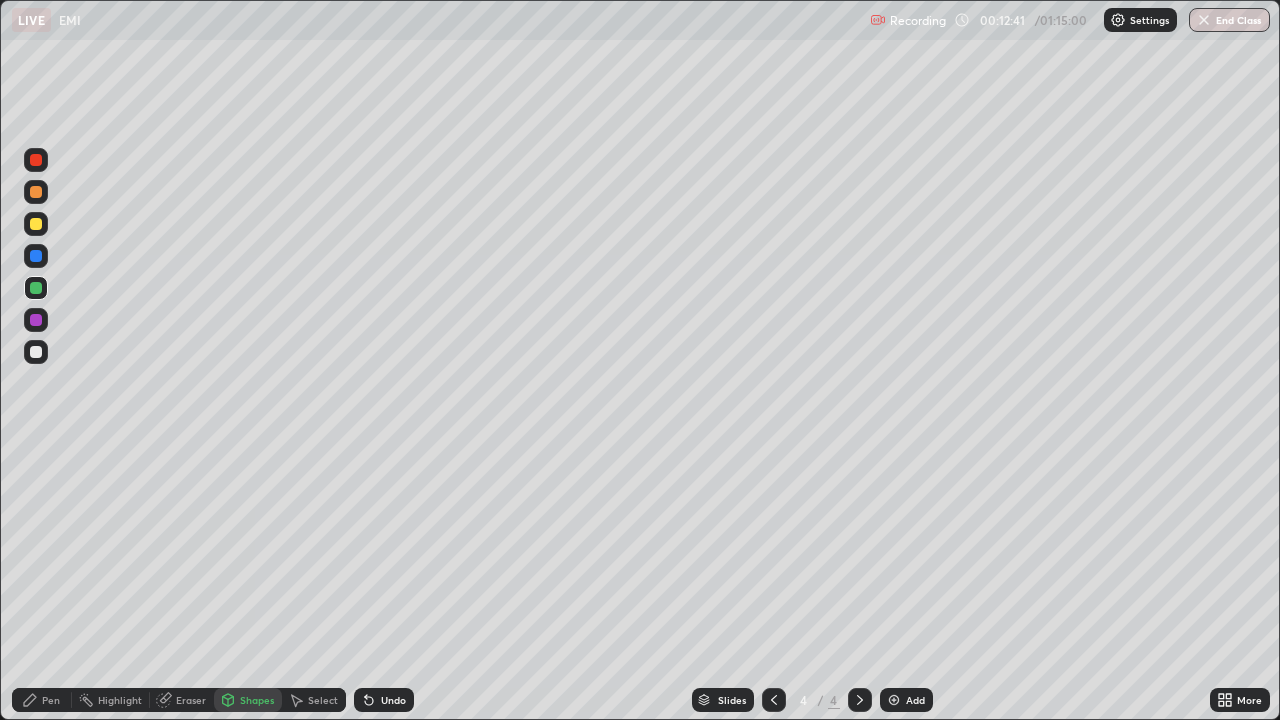 click at bounding box center (36, 320) 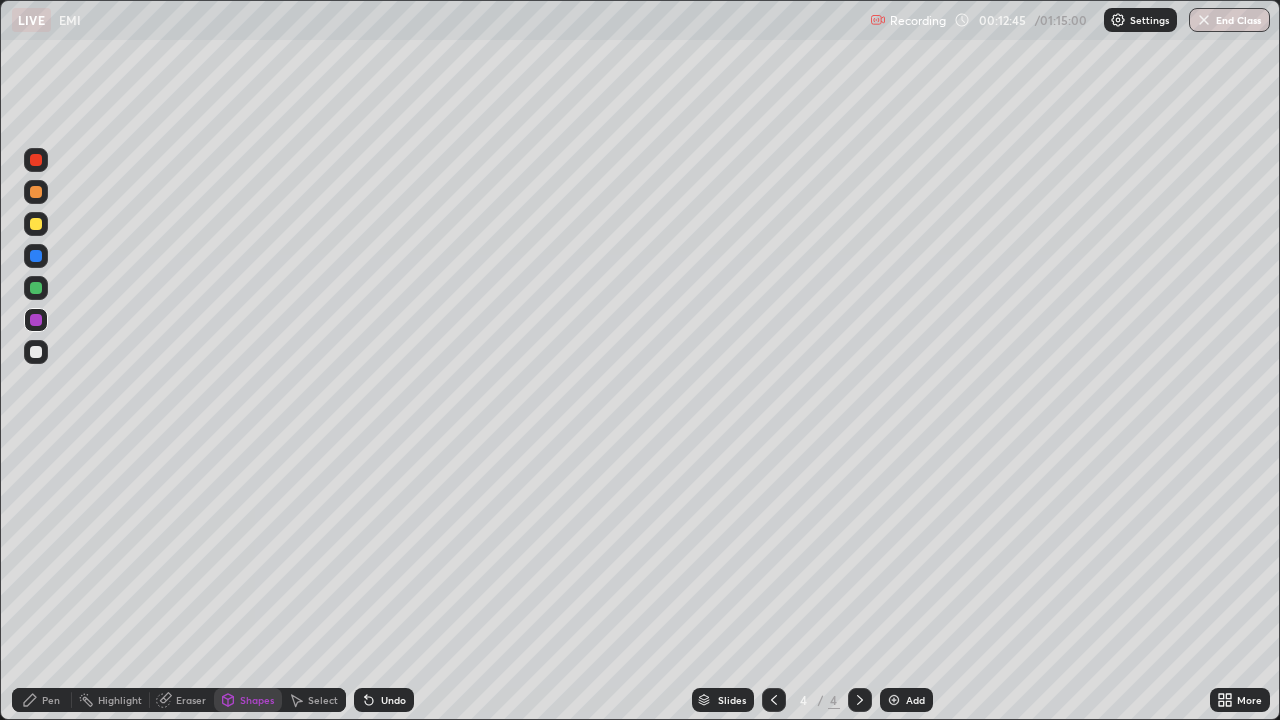 click at bounding box center [36, 256] 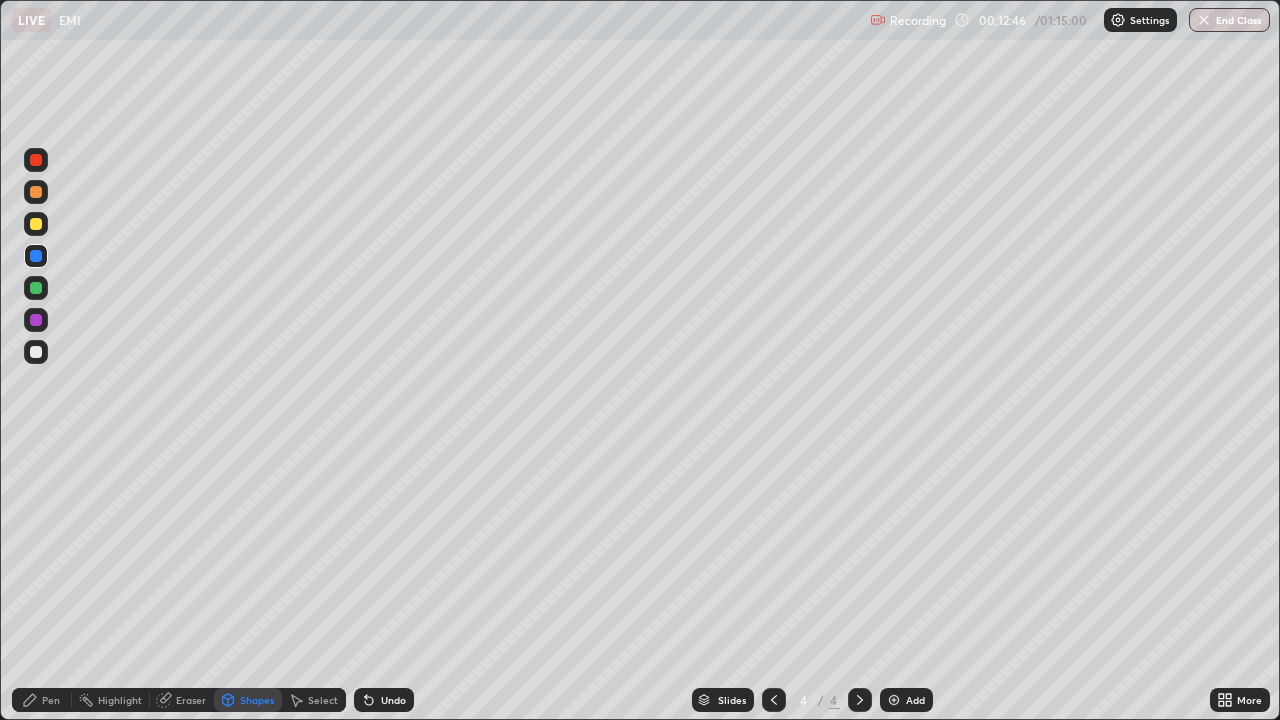 click at bounding box center [36, 224] 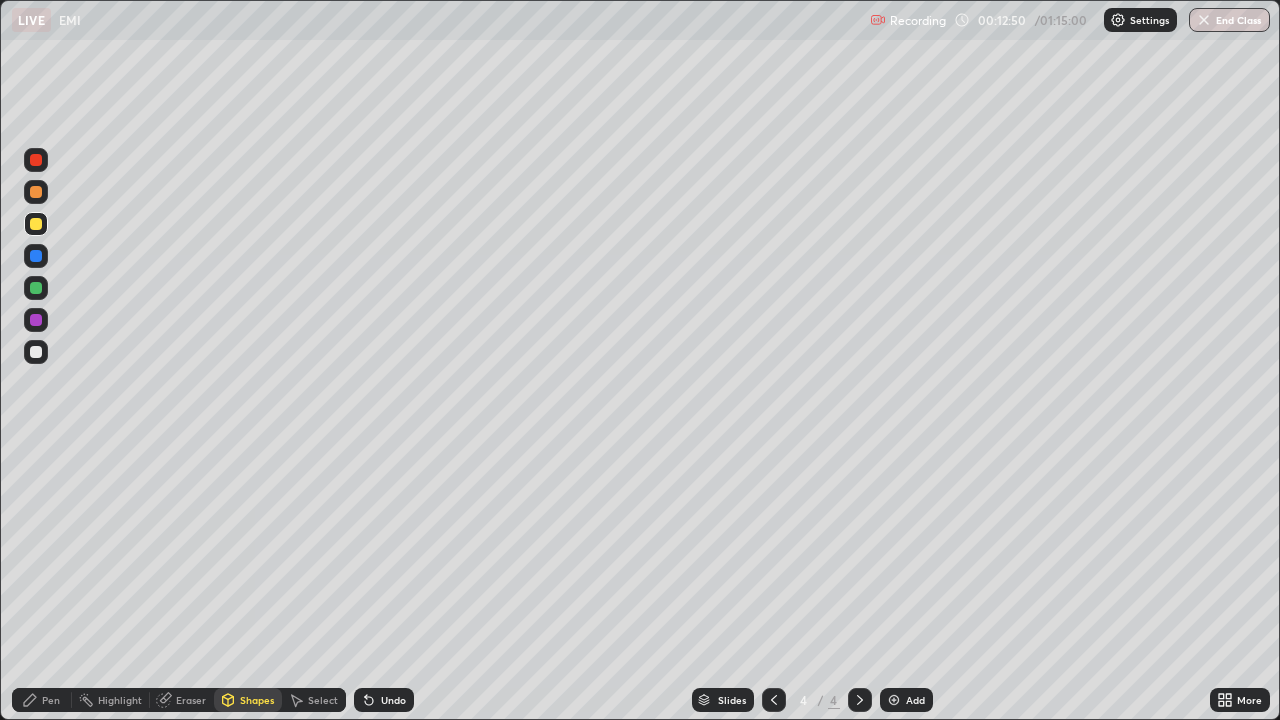 click on "Pen" at bounding box center [51, 700] 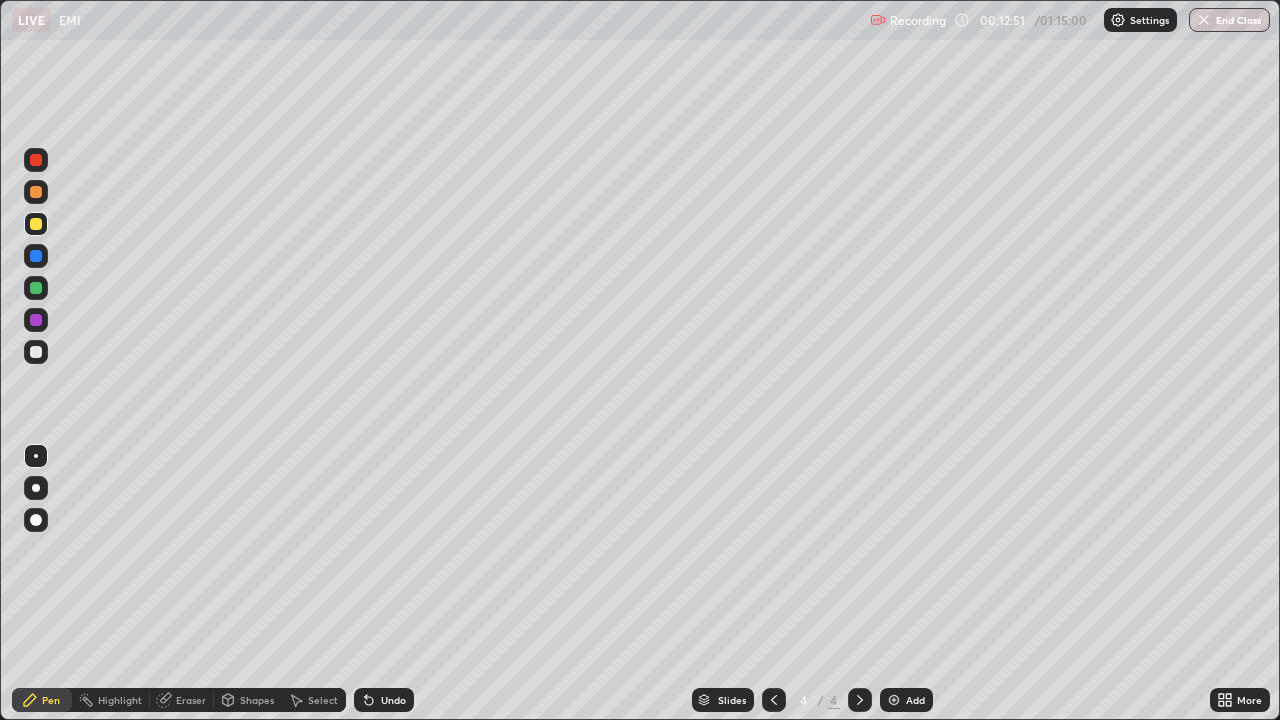 click at bounding box center (36, 520) 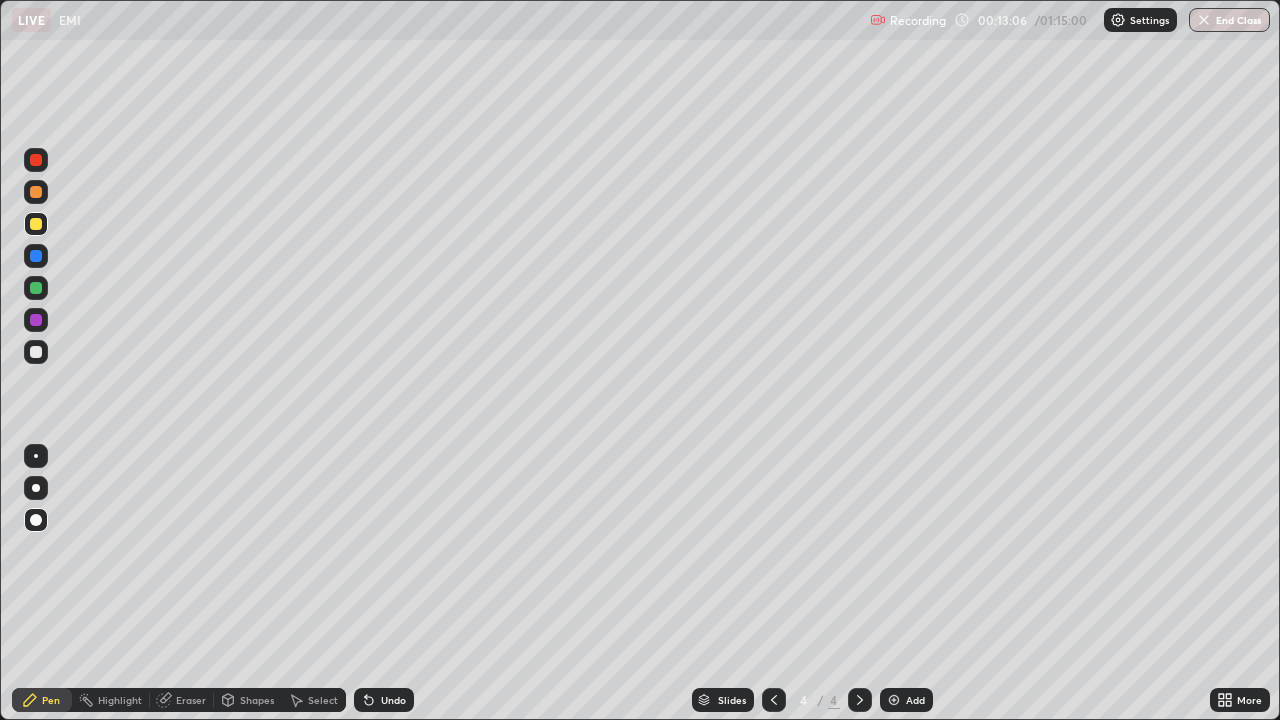 click at bounding box center [36, 320] 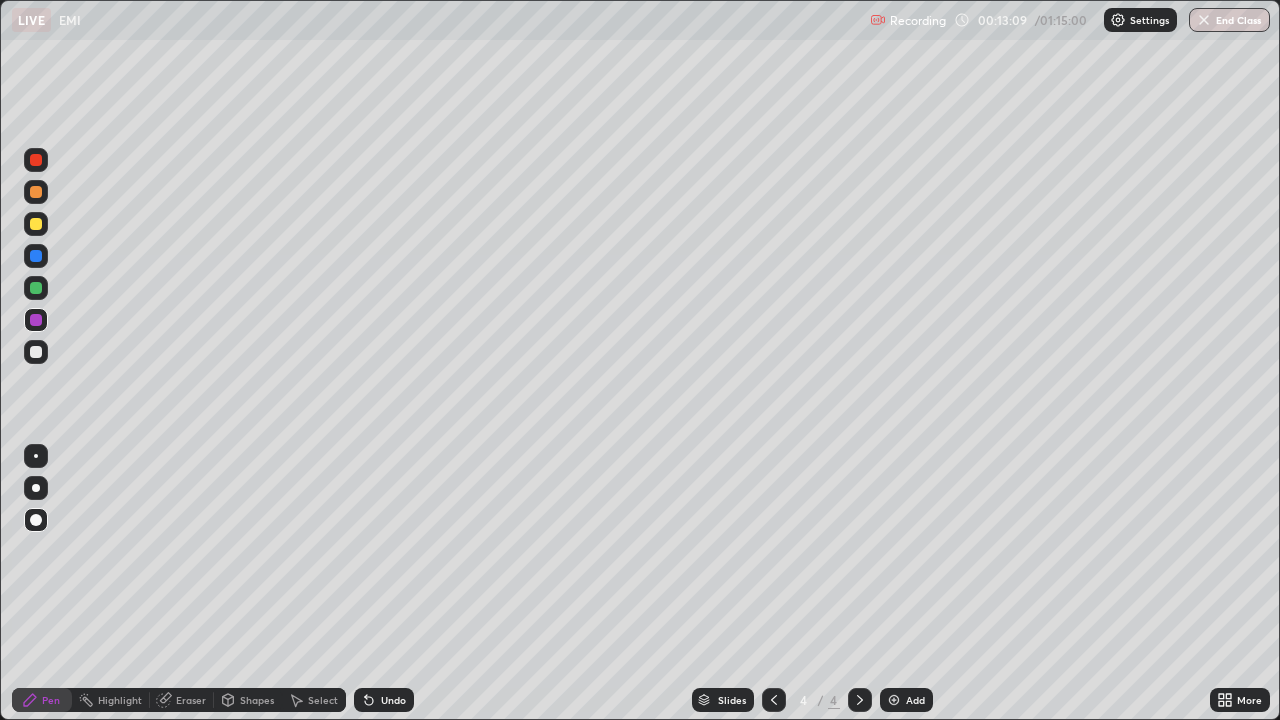 click at bounding box center [36, 224] 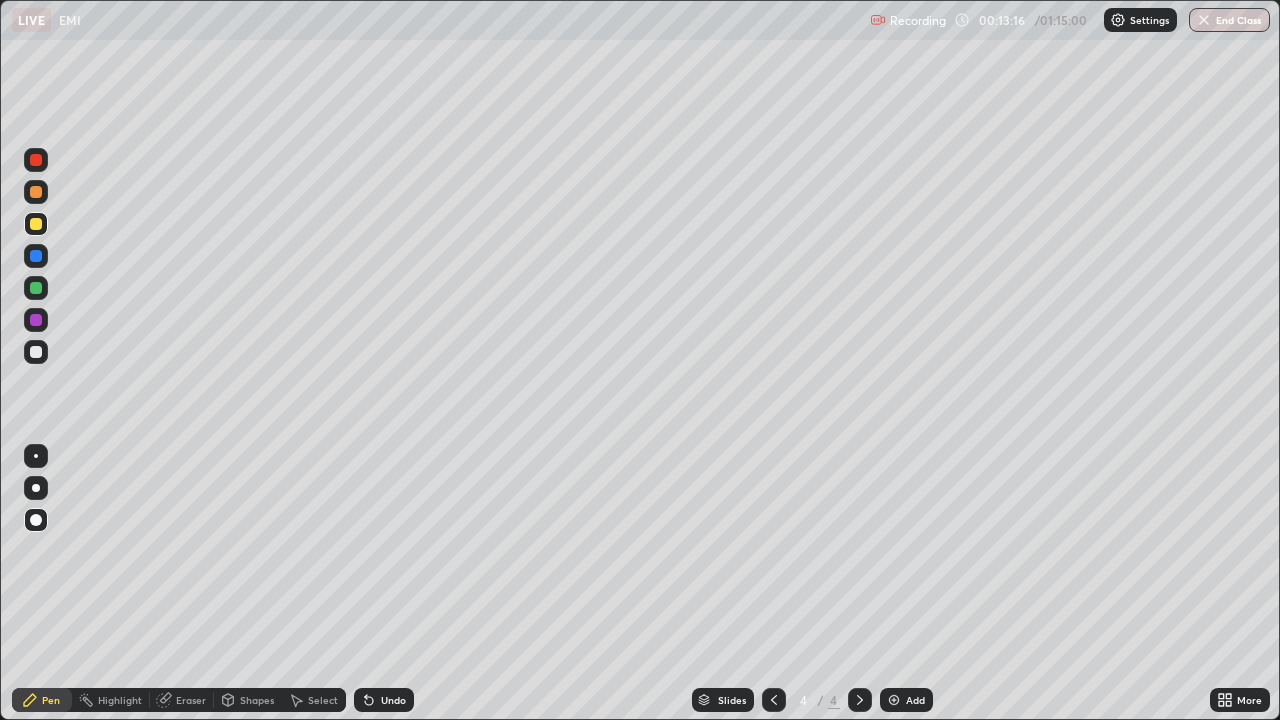 click at bounding box center [36, 352] 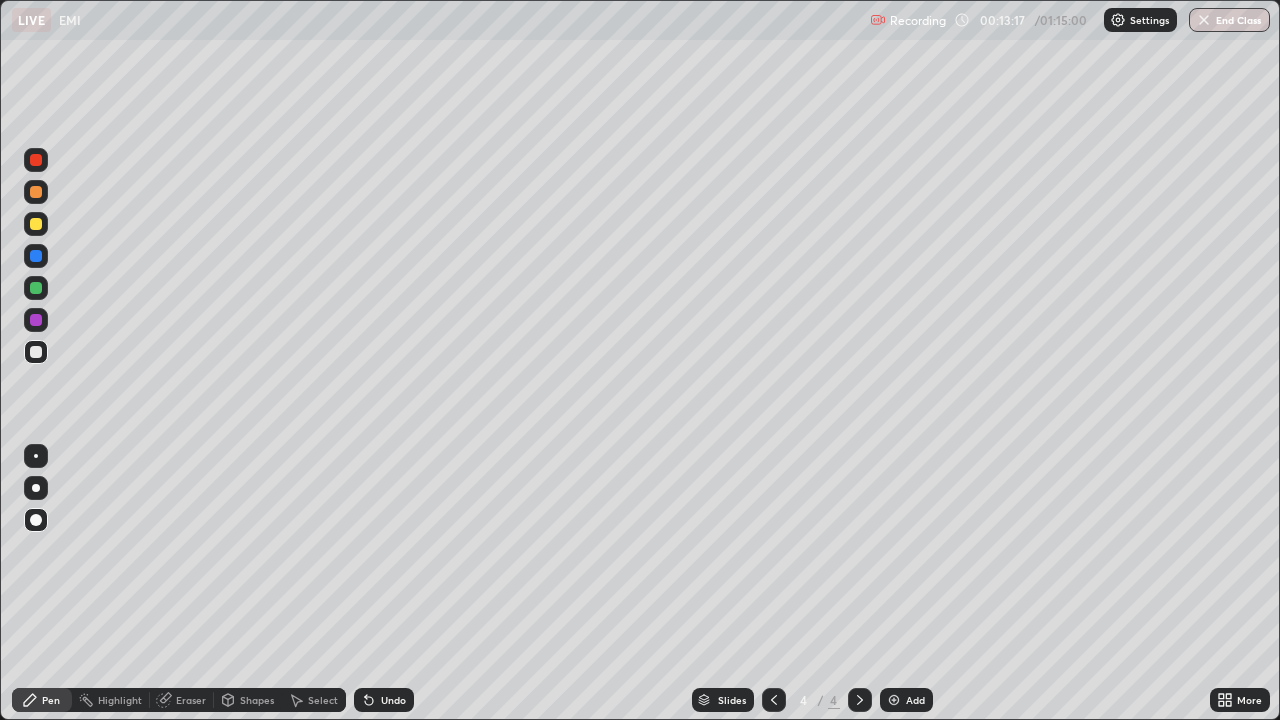 click at bounding box center [36, 192] 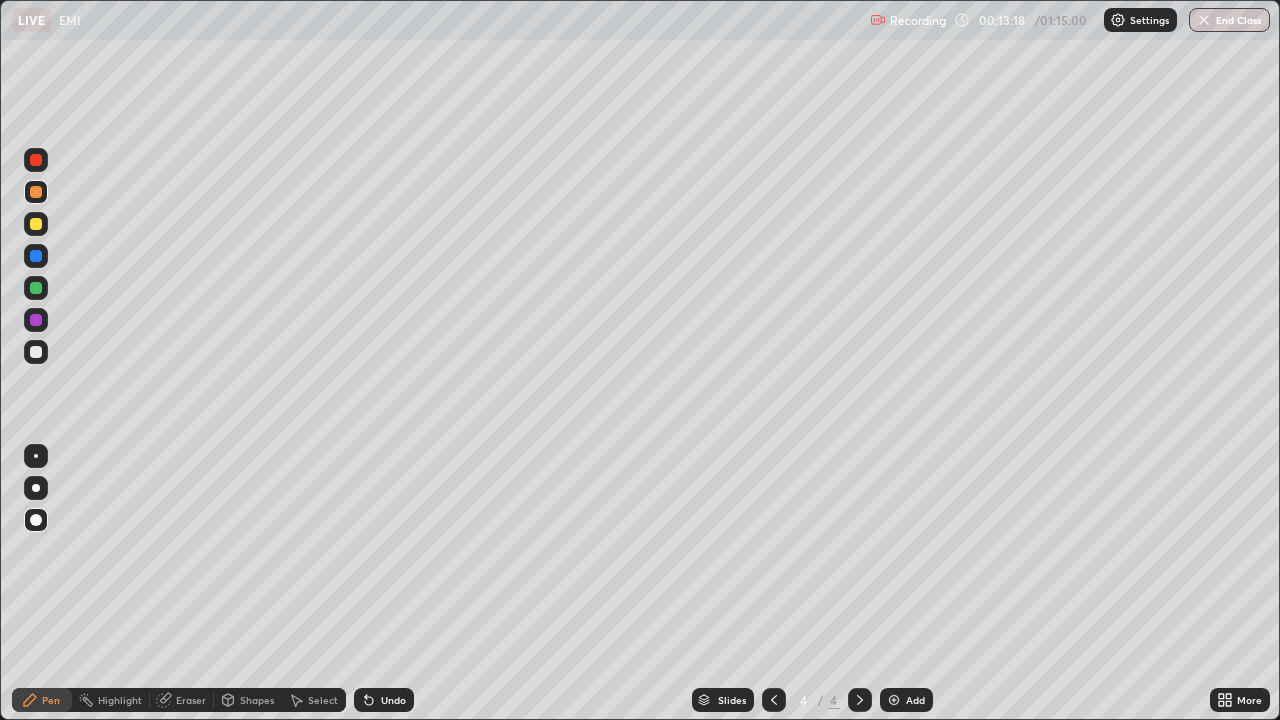 click on "Eraser" at bounding box center (191, 700) 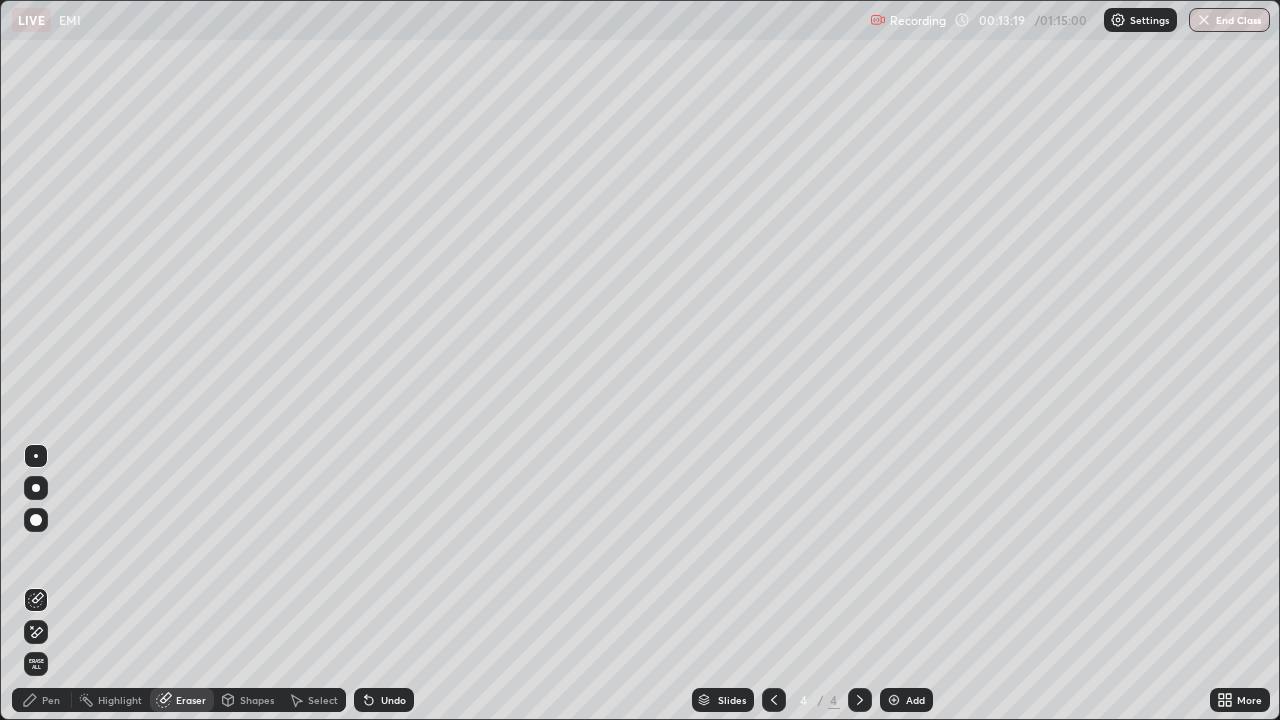 click on "Highlight" at bounding box center [111, 700] 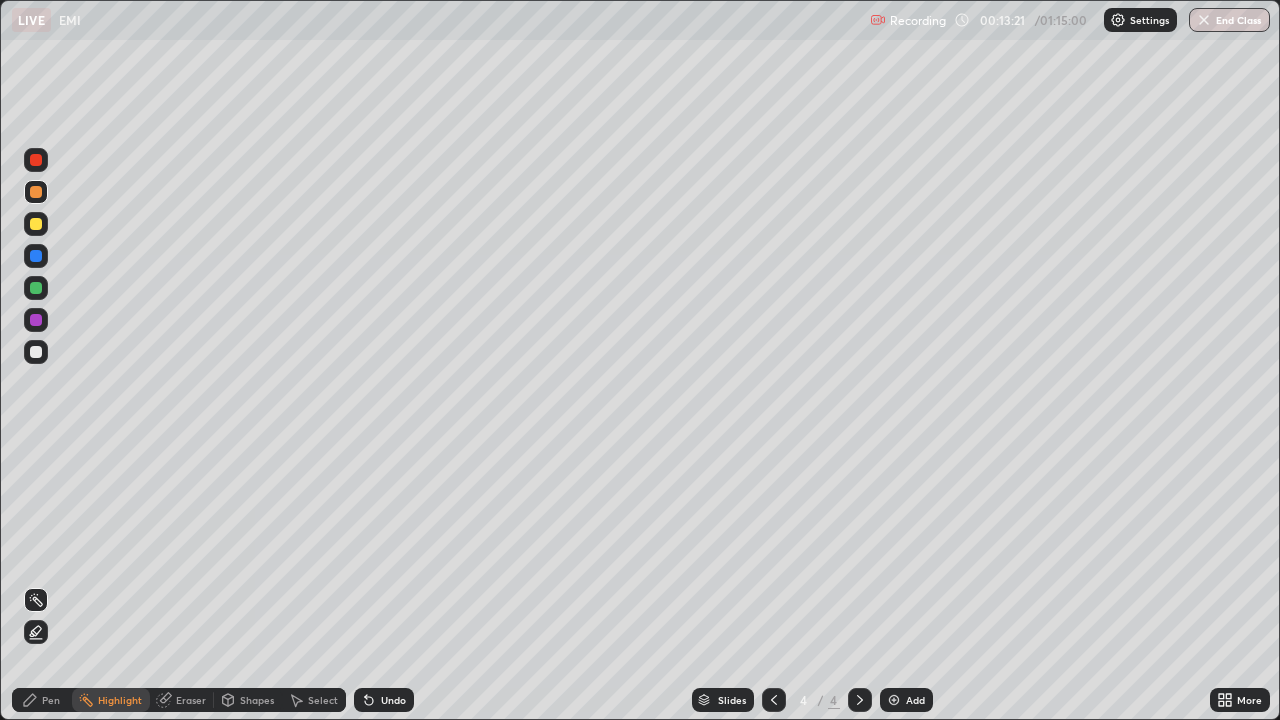 click on "Shapes" at bounding box center [257, 700] 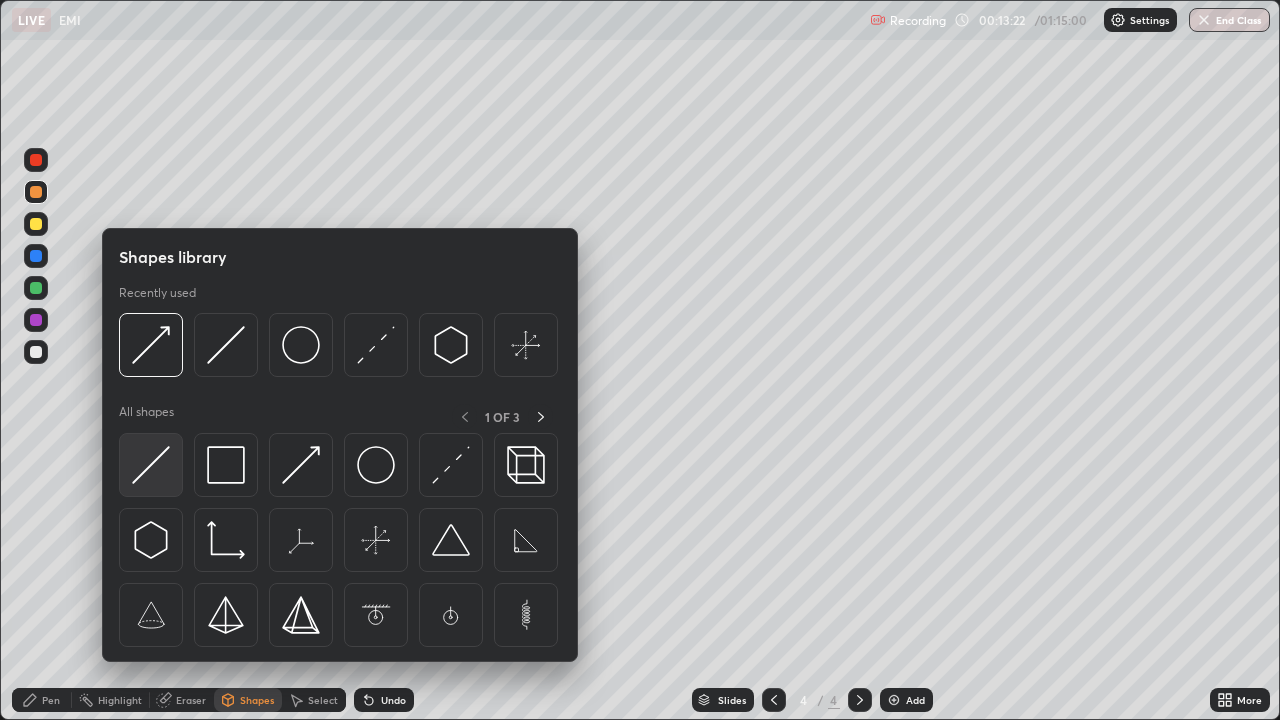 click at bounding box center [151, 465] 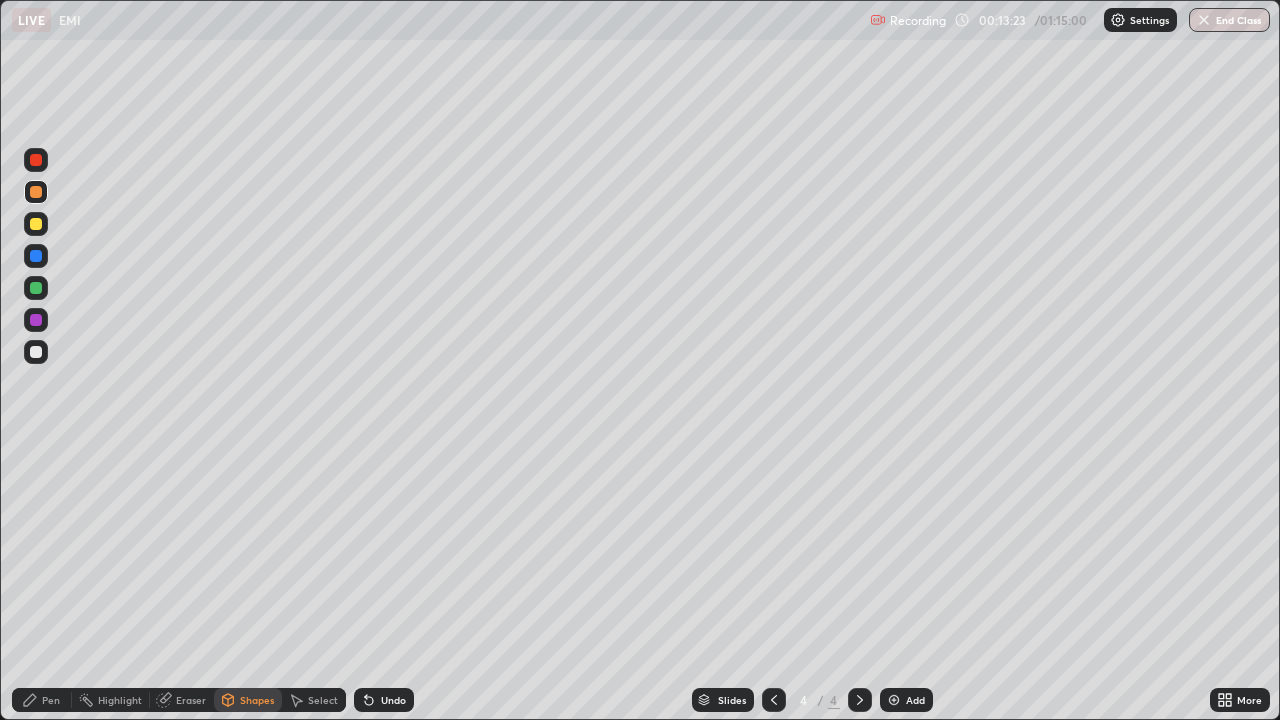 click on "Pen" at bounding box center [51, 700] 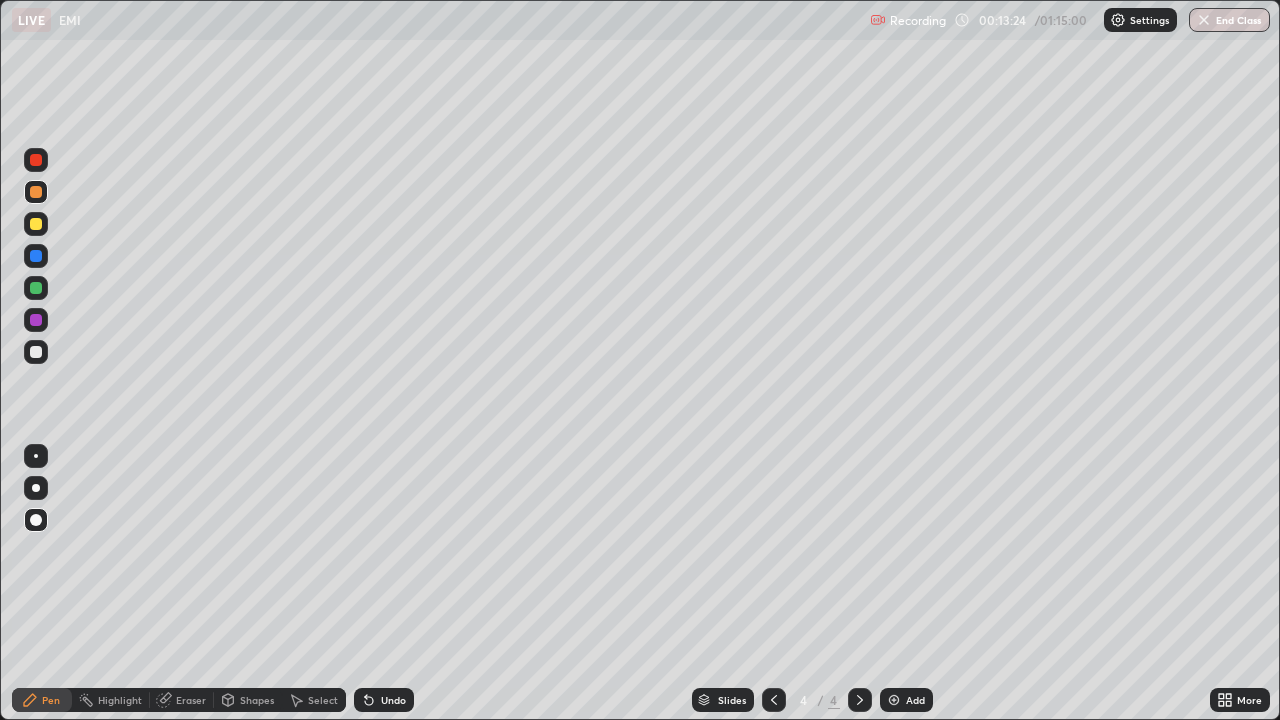 click at bounding box center (36, 456) 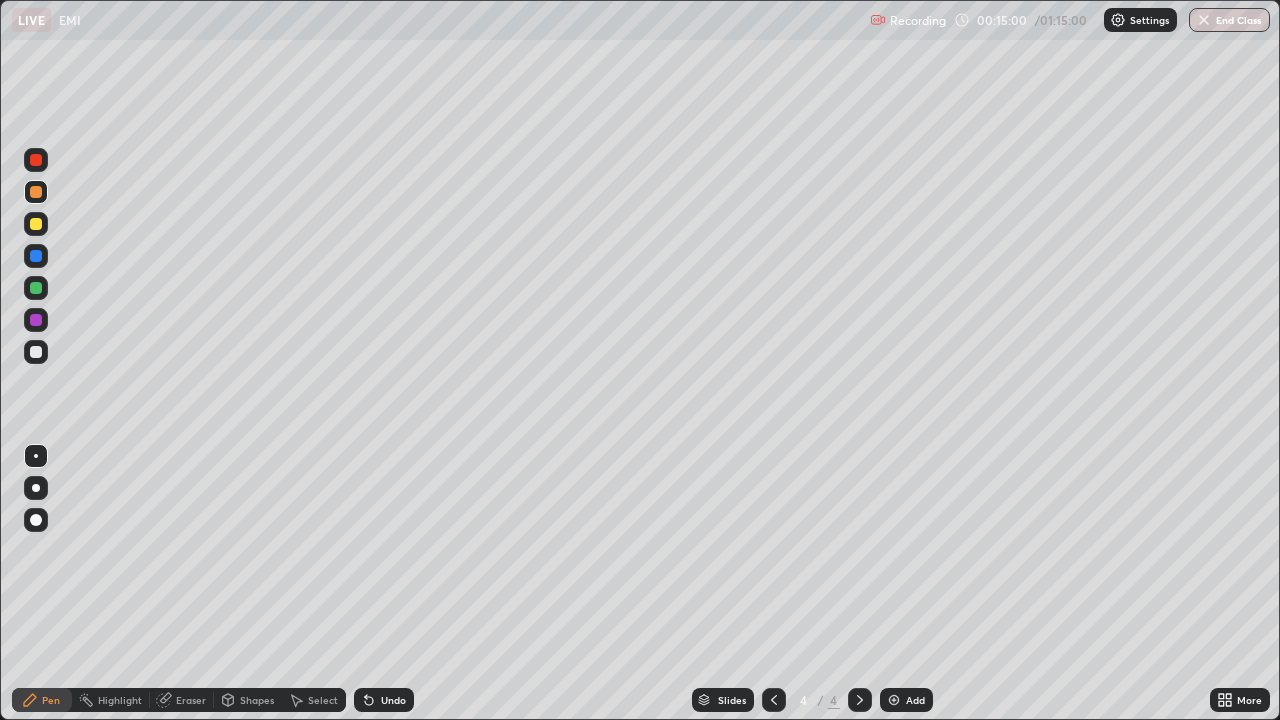 click at bounding box center (36, 352) 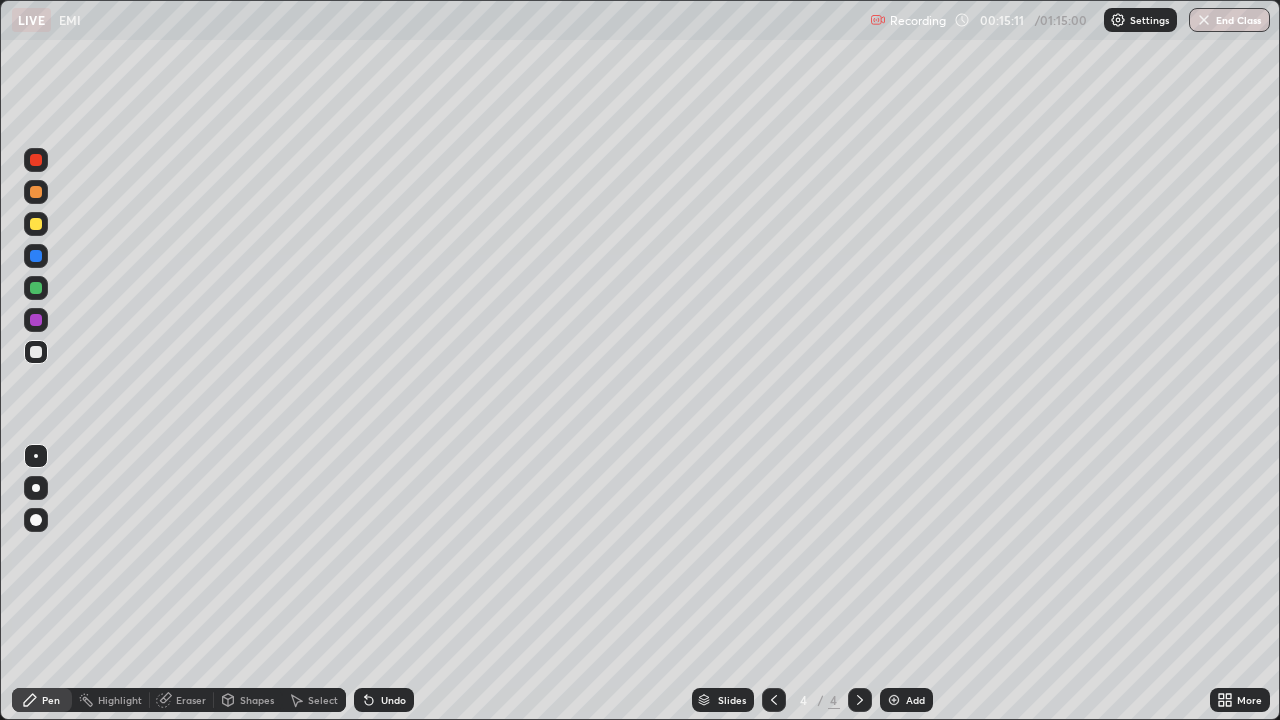 click at bounding box center [774, 700] 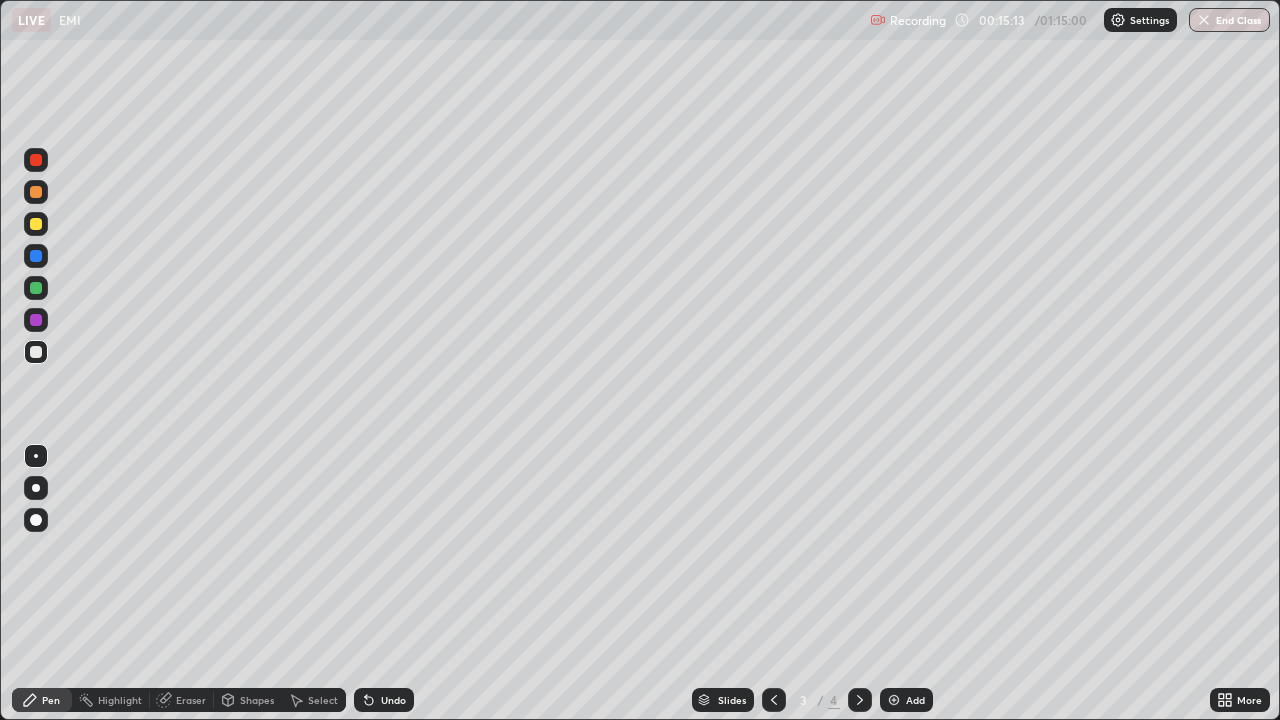 click 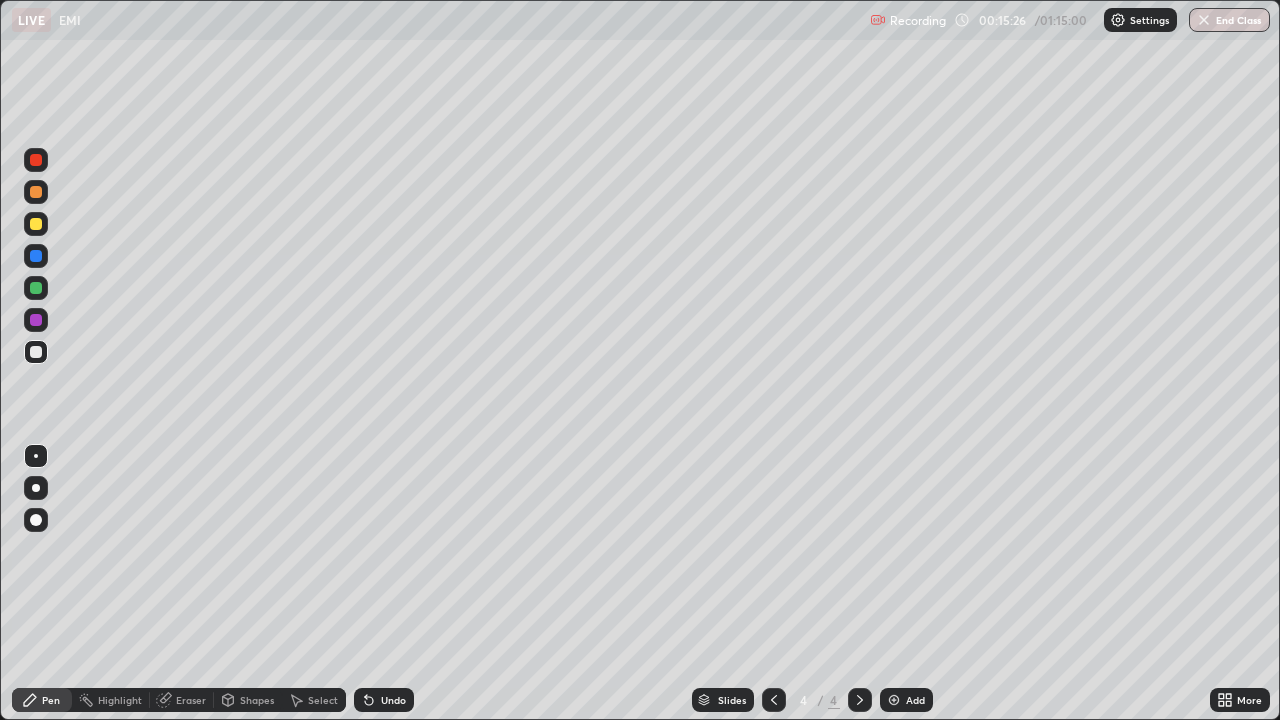 click on "Eraser" at bounding box center (191, 700) 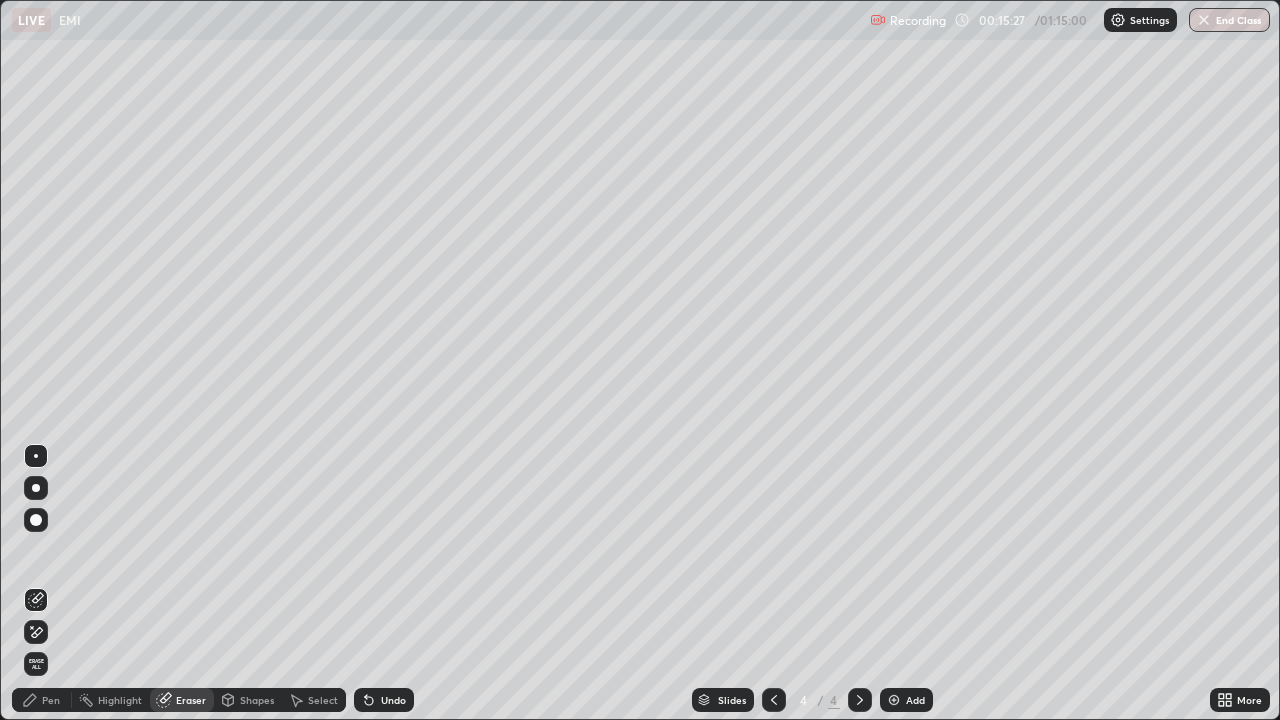 click on "Pen" at bounding box center (51, 700) 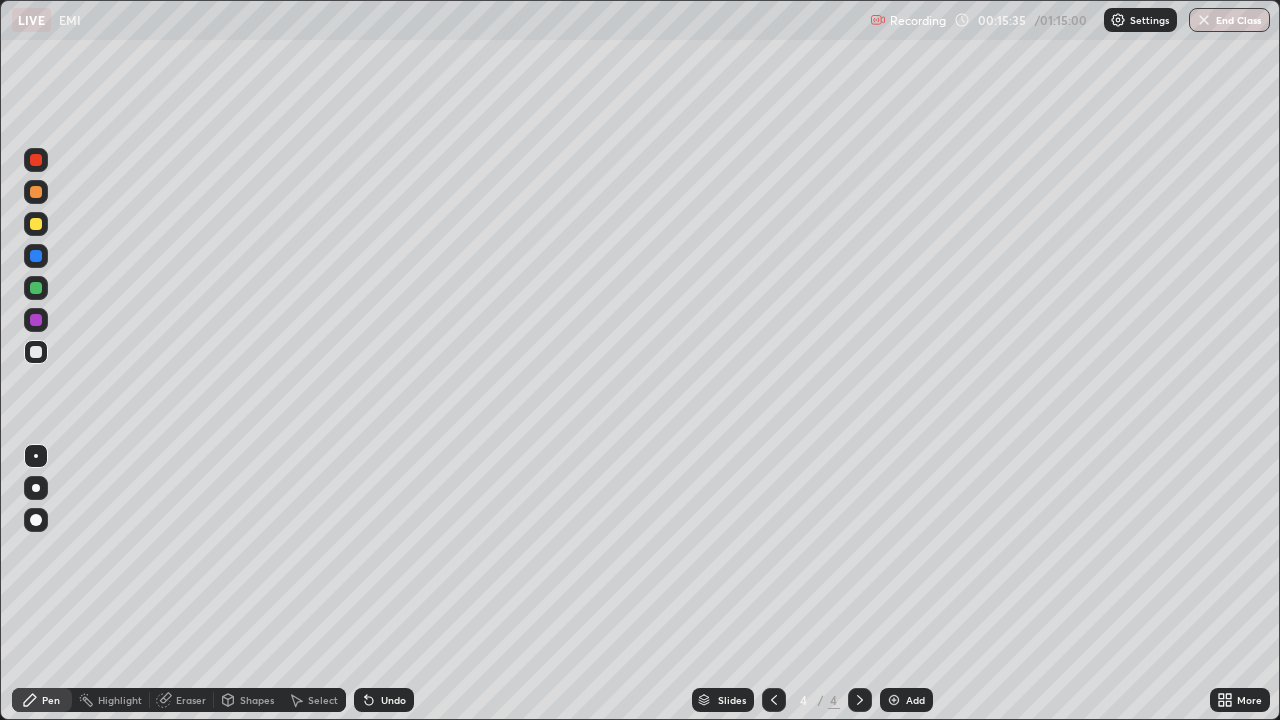 click at bounding box center (36, 560) 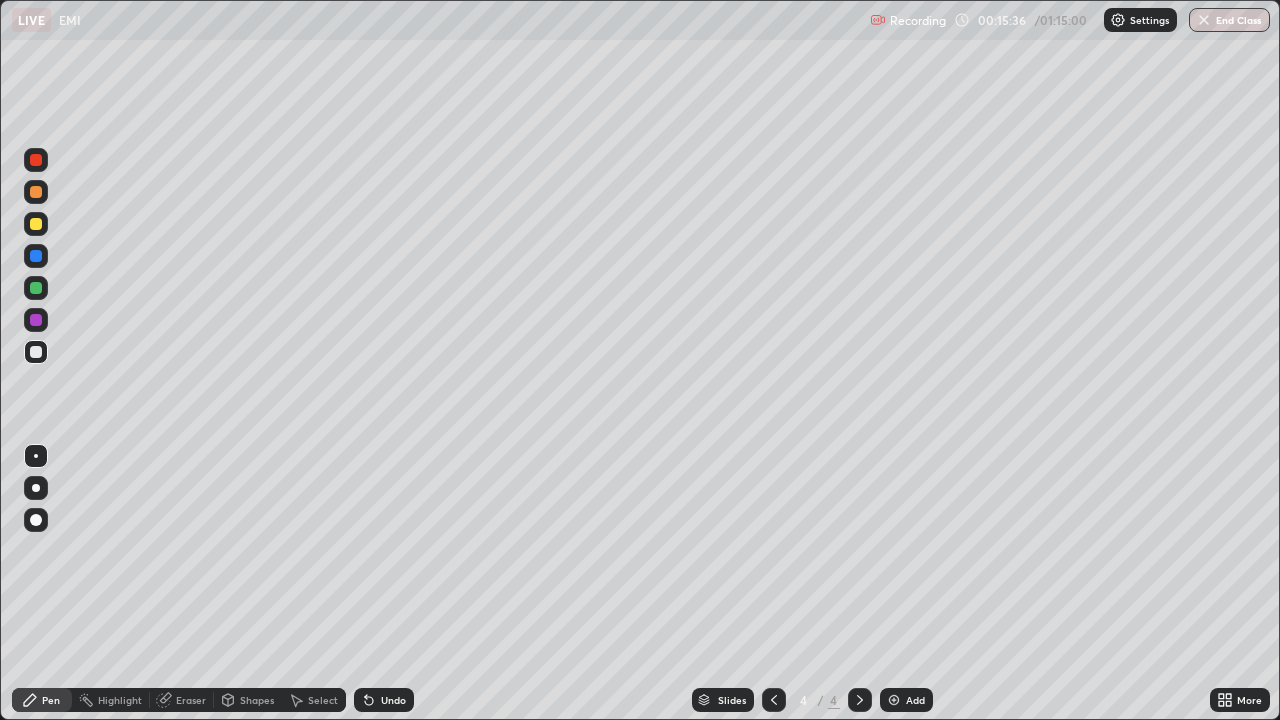 click at bounding box center (36, 560) 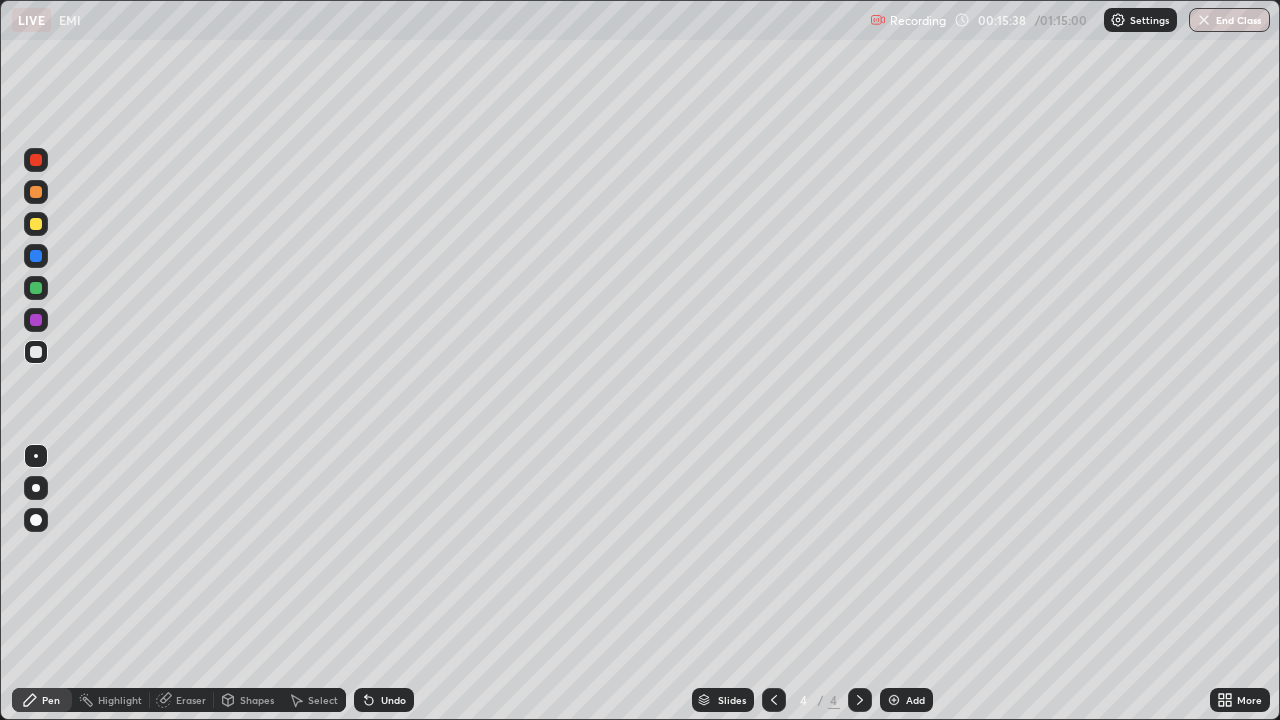 click at bounding box center [36, 560] 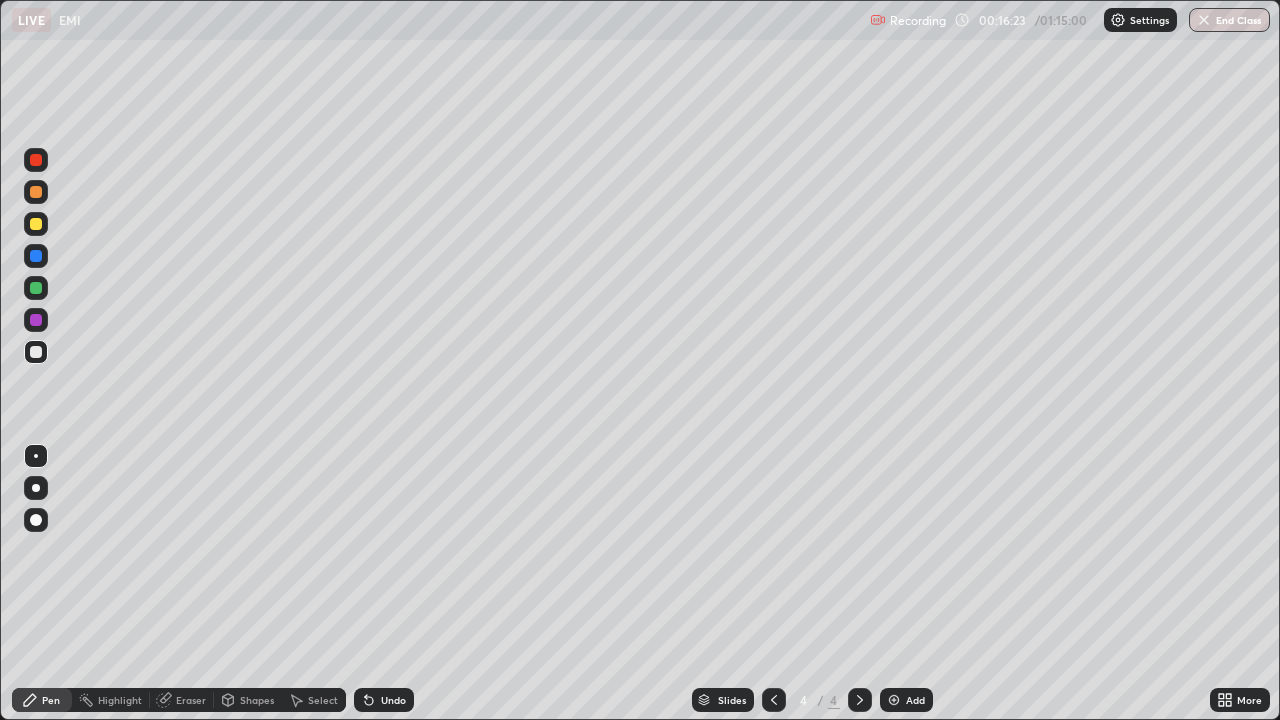 click at bounding box center [36, 192] 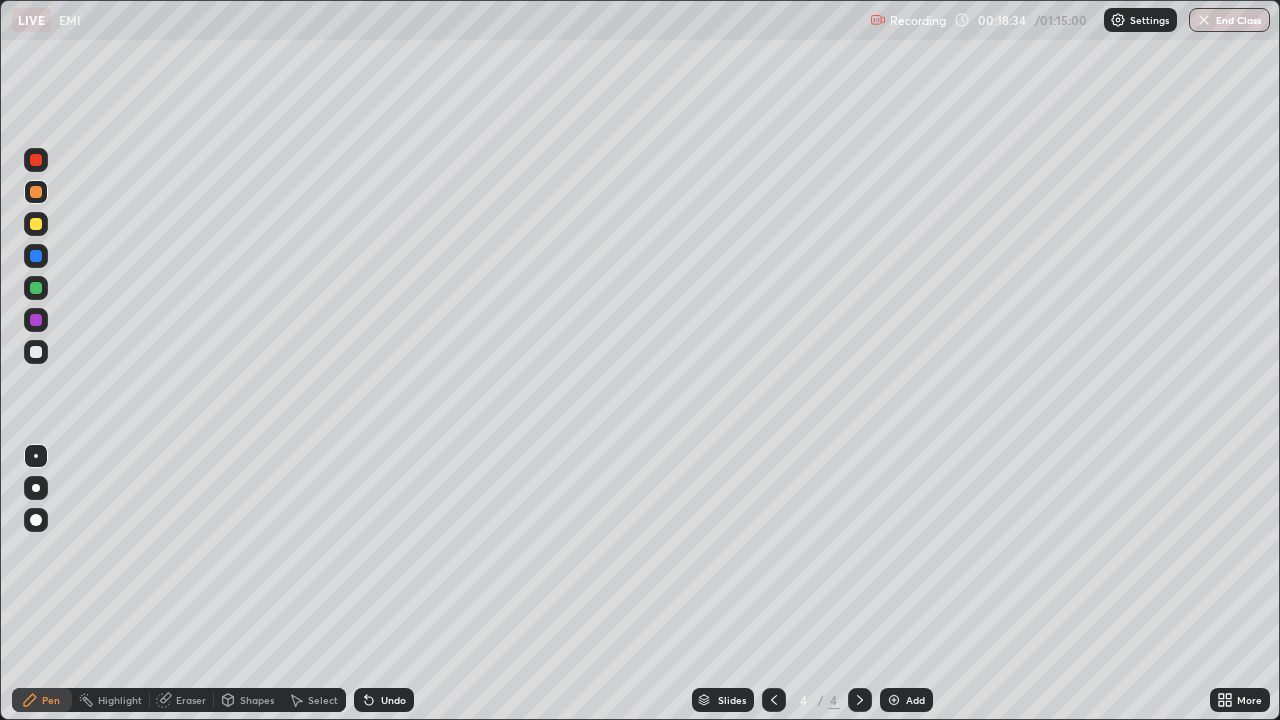 click on "Add" at bounding box center [915, 700] 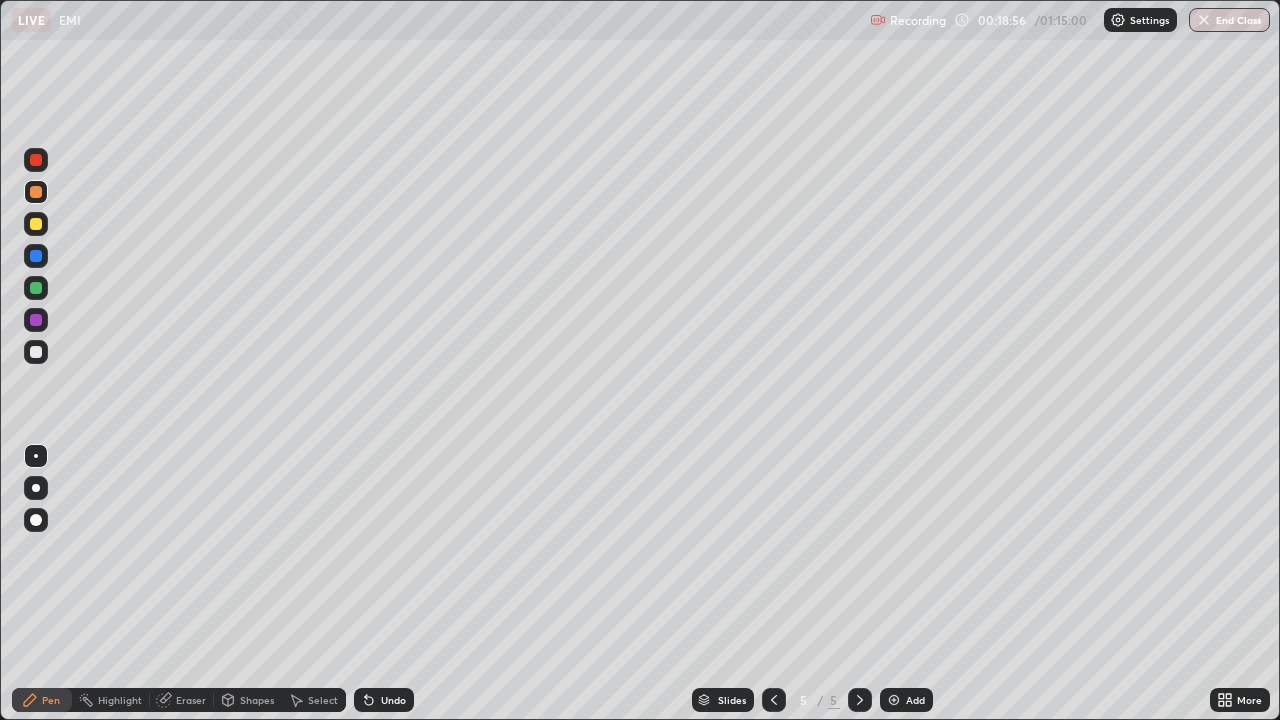 click at bounding box center [36, 352] 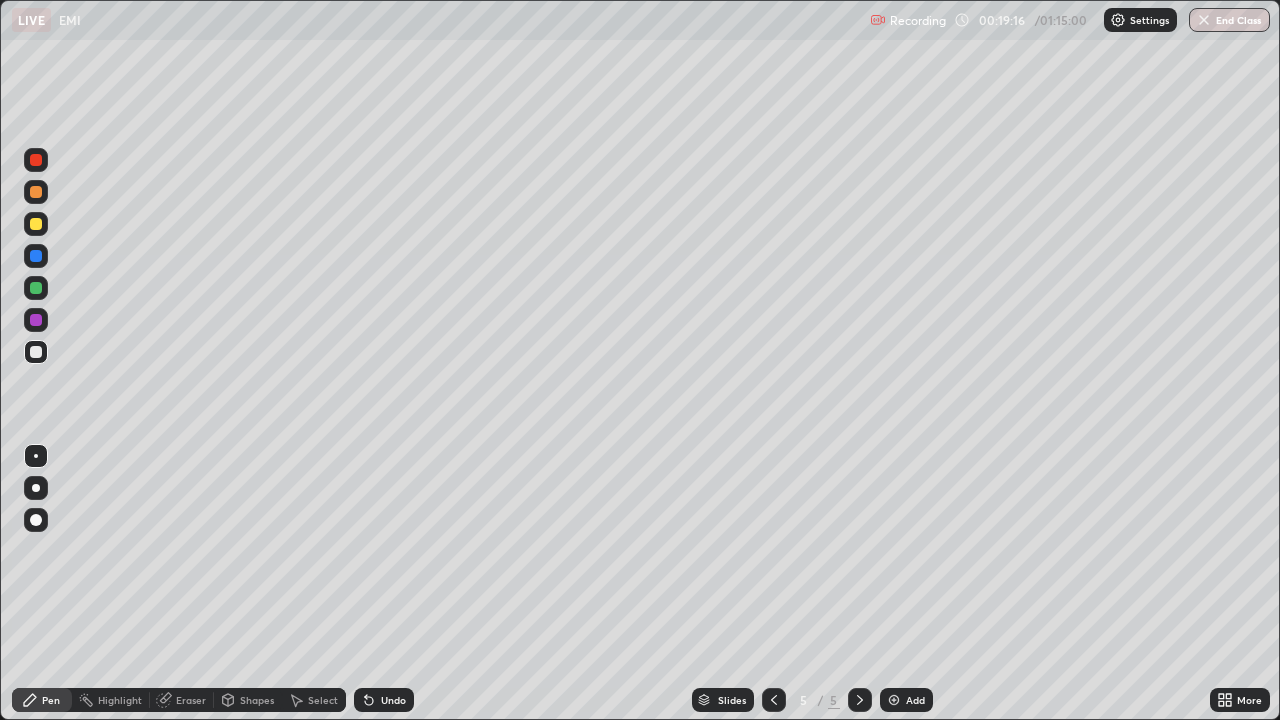 click at bounding box center (36, 320) 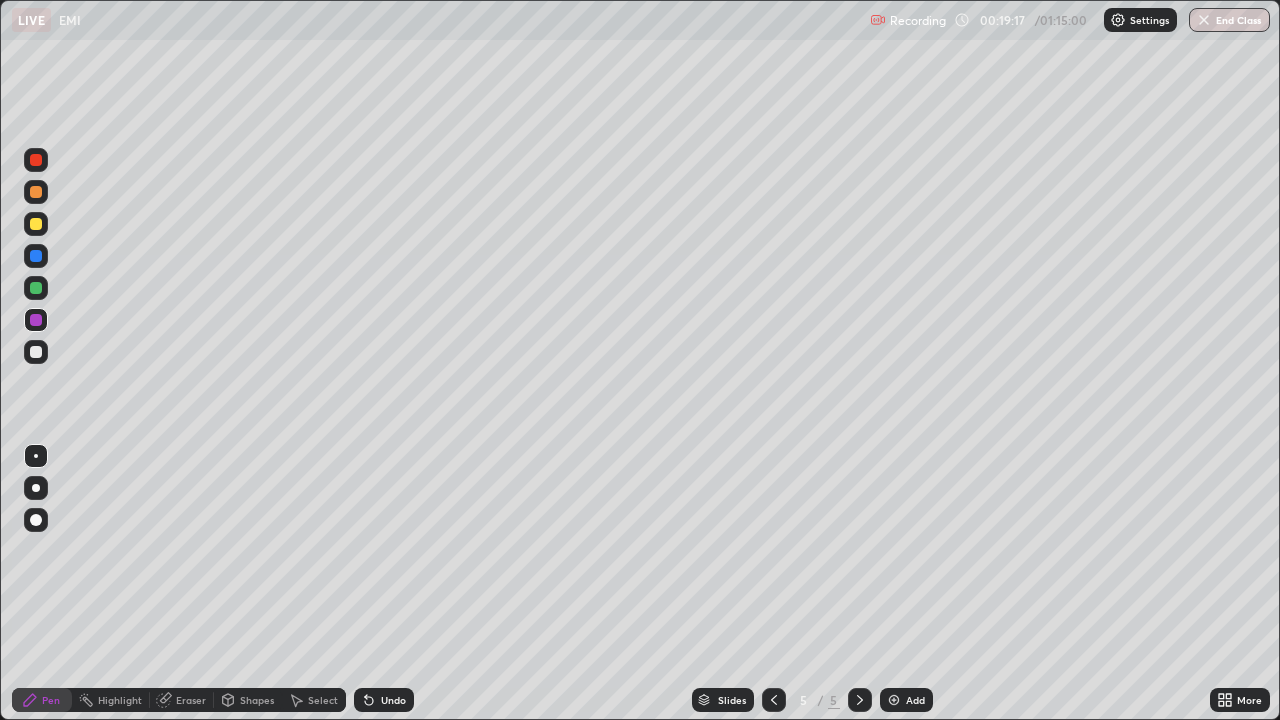 click at bounding box center [36, 288] 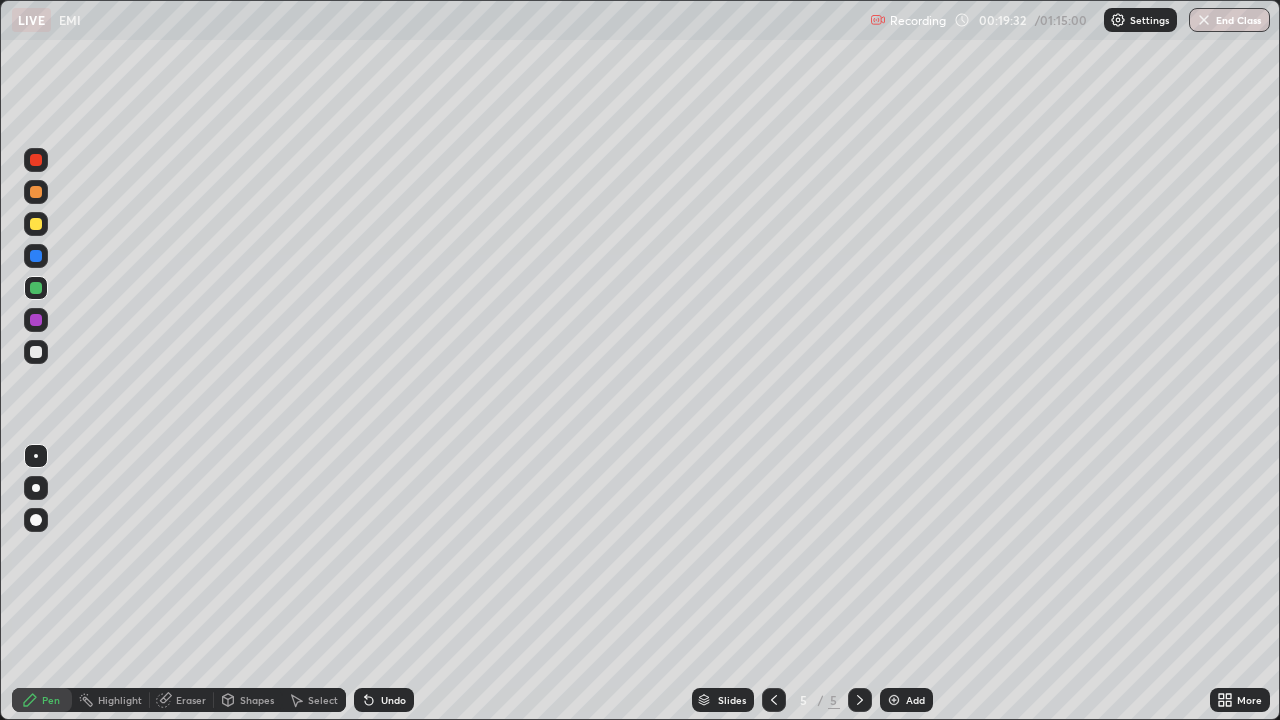 click at bounding box center (36, 288) 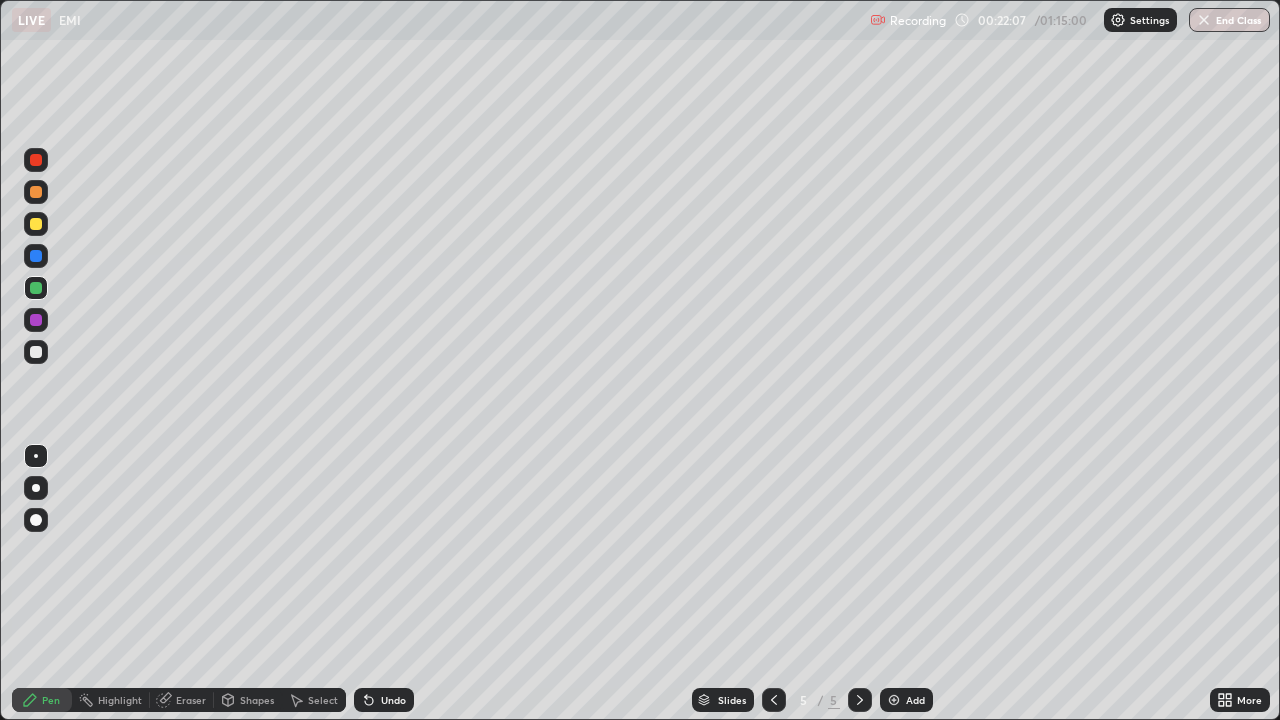 click at bounding box center (36, 352) 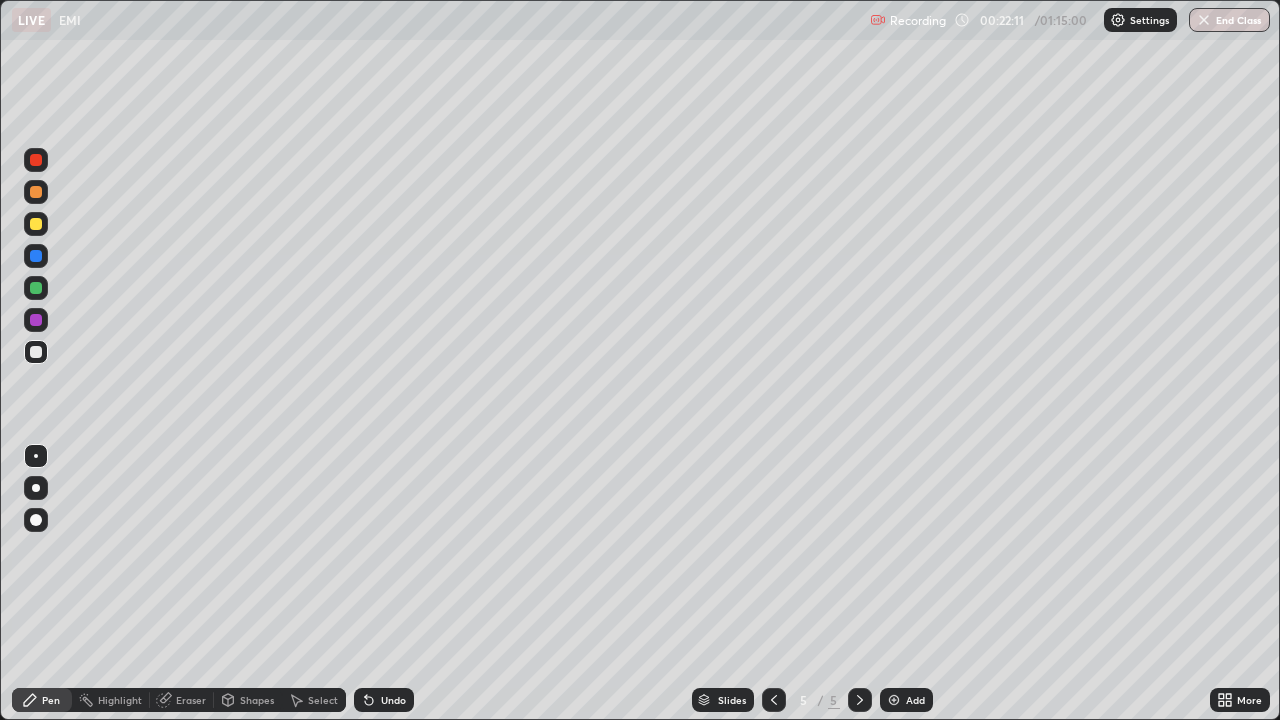 click on "Undo" at bounding box center (393, 700) 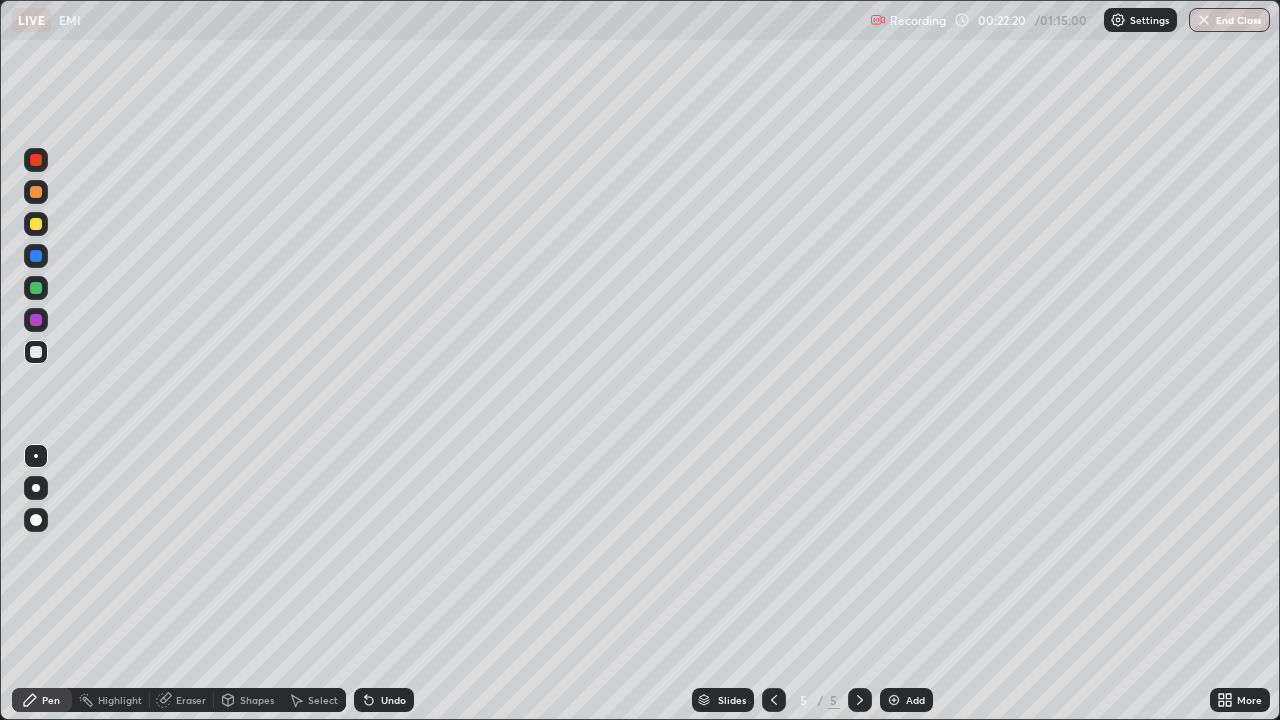 click at bounding box center [36, 320] 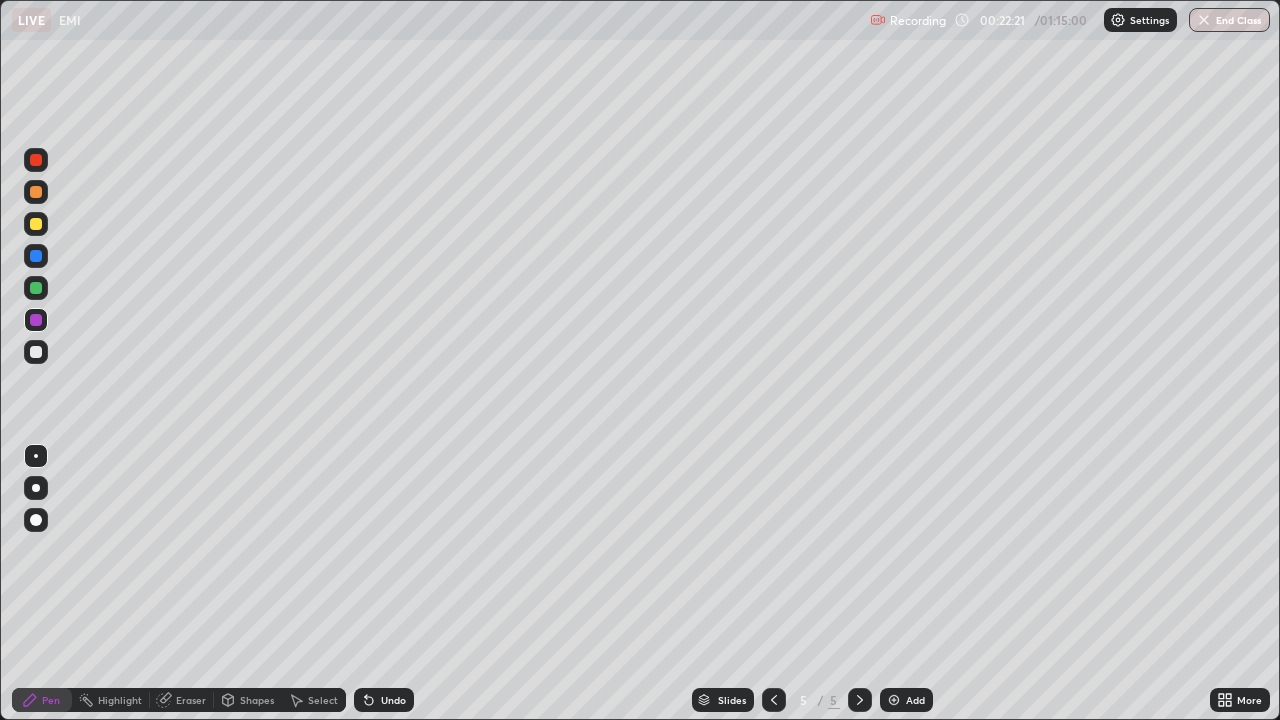 click at bounding box center (36, 352) 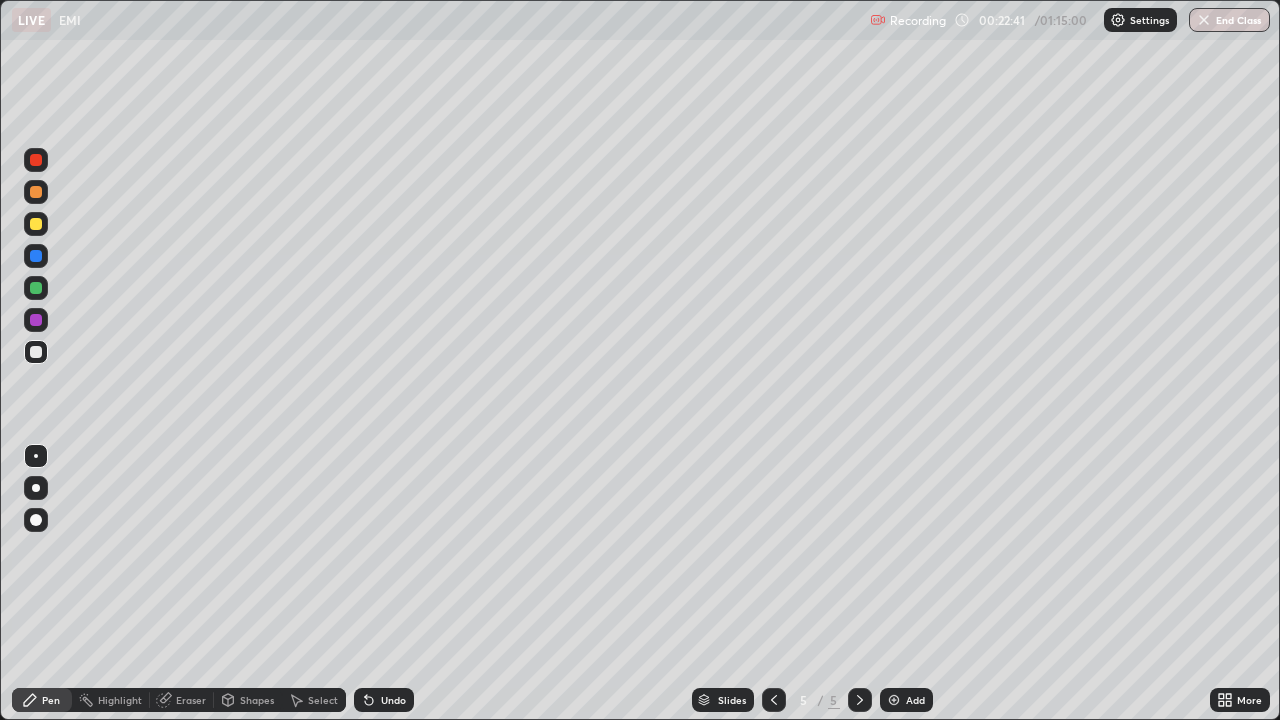 click at bounding box center [36, 320] 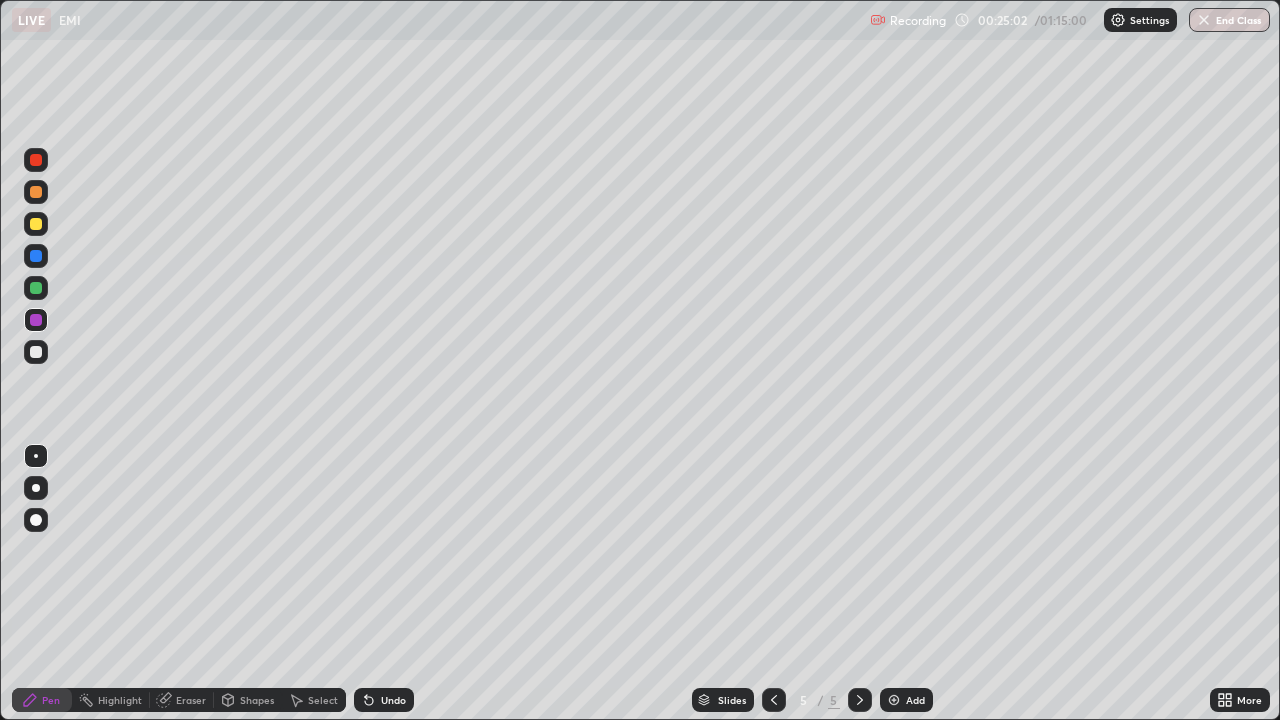 click at bounding box center (36, 224) 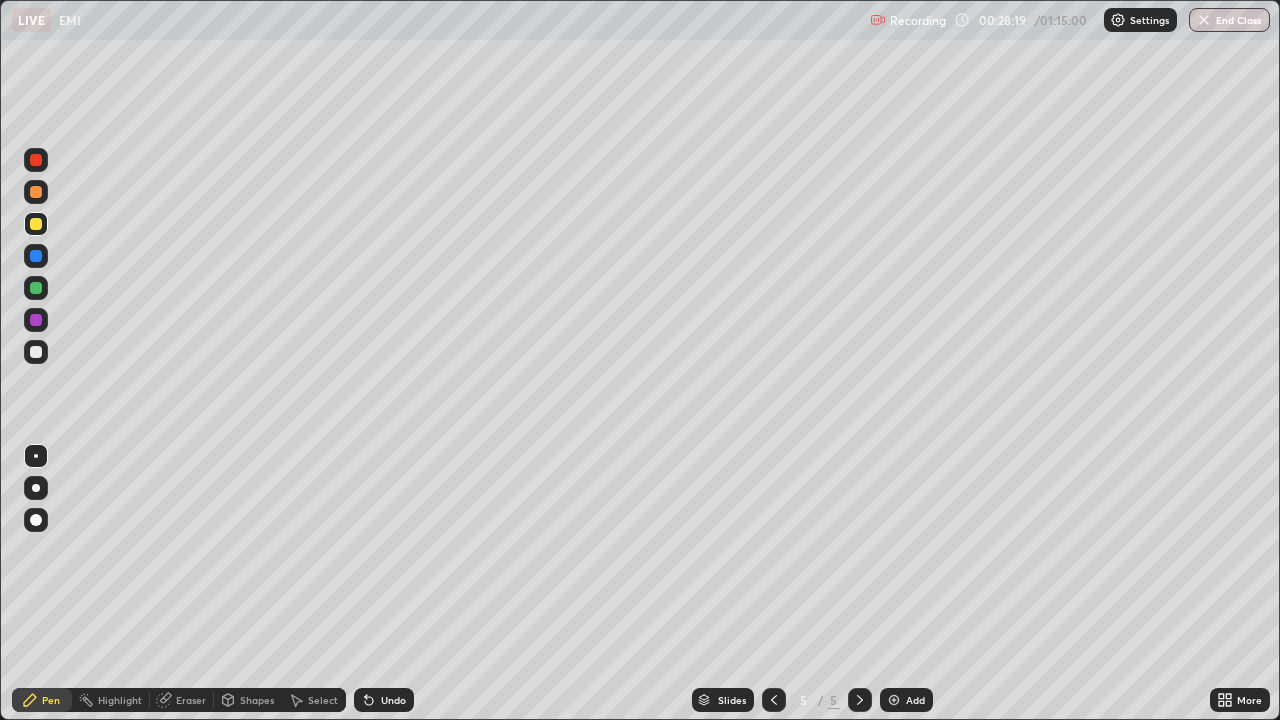 click on "More" at bounding box center [1240, 700] 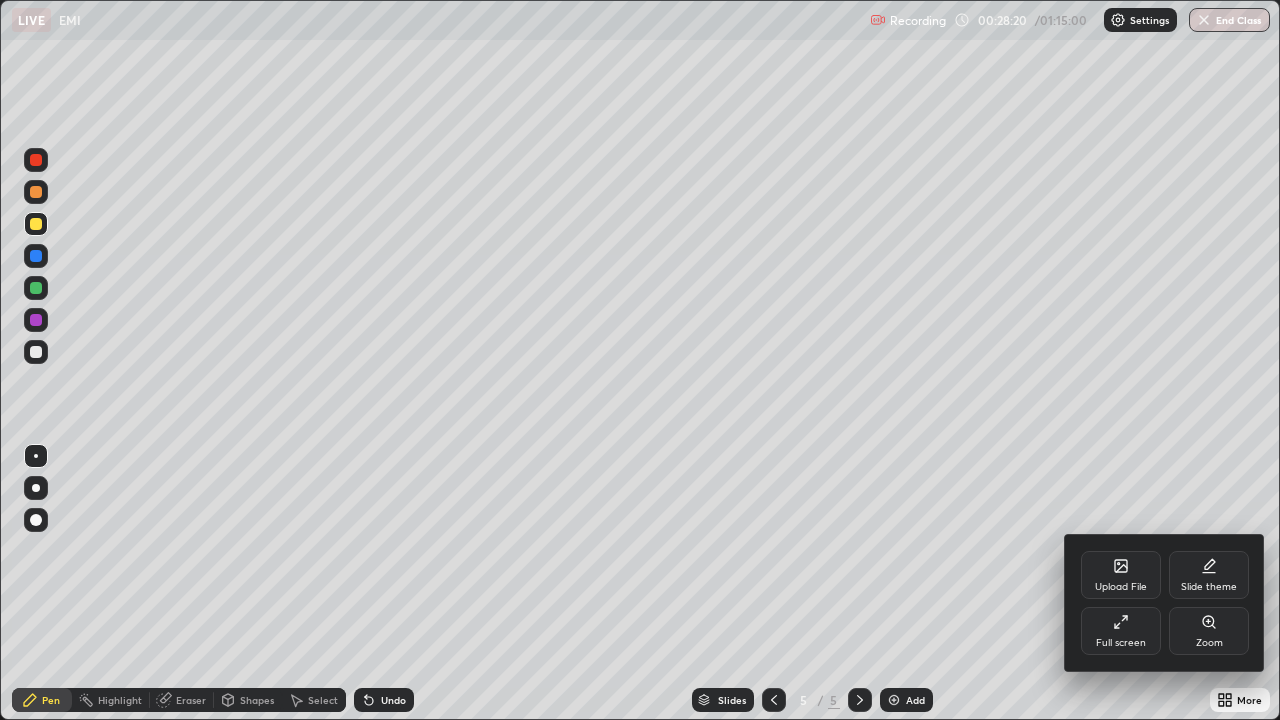 click on "Full screen" at bounding box center [1121, 631] 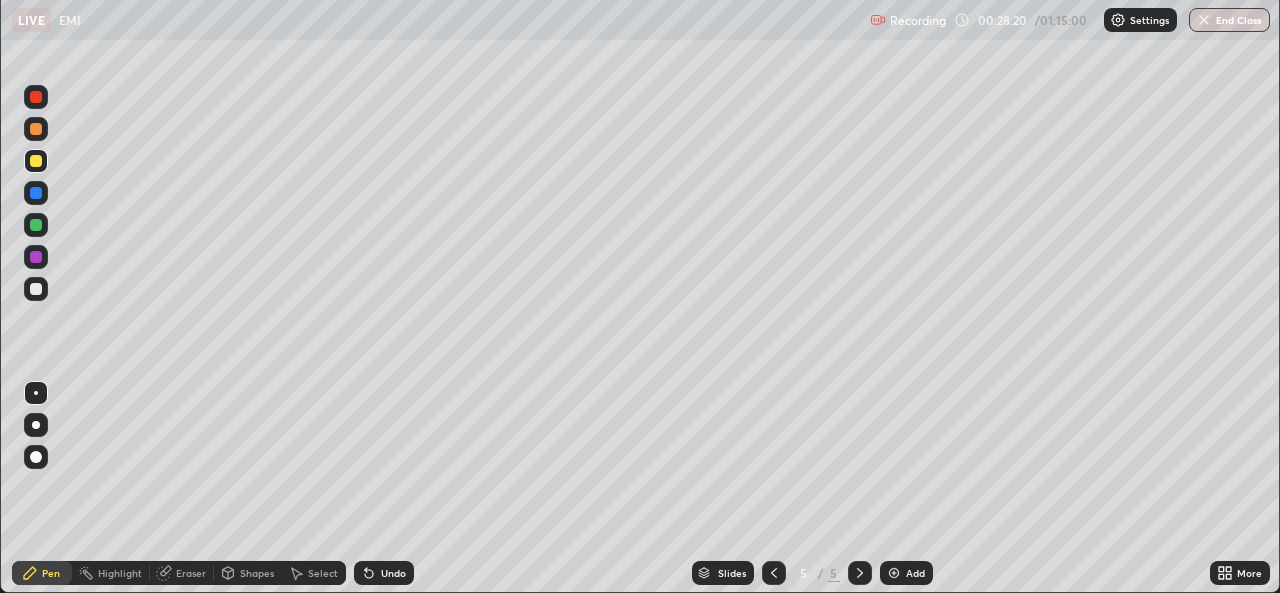 scroll, scrollTop: 593, scrollLeft: 1280, axis: both 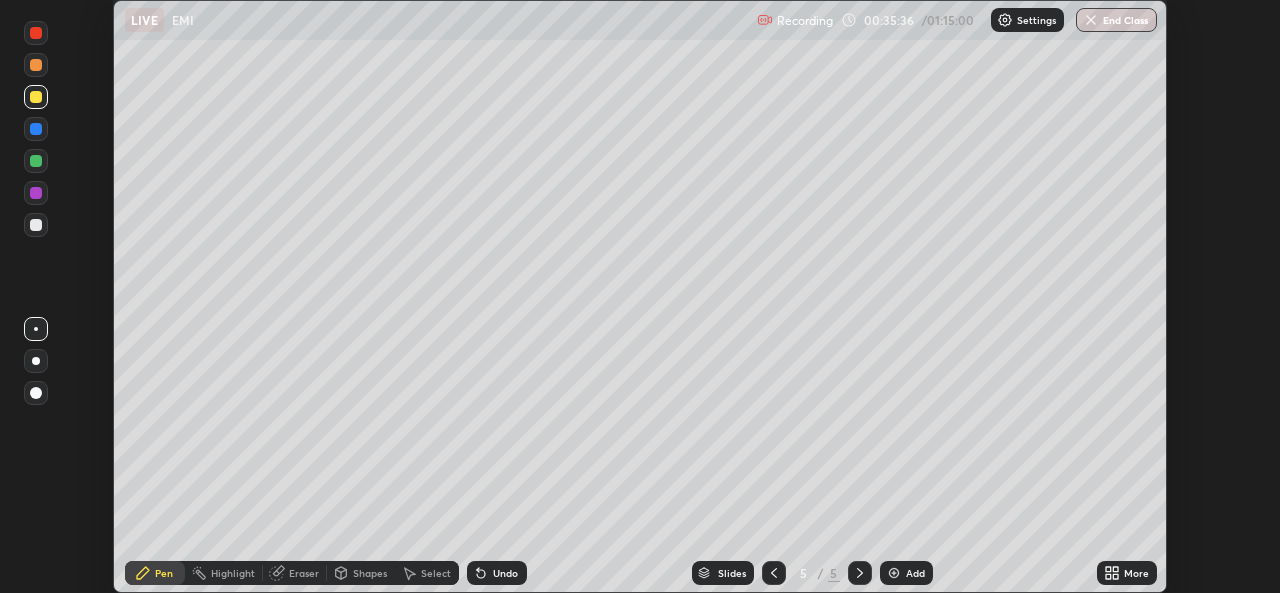 click on "More" at bounding box center [1127, 573] 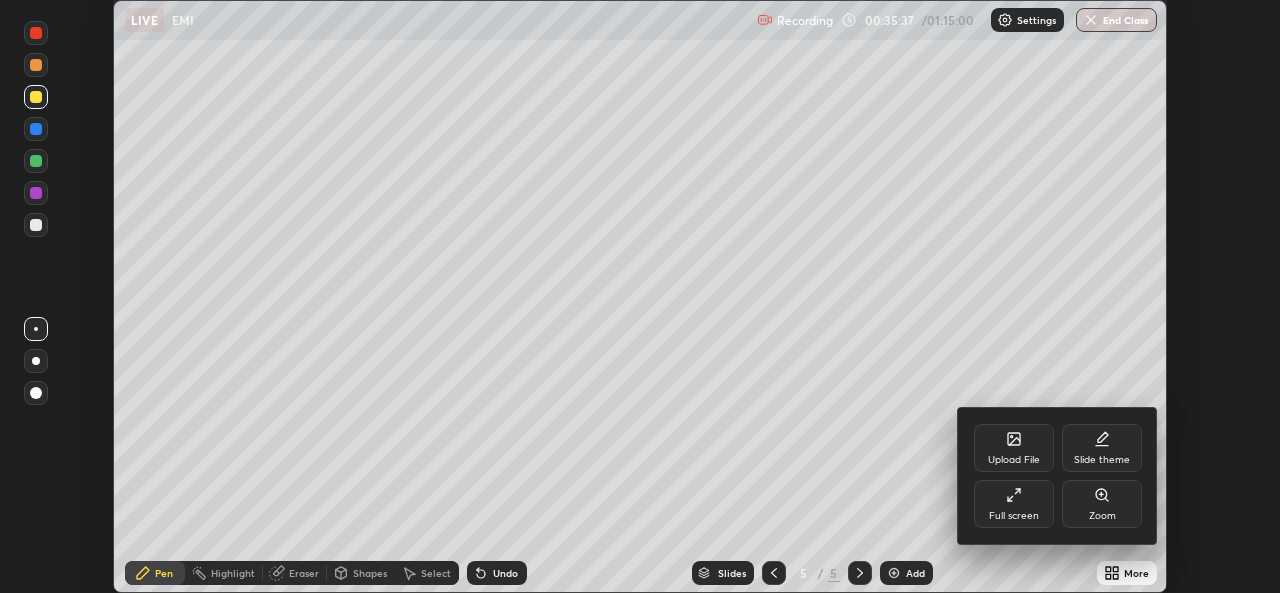 click on "Full screen" at bounding box center (1014, 504) 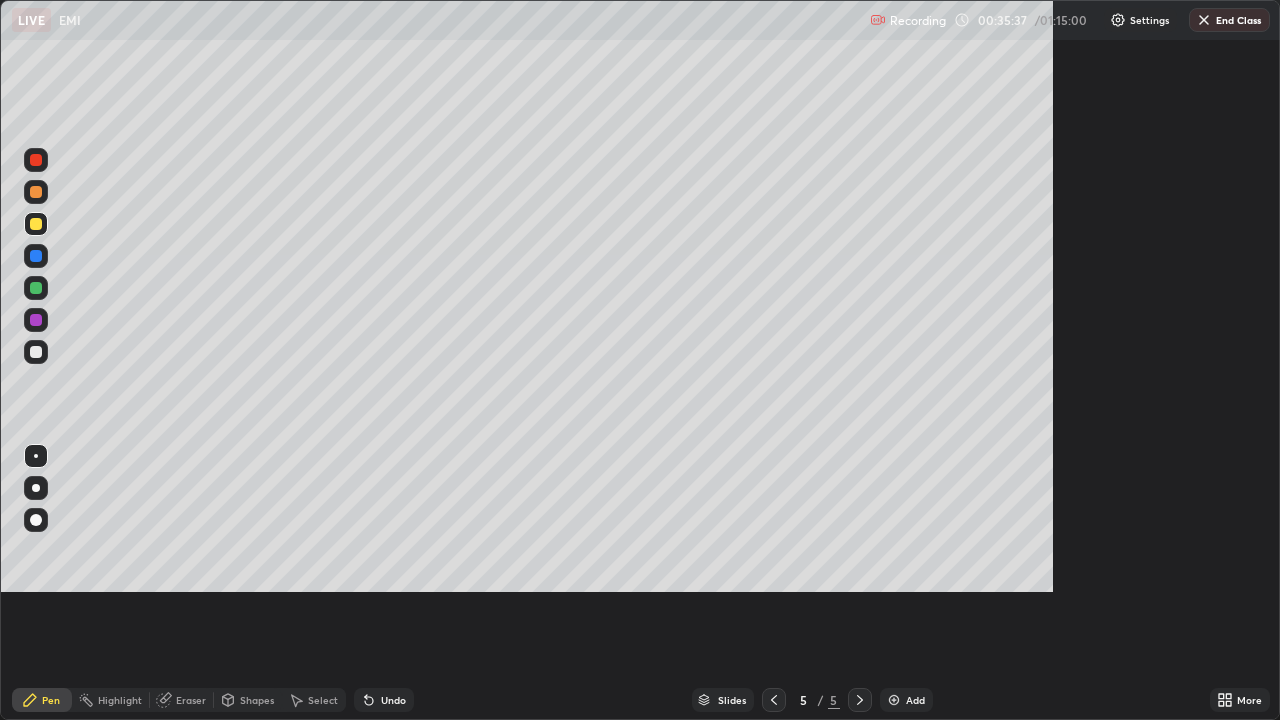 scroll, scrollTop: 99280, scrollLeft: 98720, axis: both 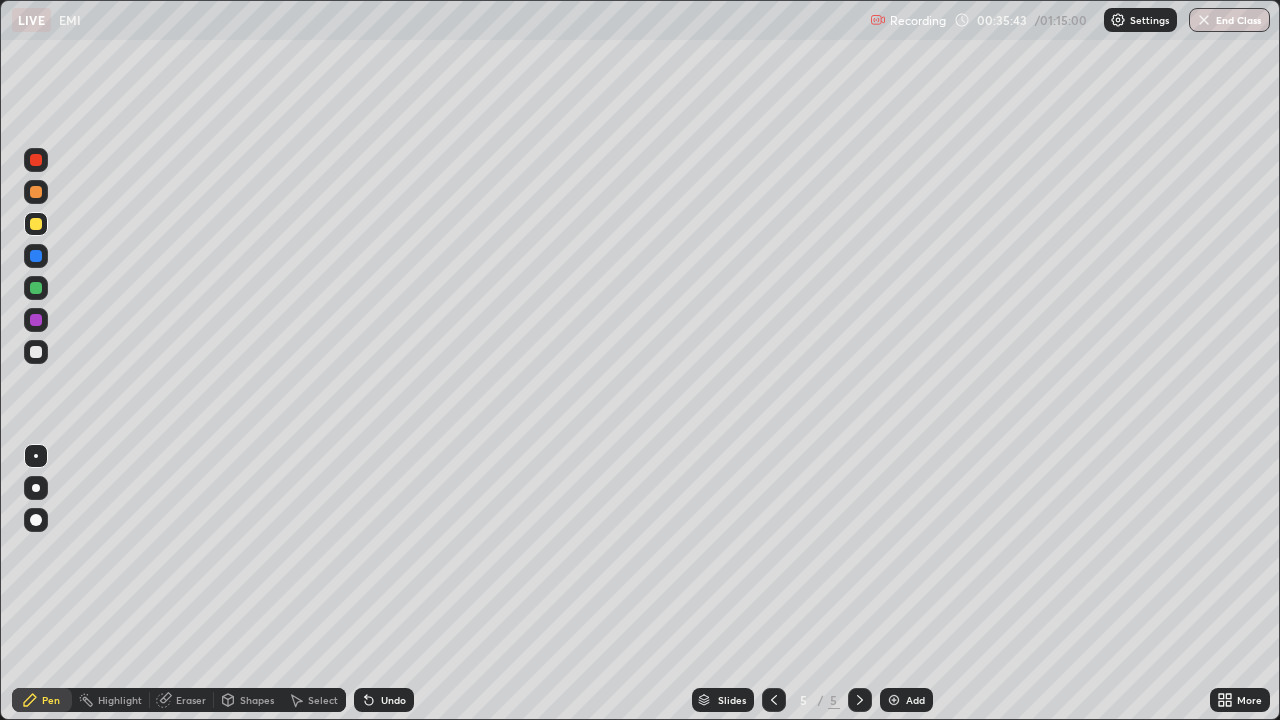 click on "Add" at bounding box center [915, 700] 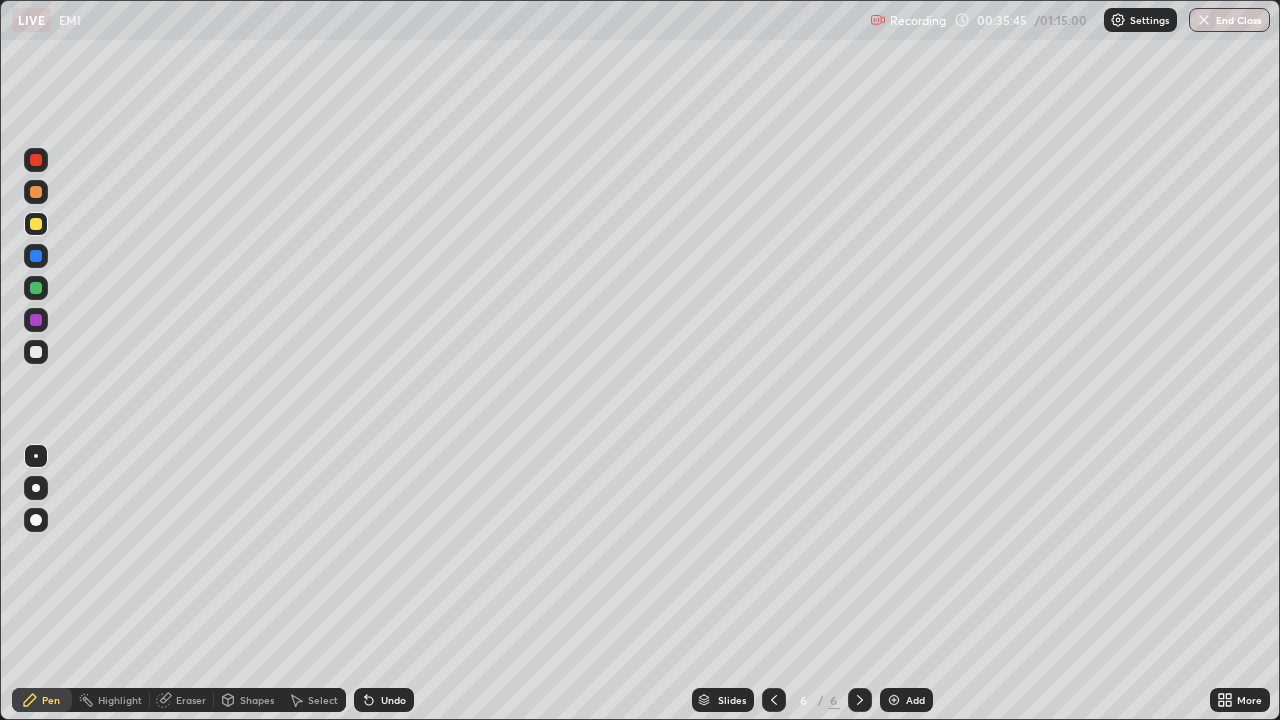 click at bounding box center (36, 352) 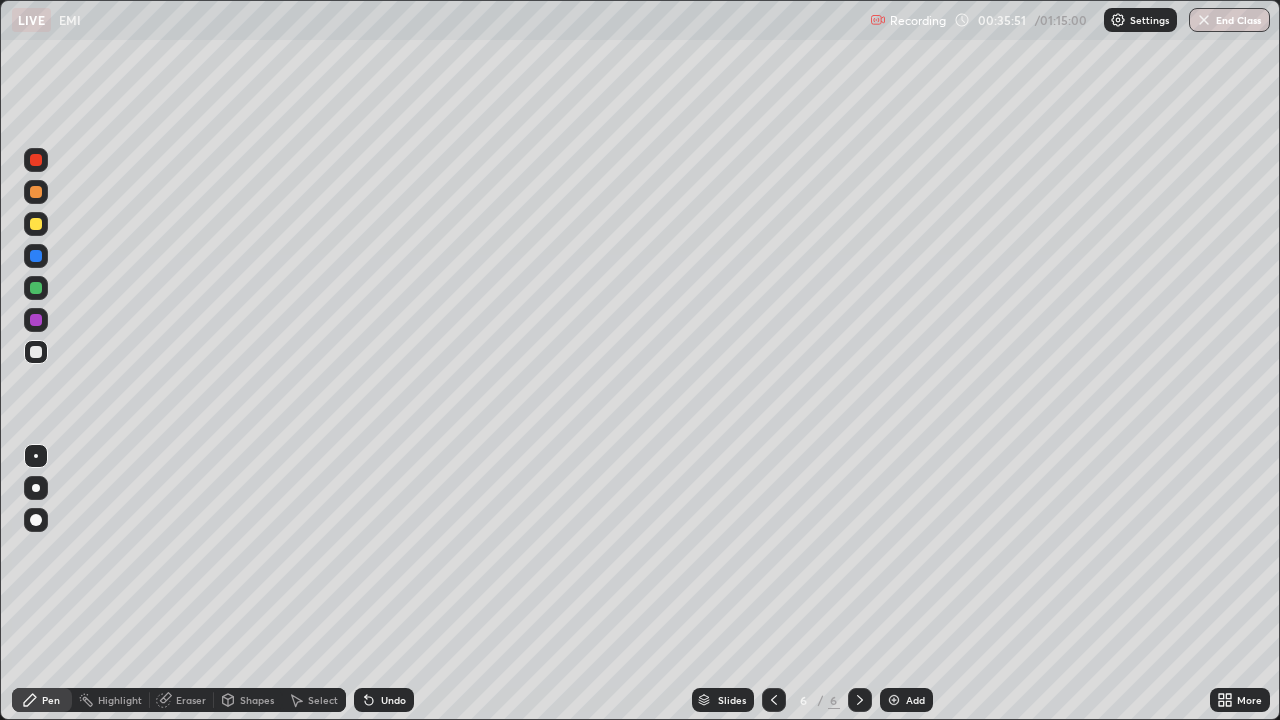 click 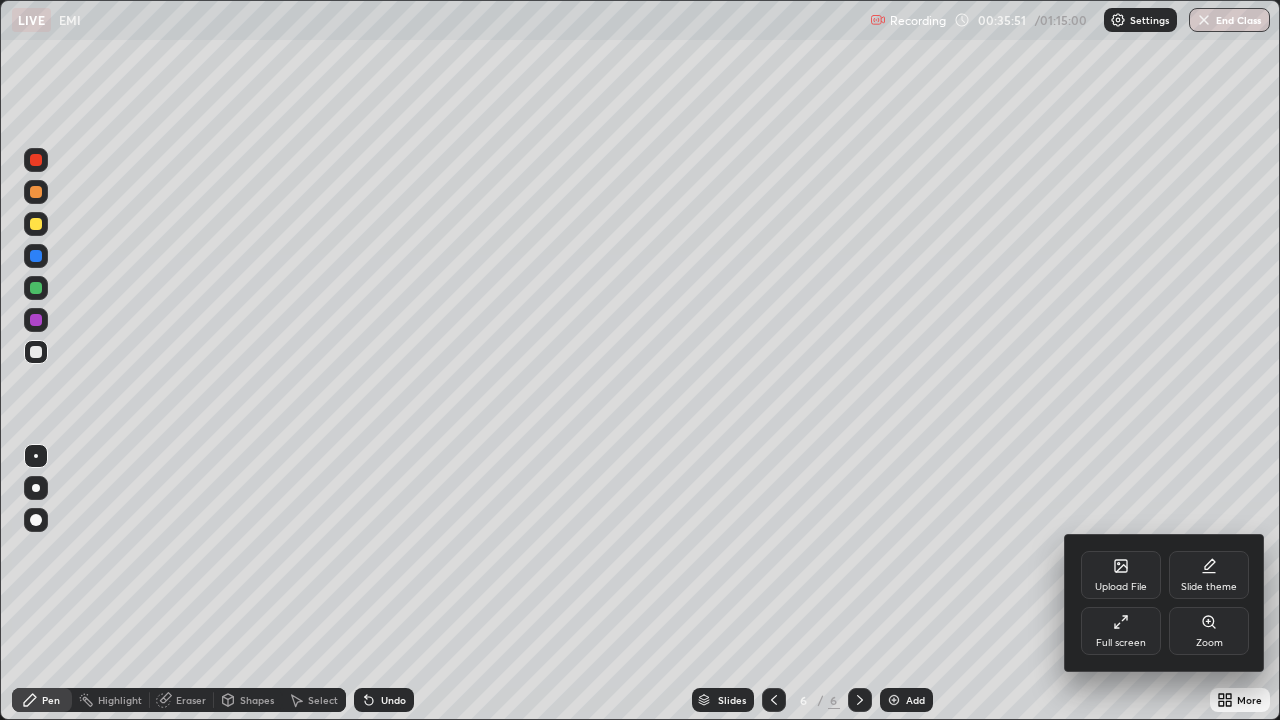 click on "Full screen" at bounding box center (1121, 631) 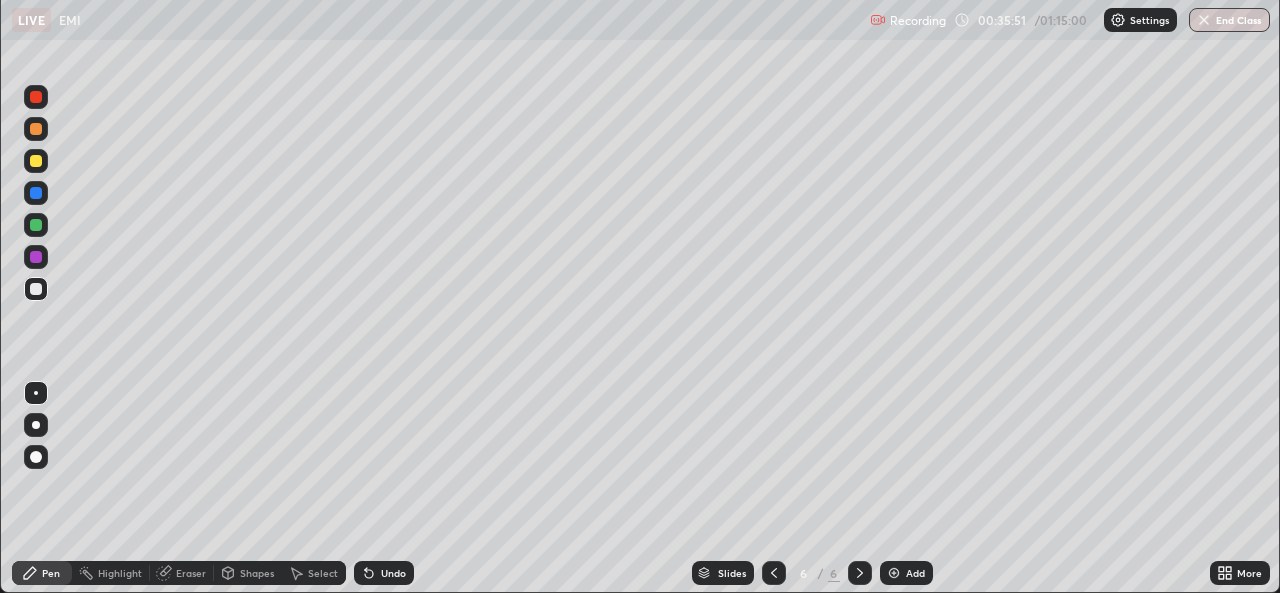 scroll, scrollTop: 593, scrollLeft: 1280, axis: both 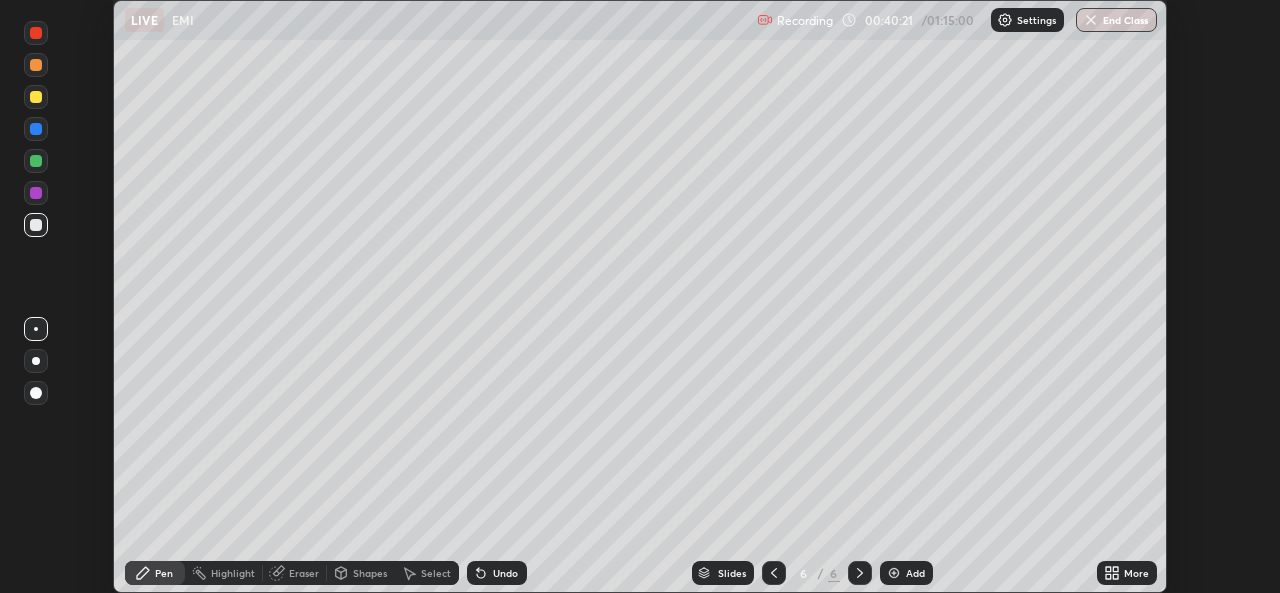 click 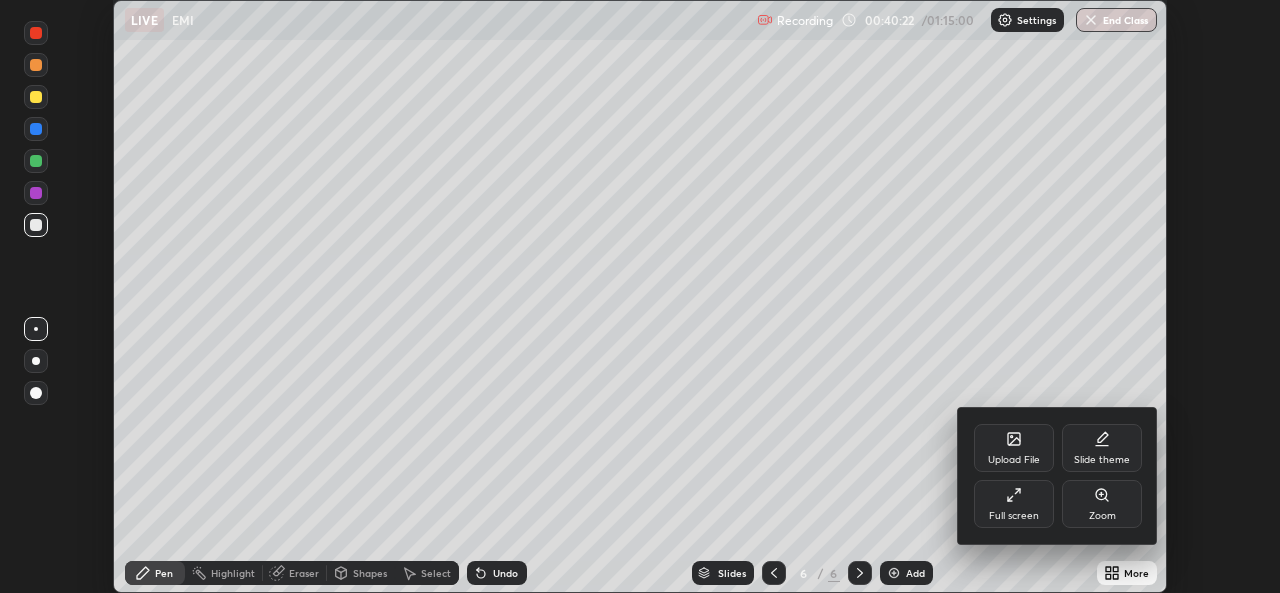 click on "Full screen" at bounding box center [1014, 504] 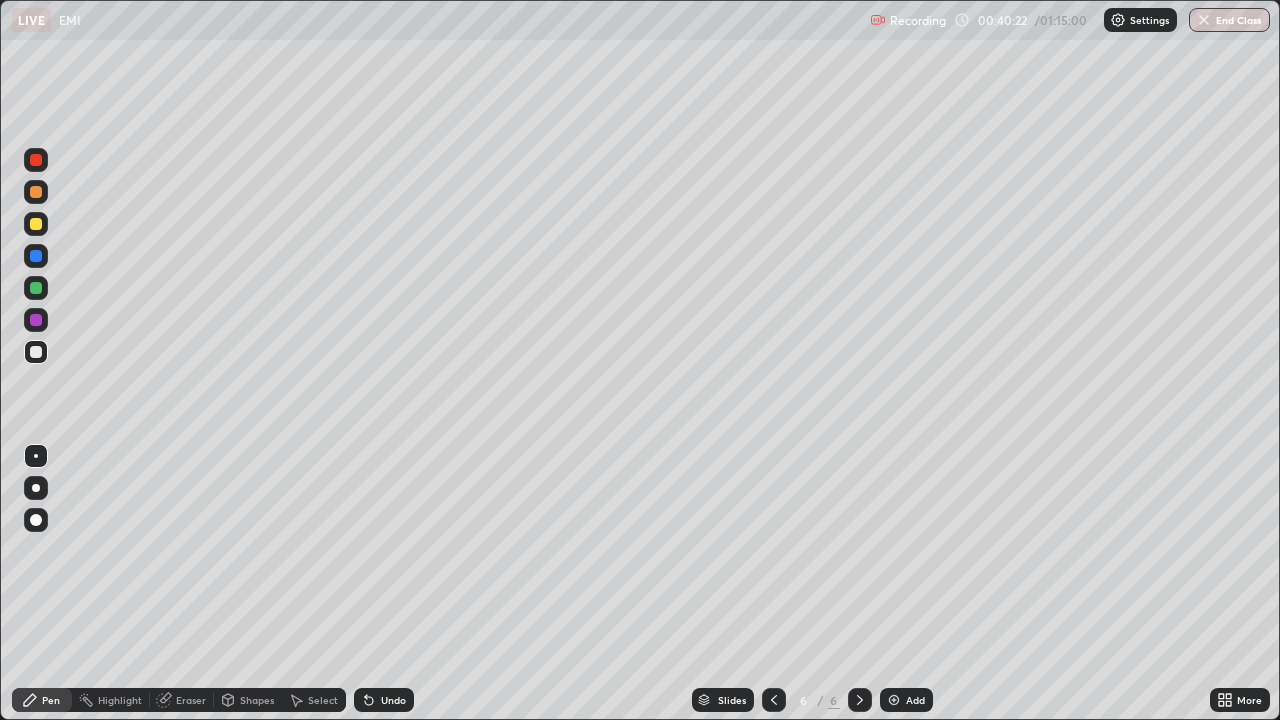 scroll, scrollTop: 99280, scrollLeft: 98720, axis: both 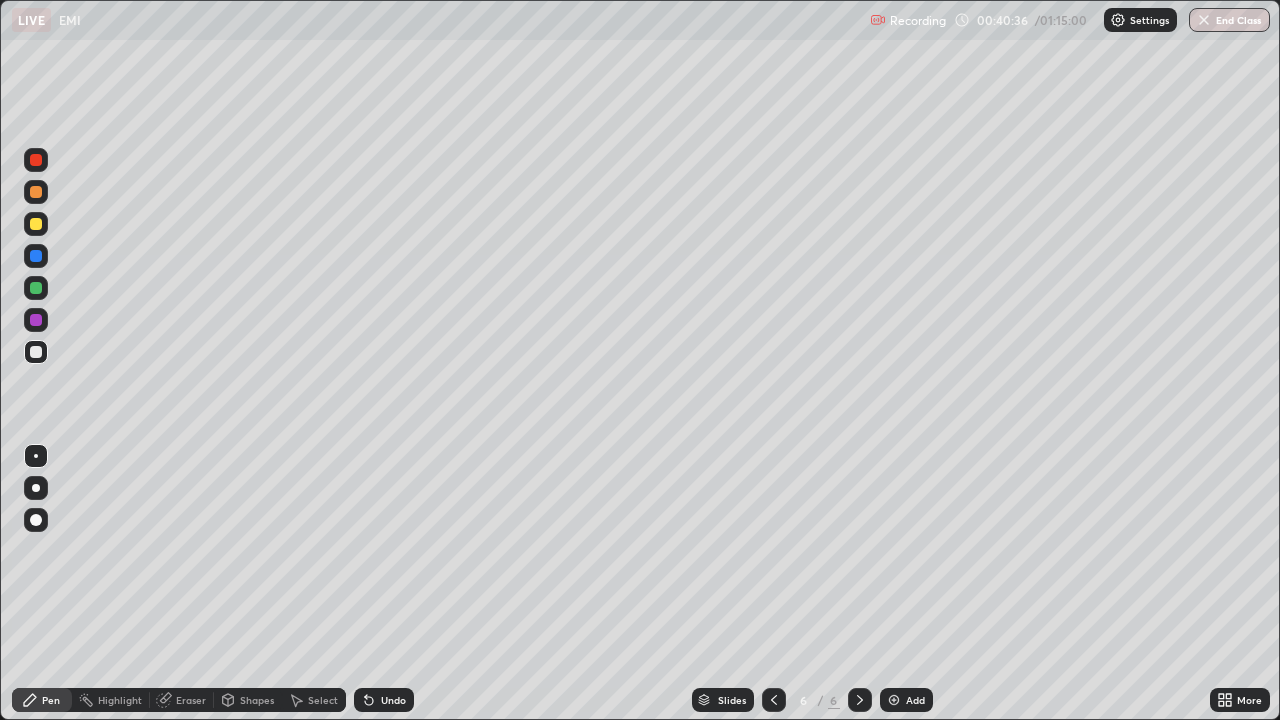click at bounding box center (36, 224) 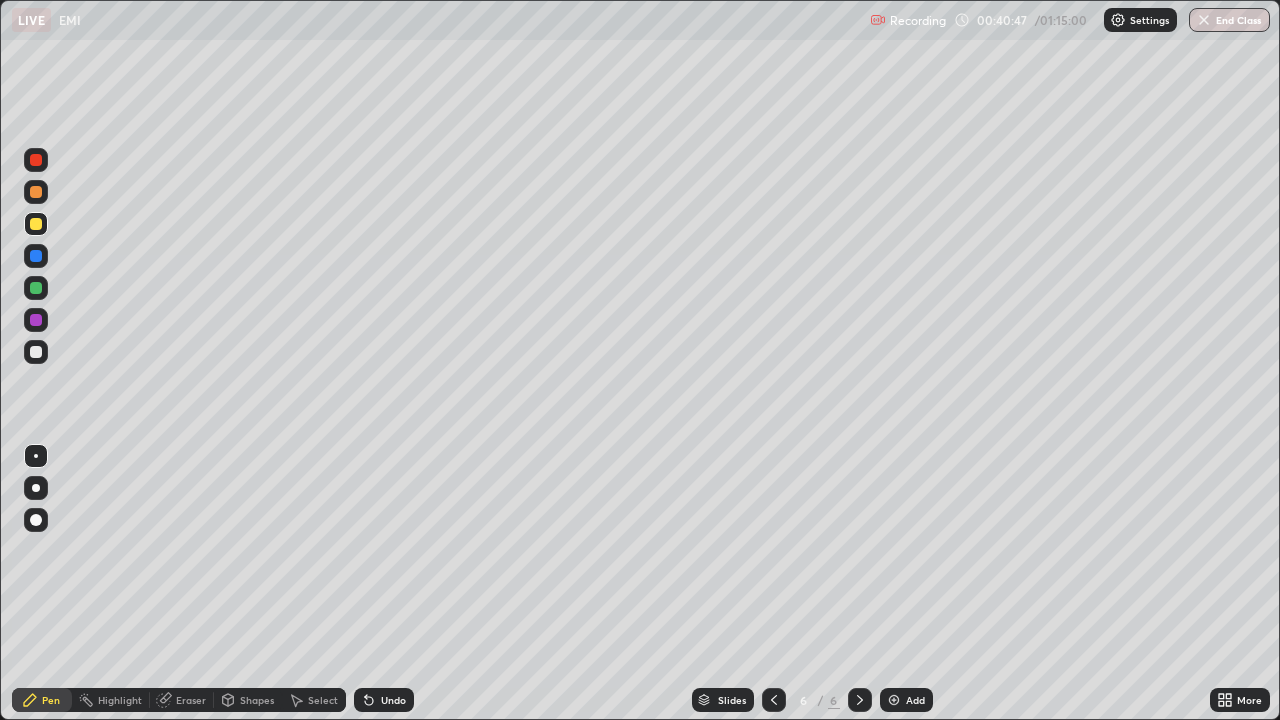click at bounding box center [36, 320] 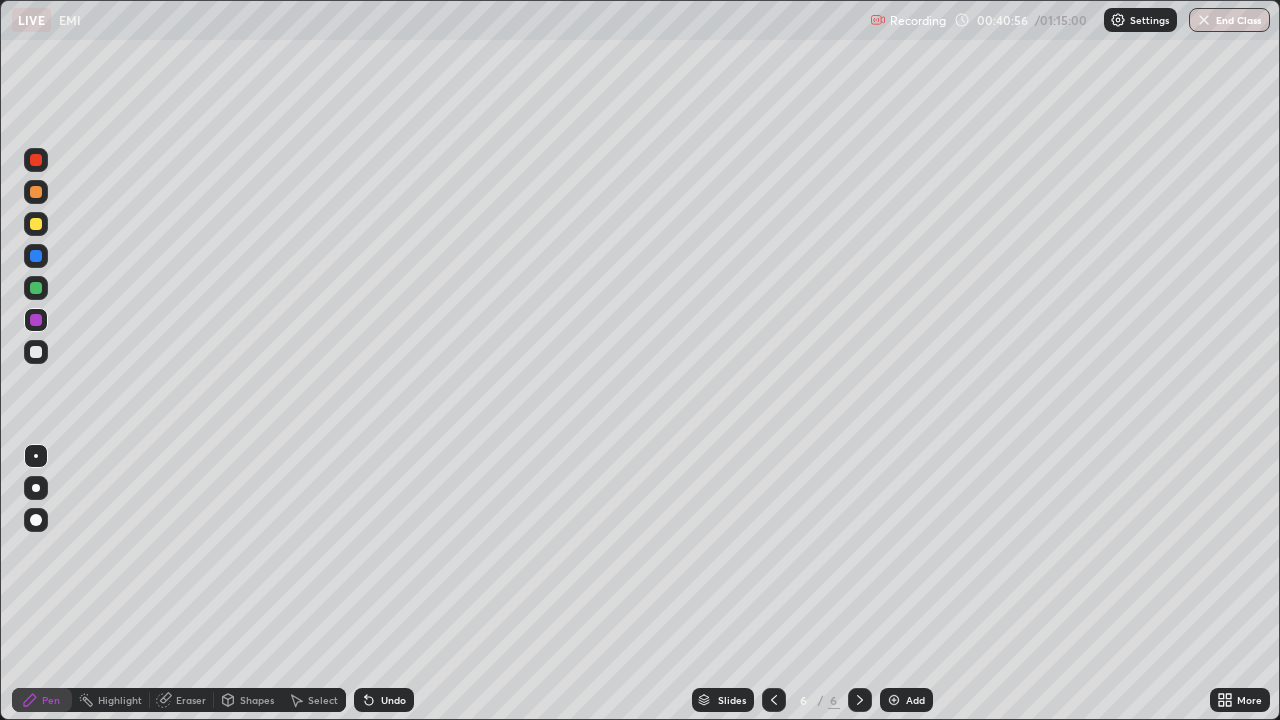 click at bounding box center [36, 288] 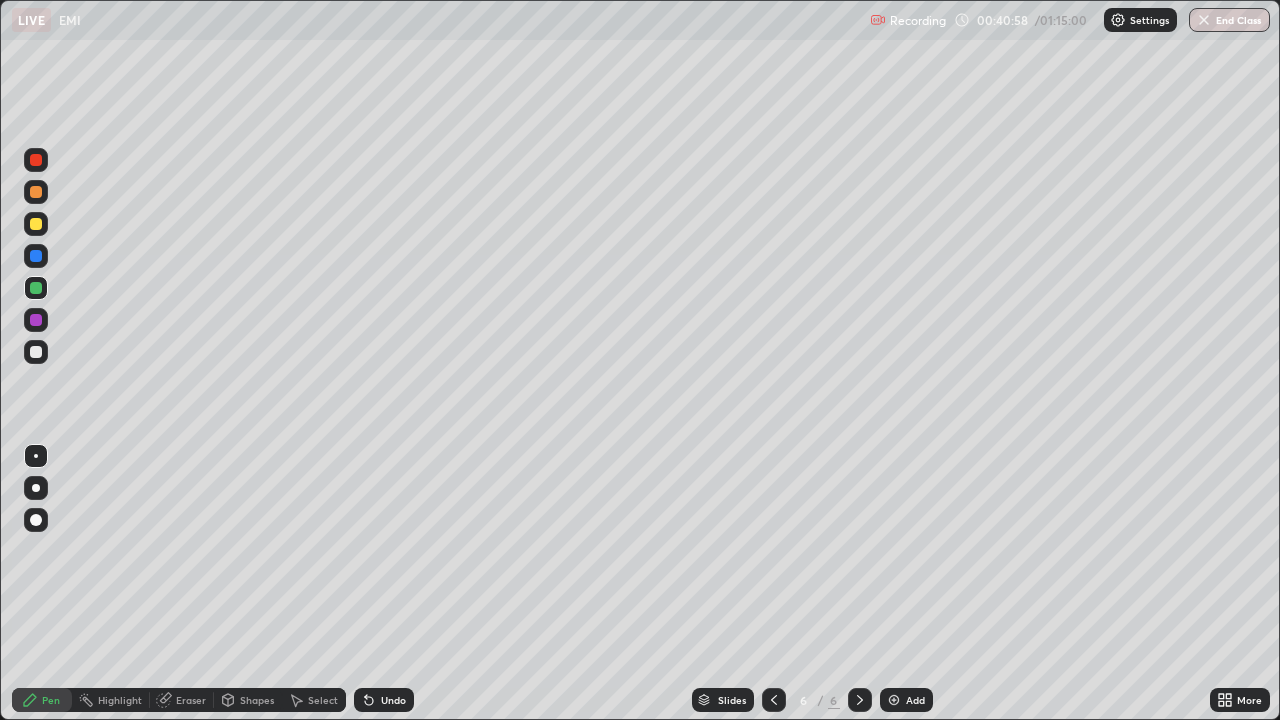 click at bounding box center [36, 320] 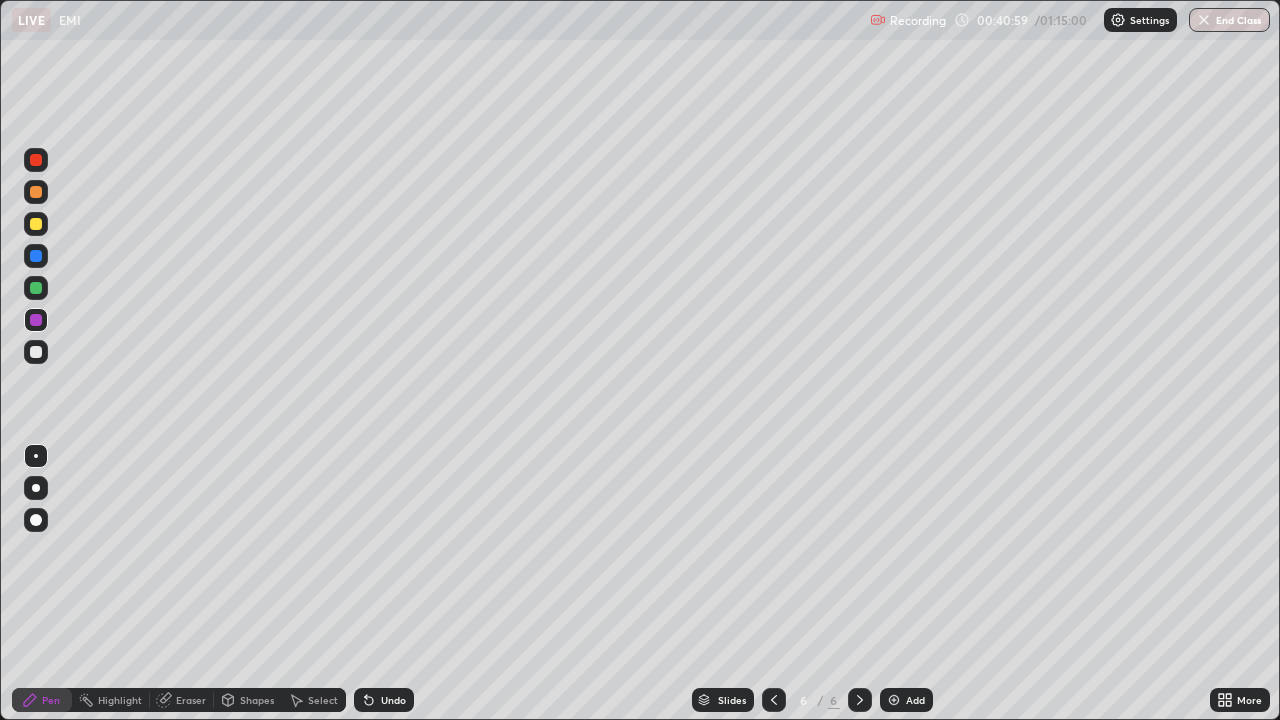 click at bounding box center (36, 192) 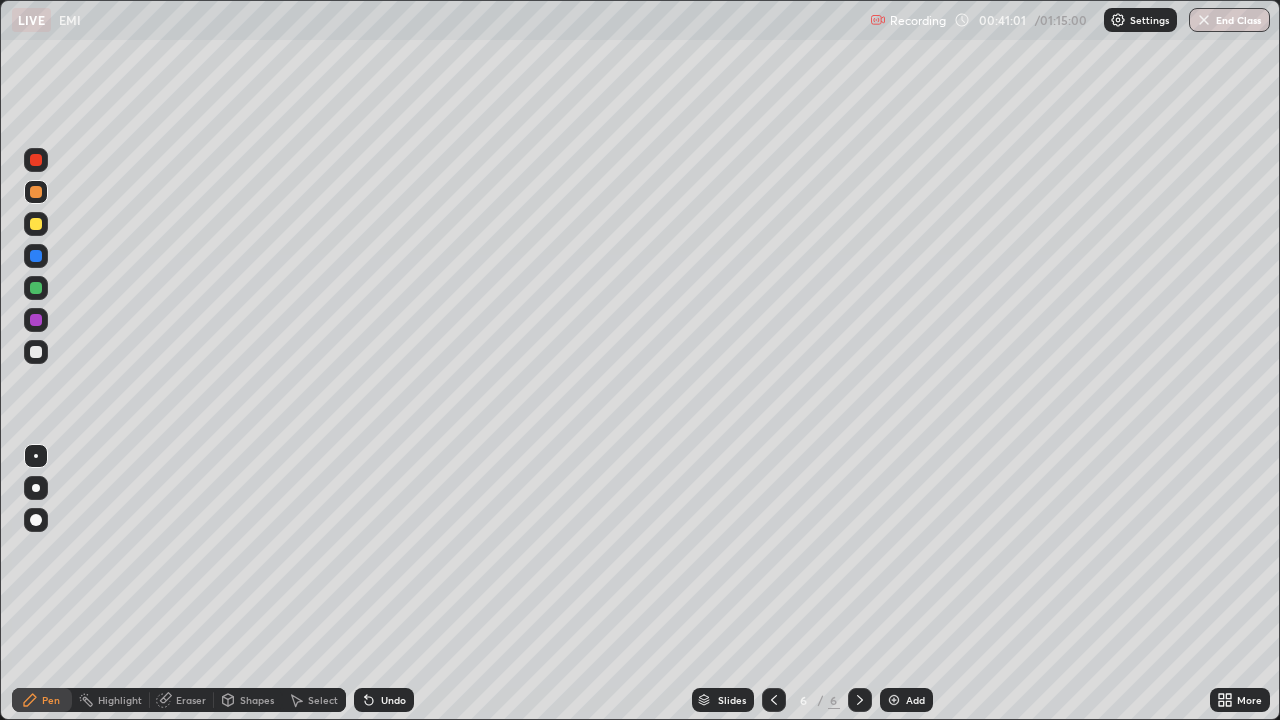 click at bounding box center (36, 352) 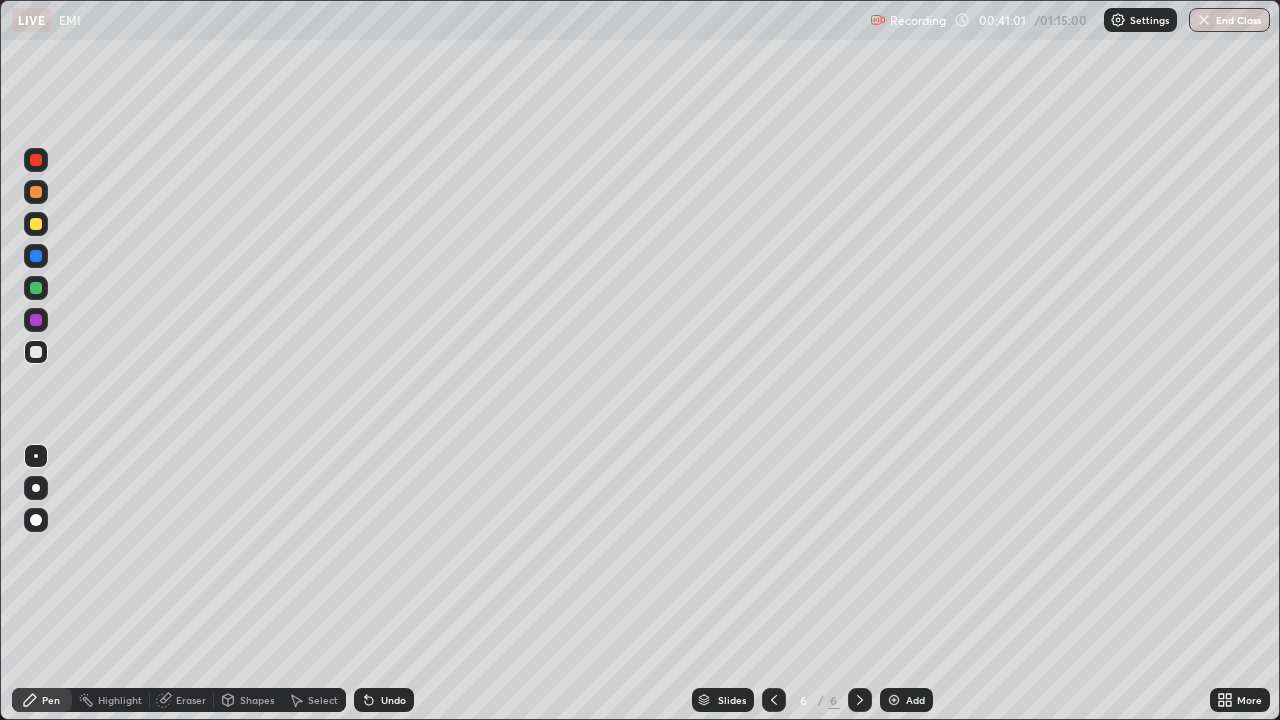 click at bounding box center (36, 520) 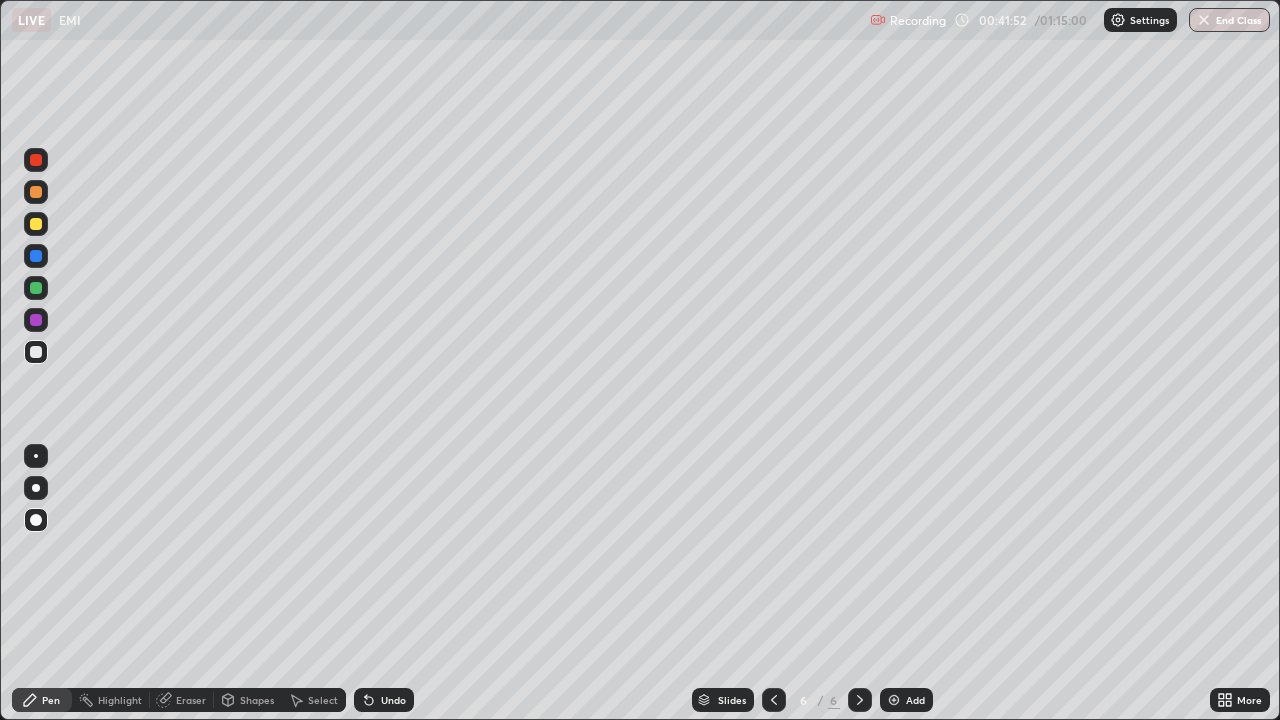 click at bounding box center (36, 192) 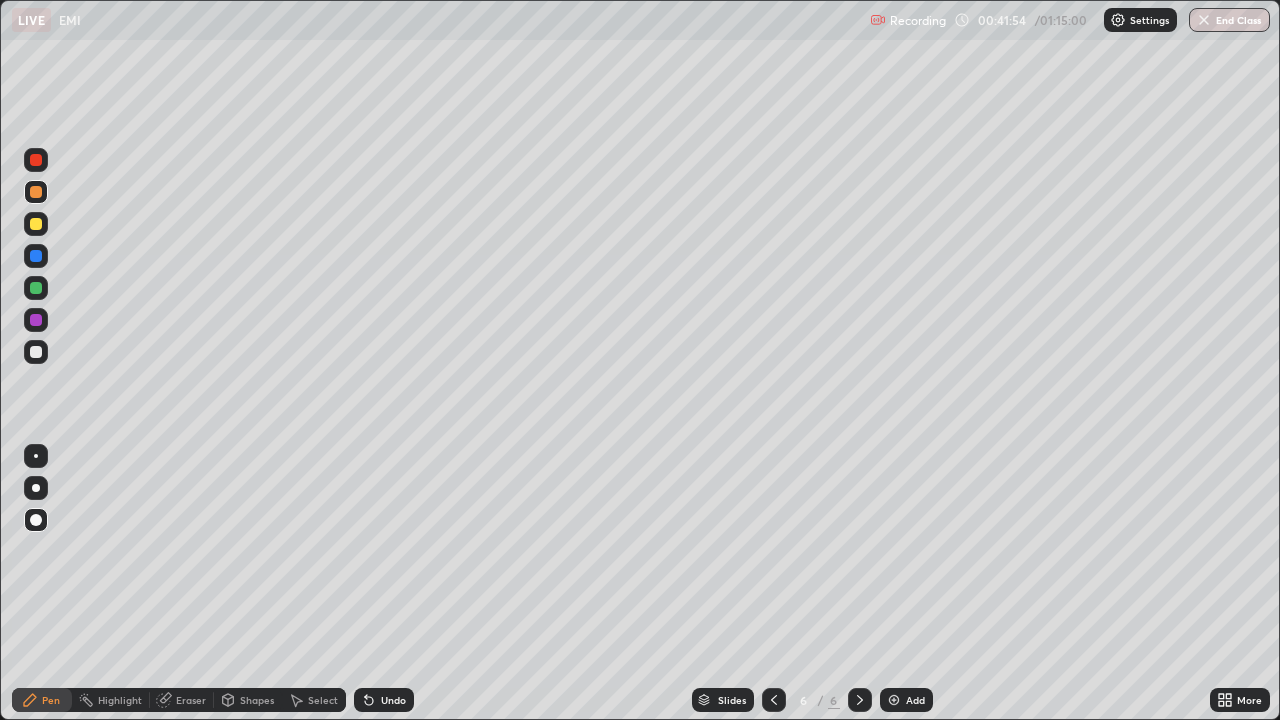 click at bounding box center [36, 160] 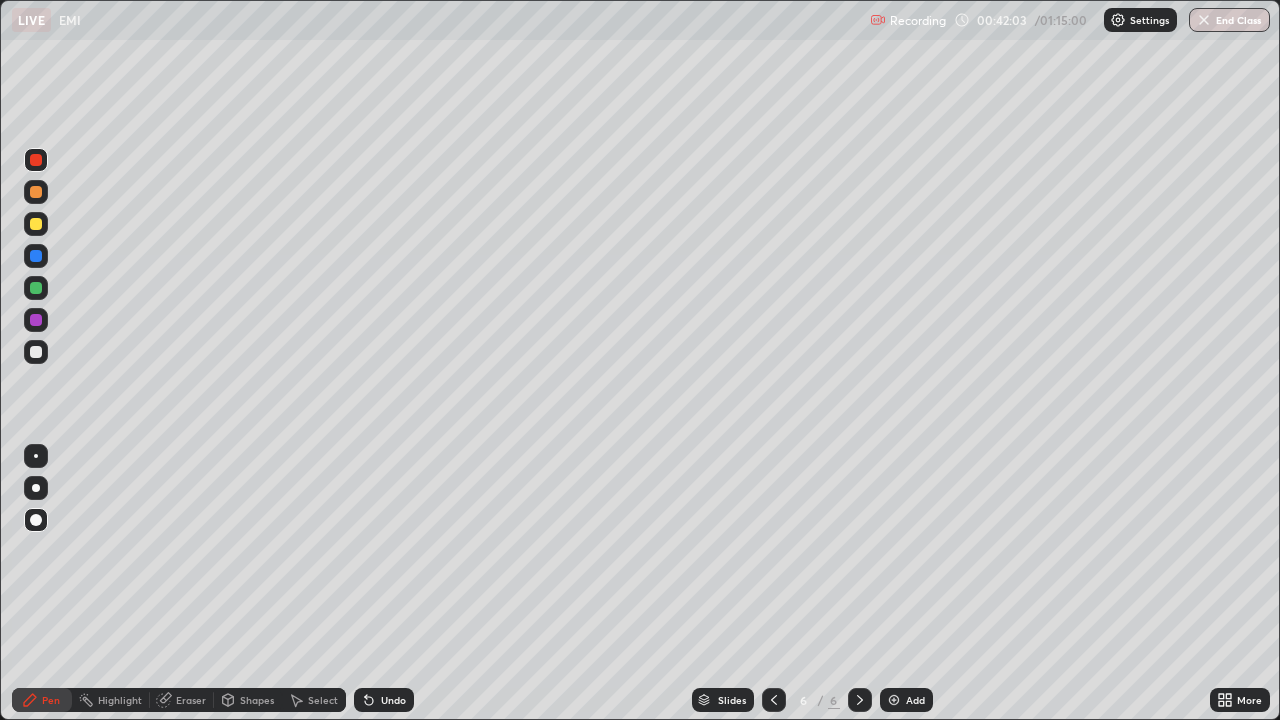 click on "Eraser" at bounding box center (191, 700) 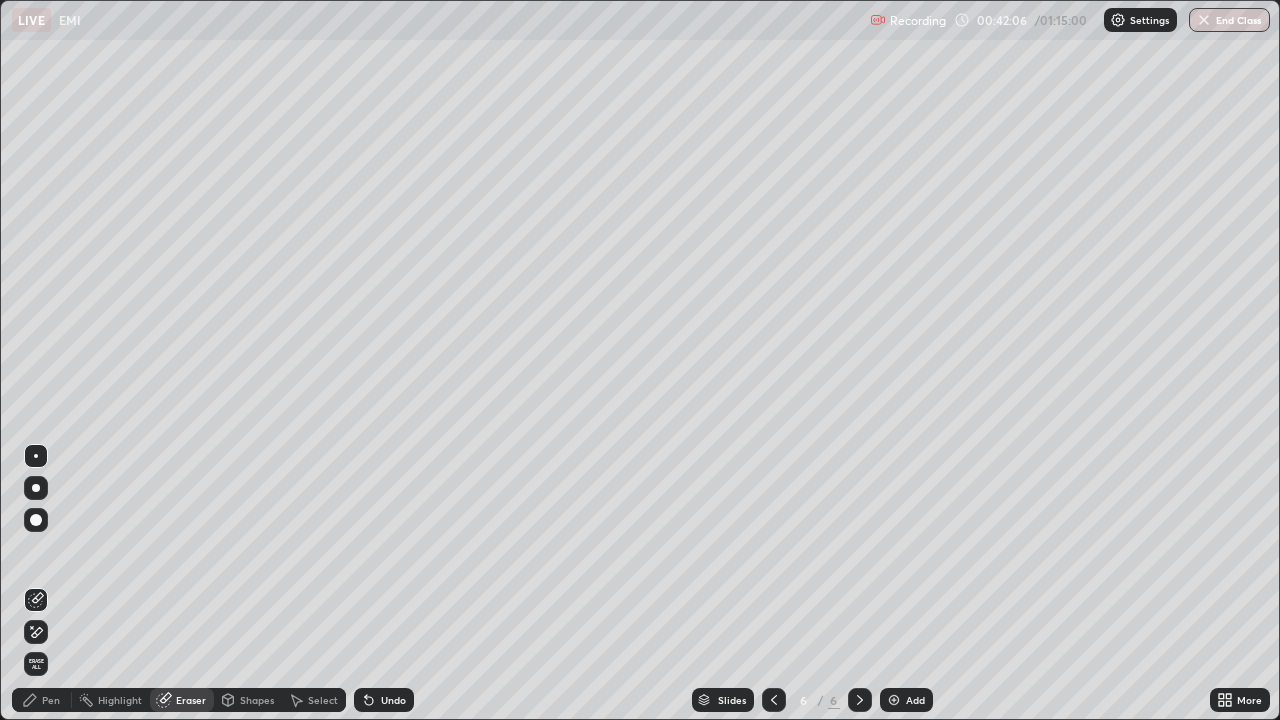 click 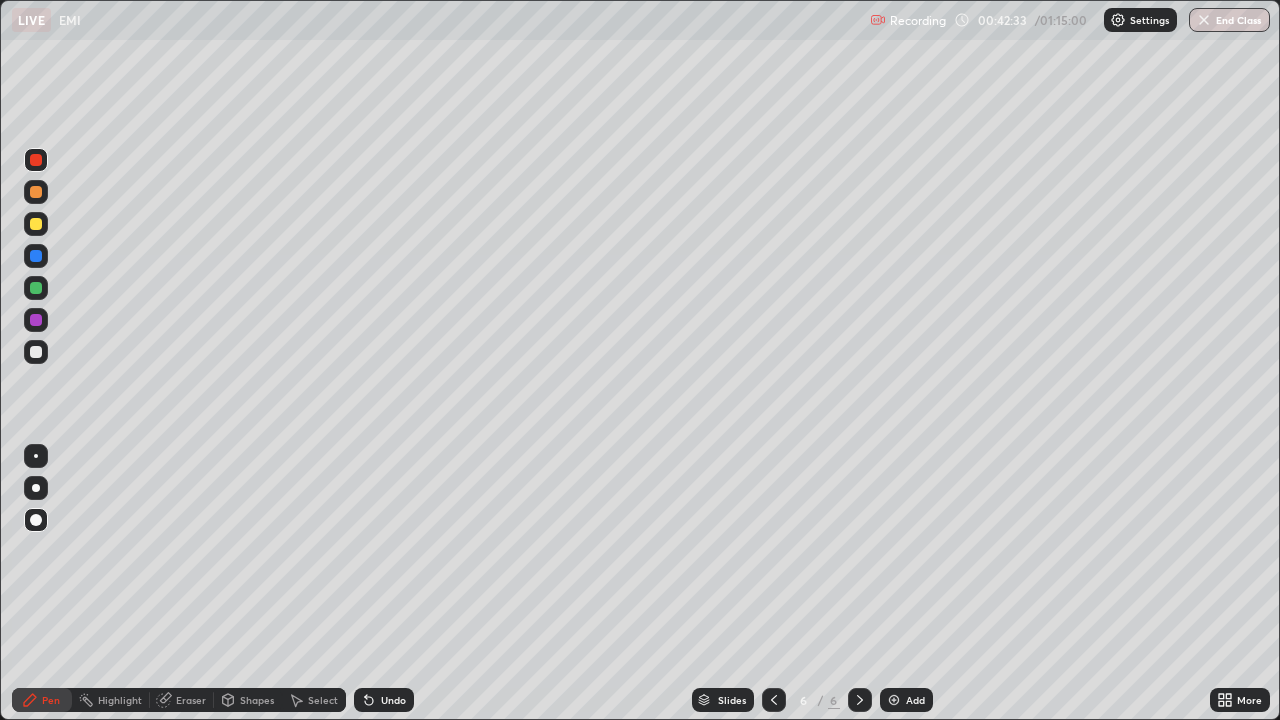 click on "Add" at bounding box center (915, 700) 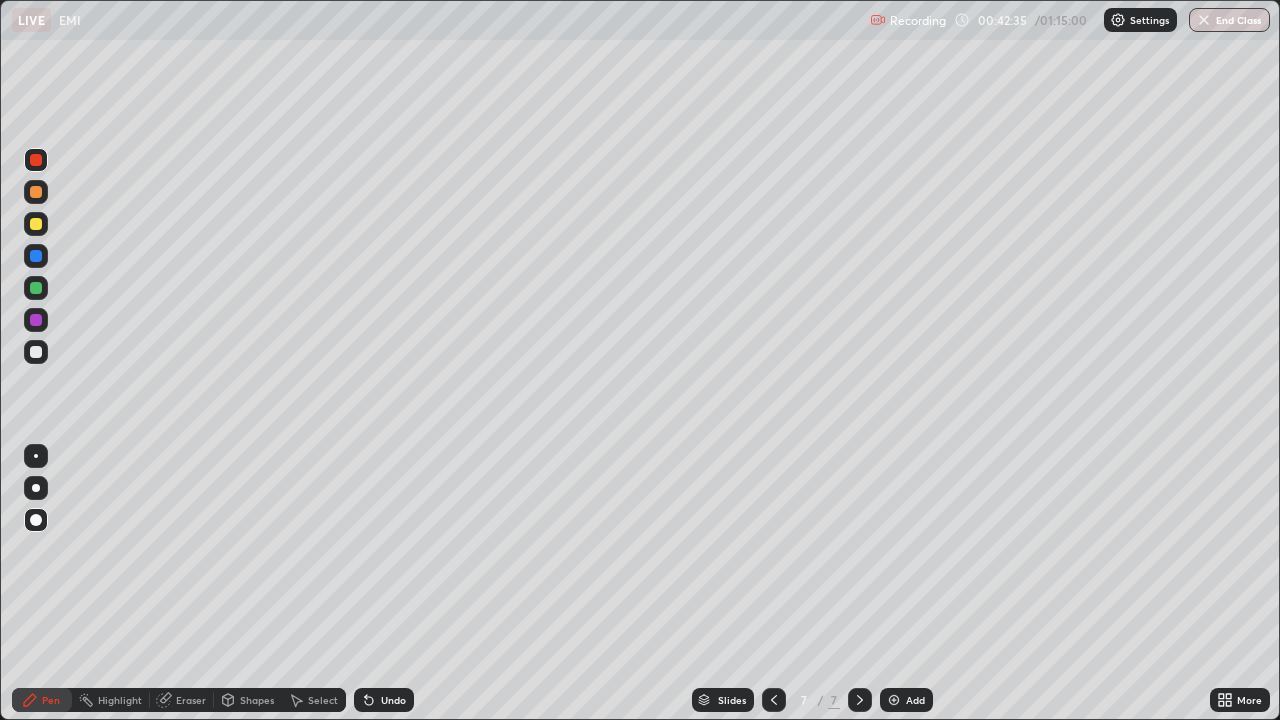 click at bounding box center [36, 352] 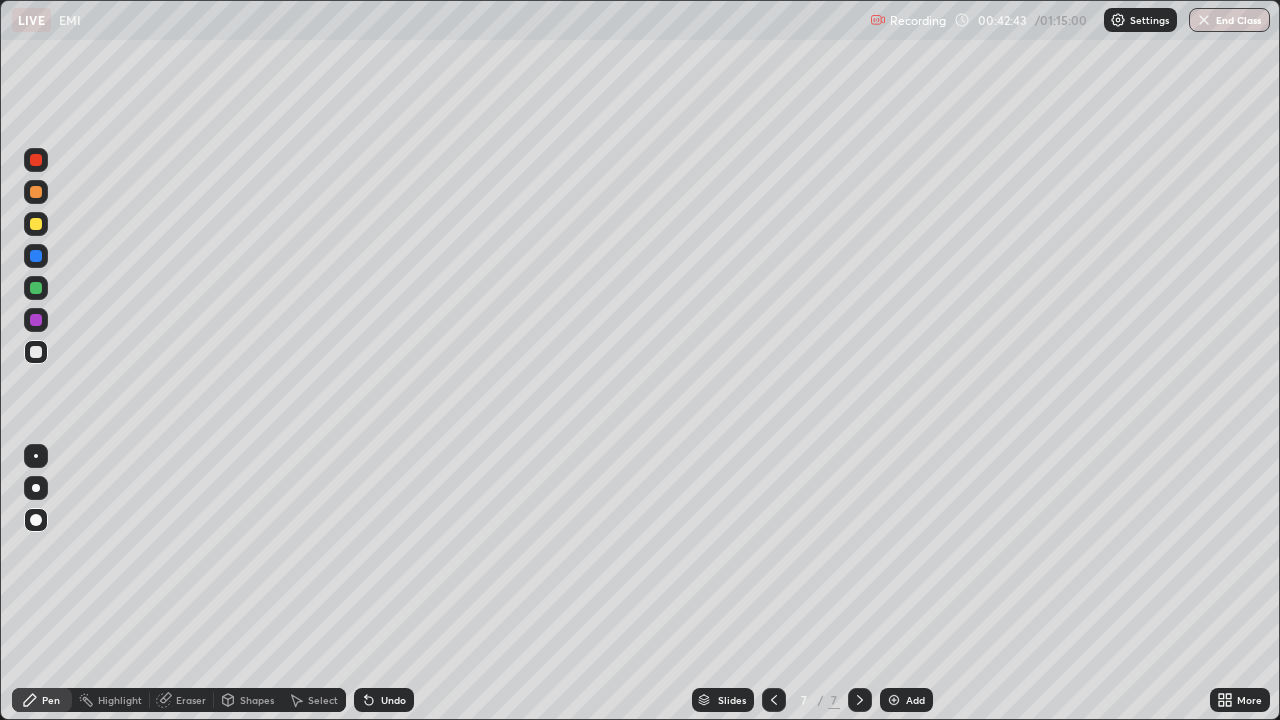 click on "Undo" at bounding box center (384, 700) 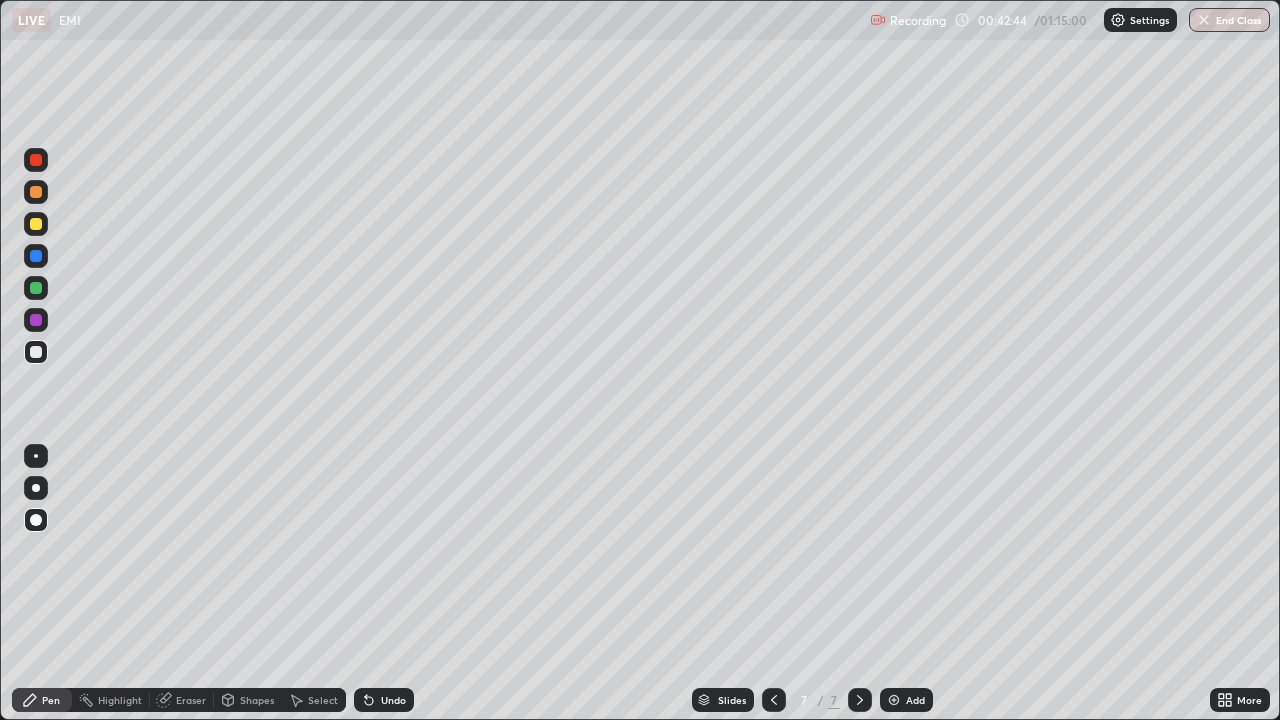 click on "Undo" at bounding box center [384, 700] 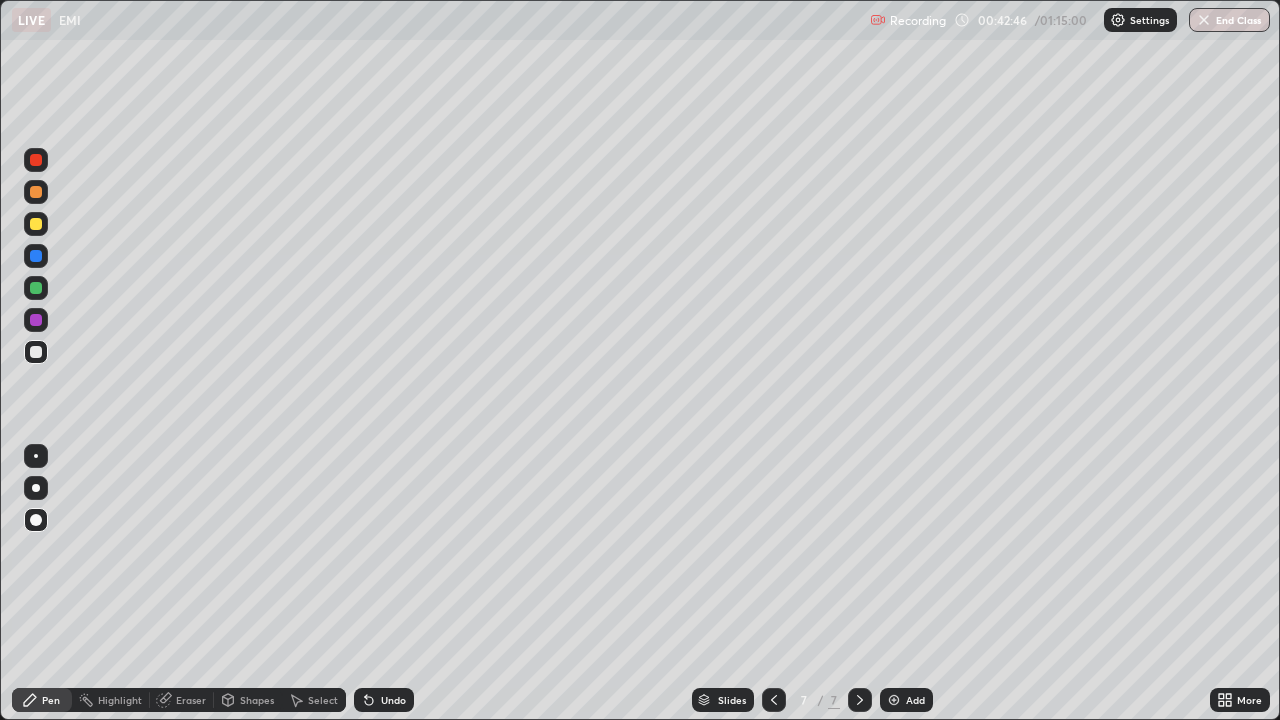 click at bounding box center (36, 288) 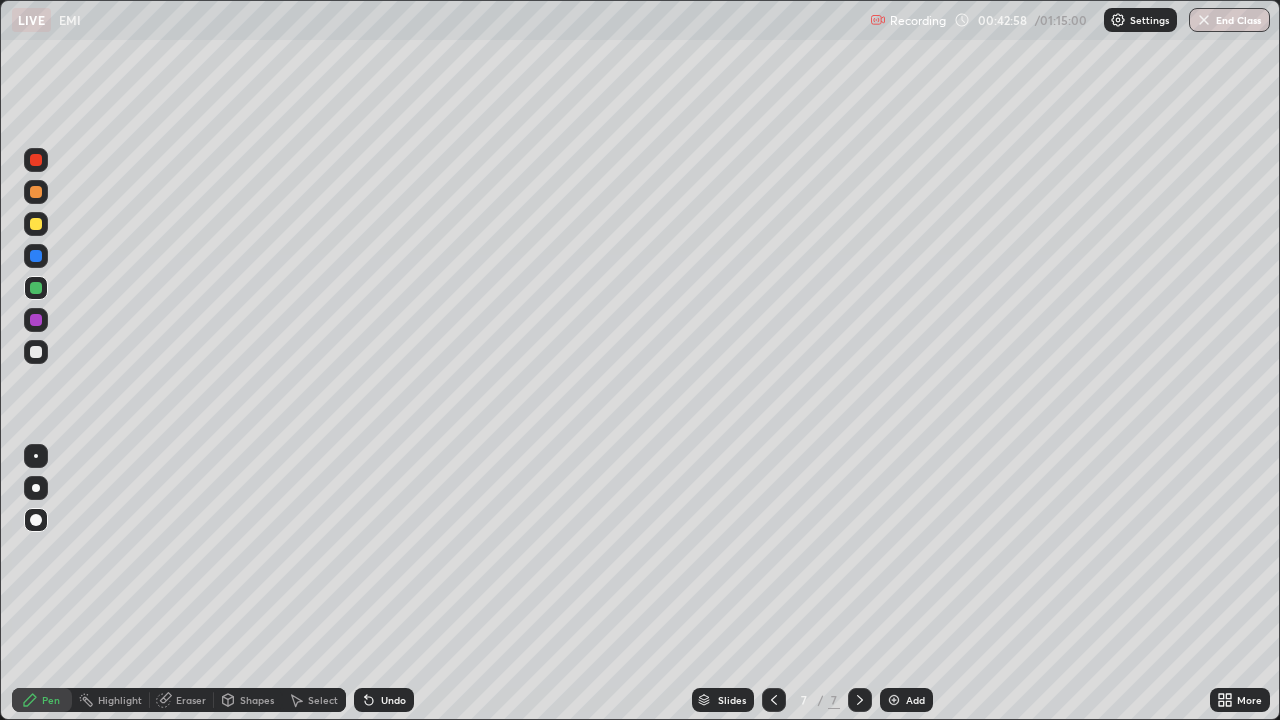 click at bounding box center [36, 320] 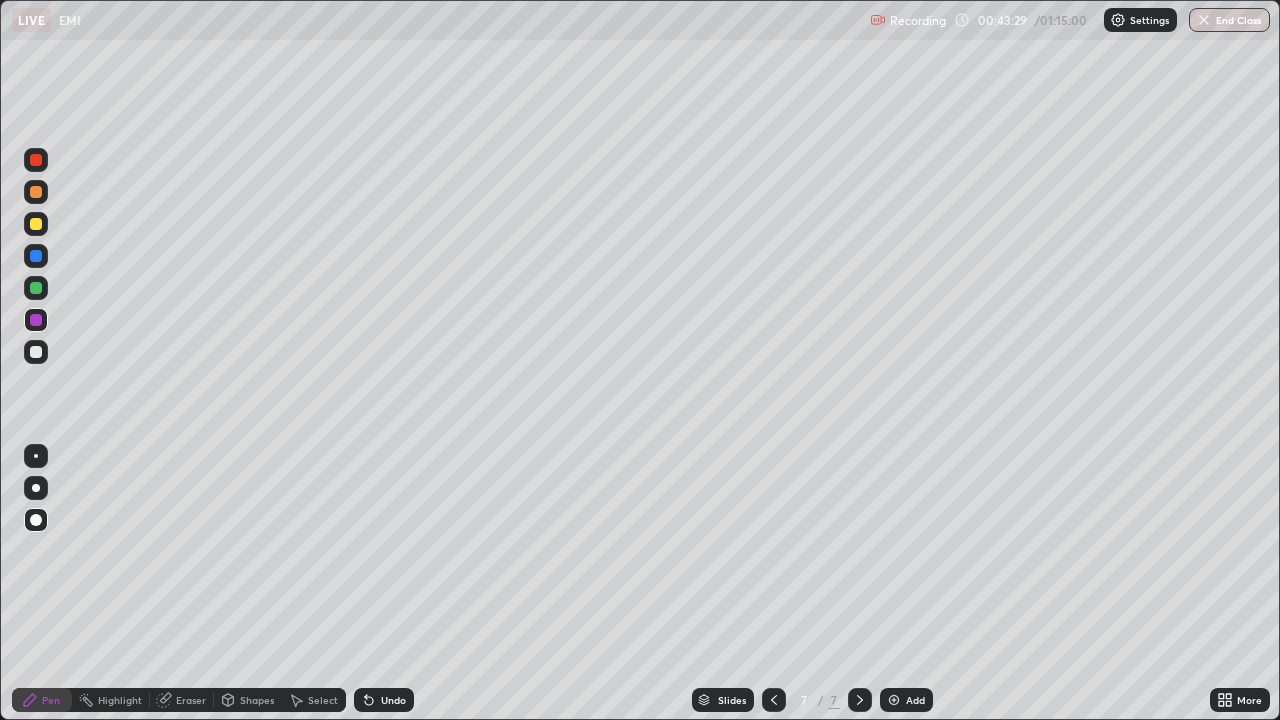click on "Undo" at bounding box center (393, 700) 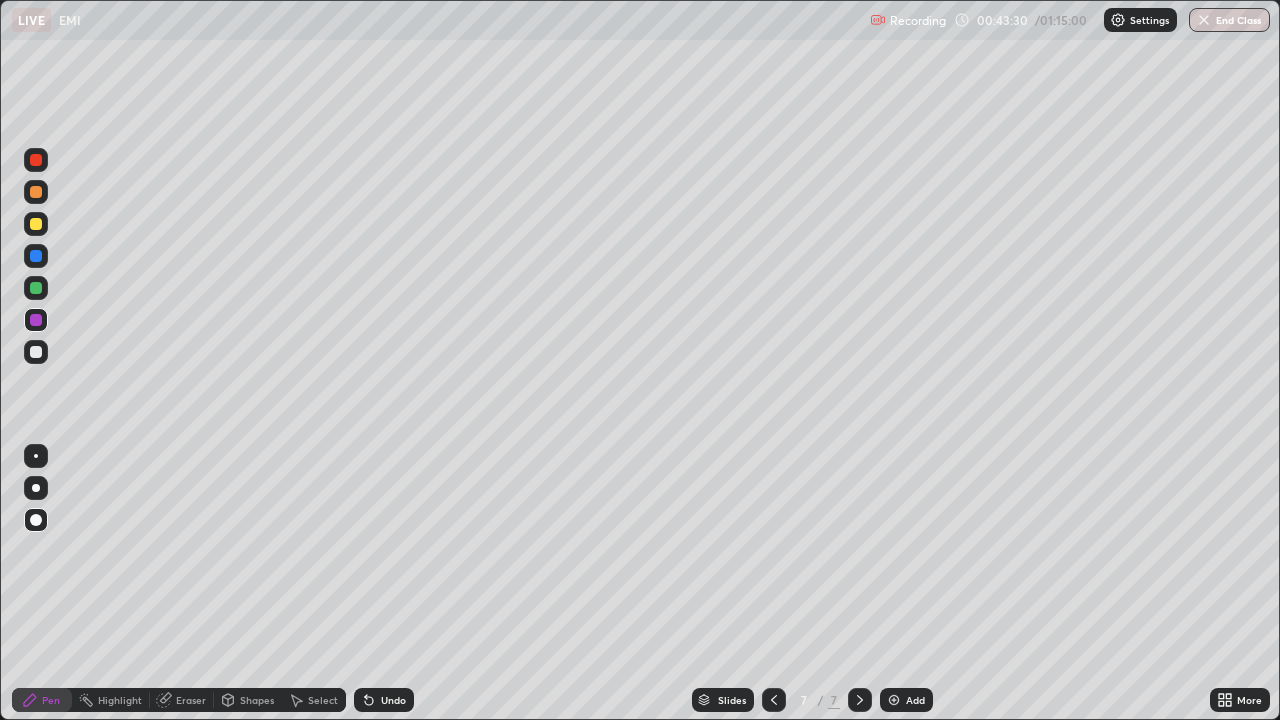 click on "Undo" at bounding box center [393, 700] 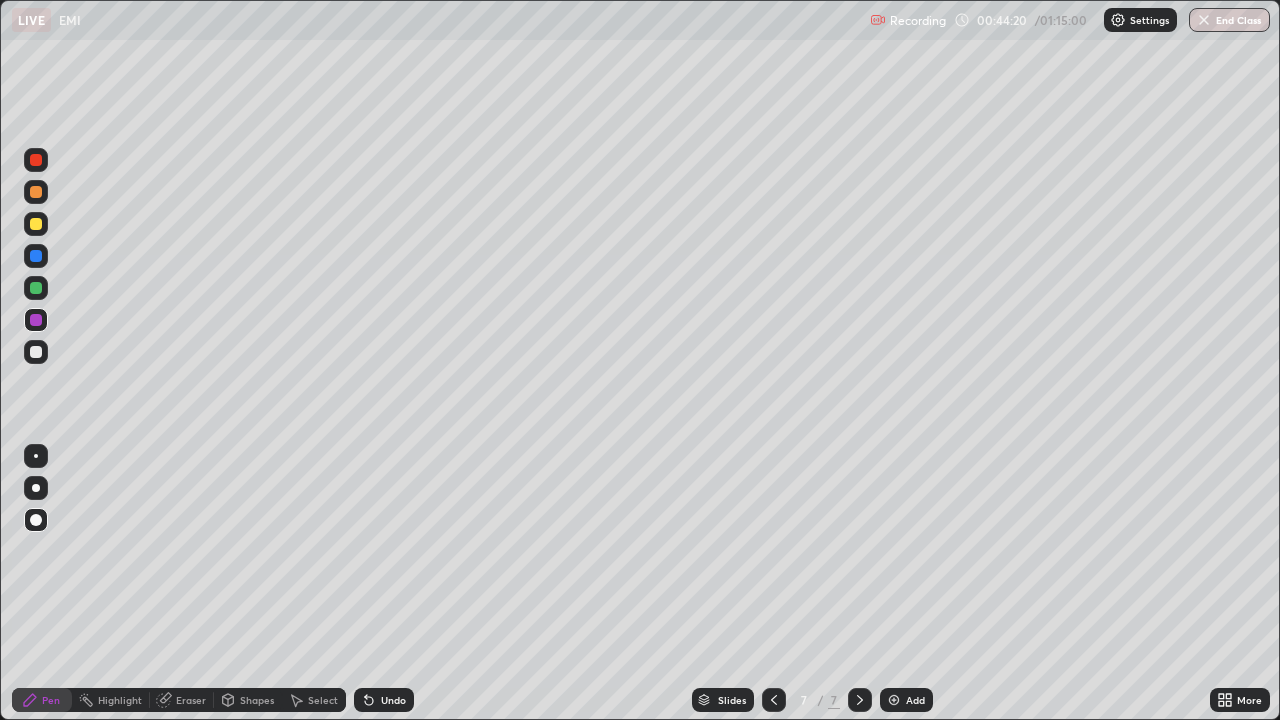 click at bounding box center (36, 352) 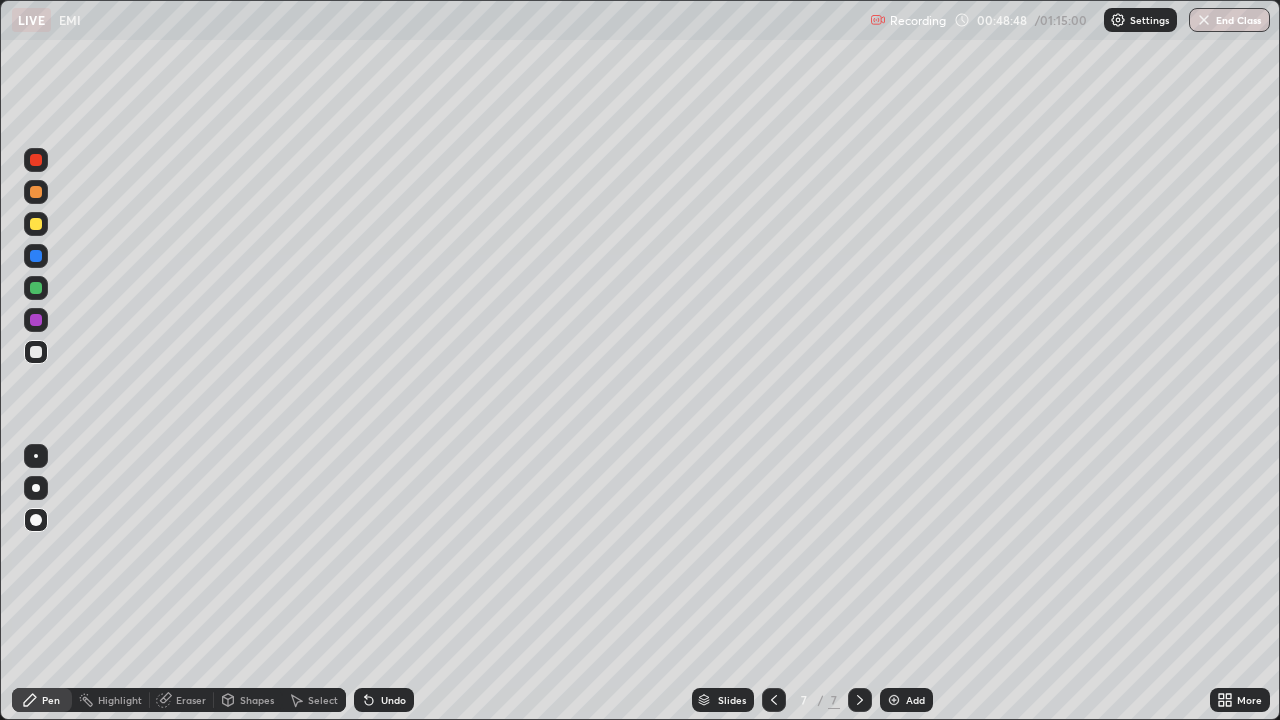 click at bounding box center [894, 700] 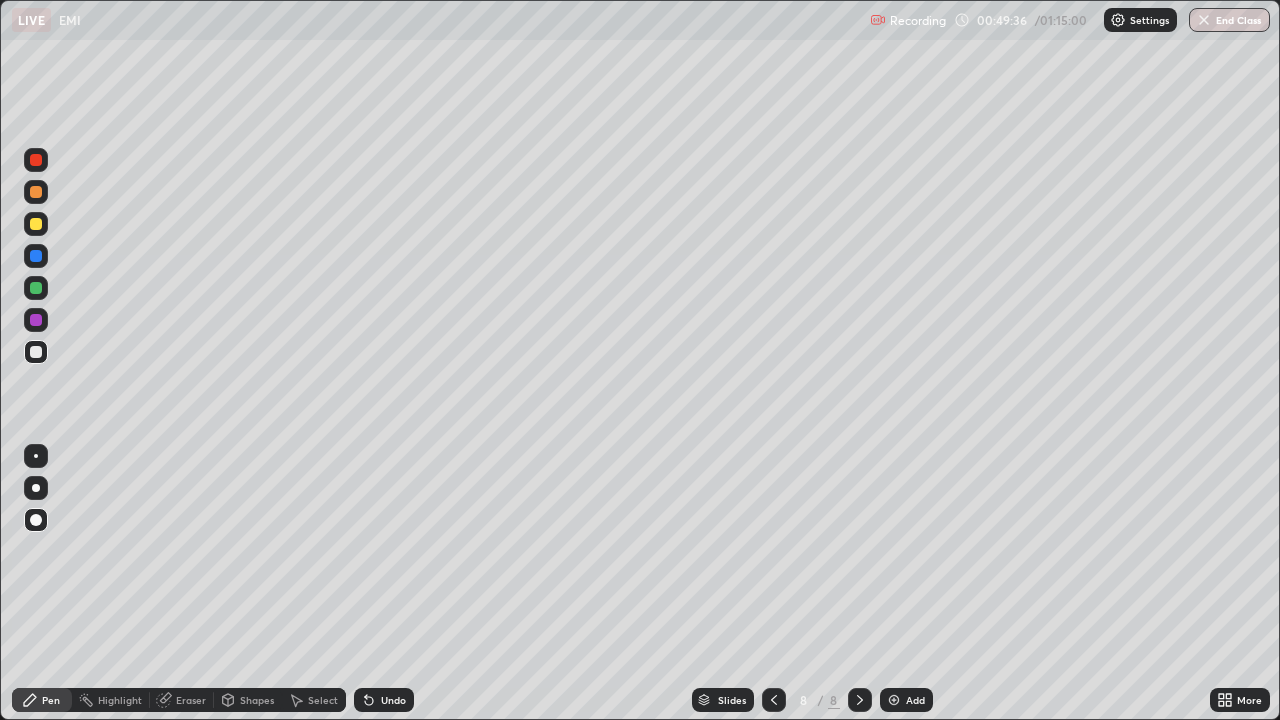 click at bounding box center (36, 256) 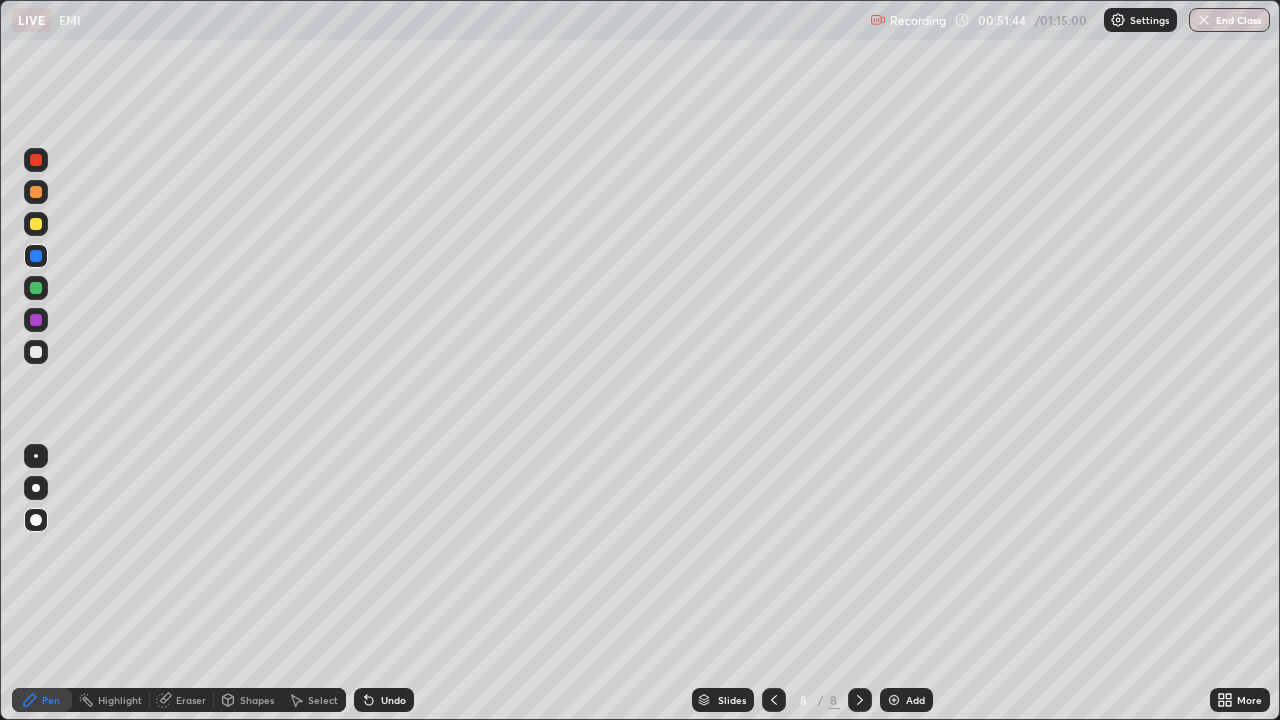 click at bounding box center [36, 320] 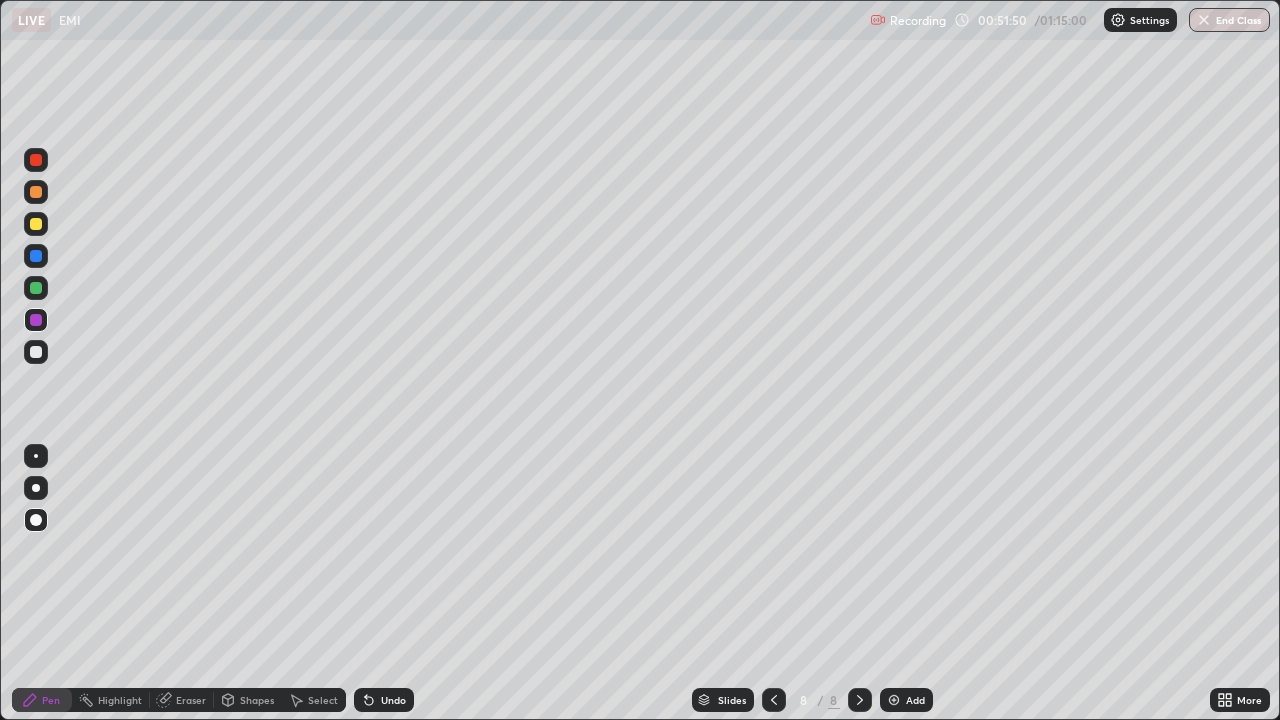 click at bounding box center [36, 352] 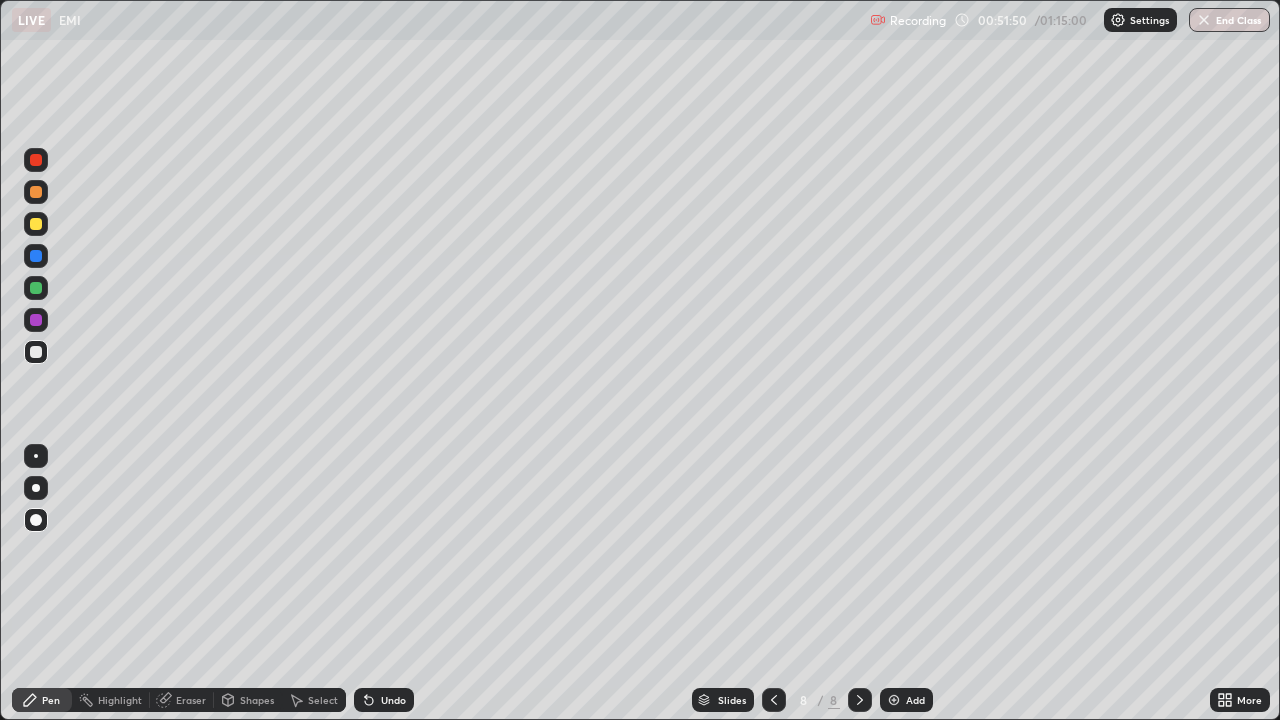 click at bounding box center (36, 288) 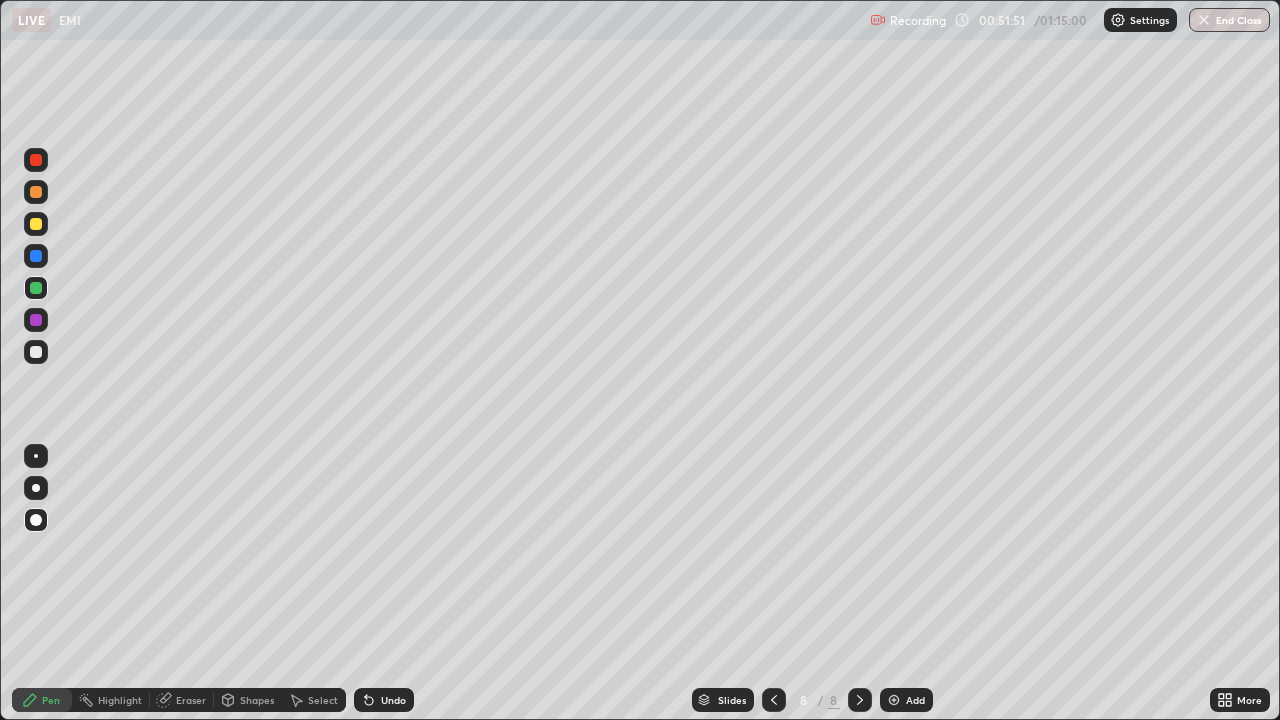 click at bounding box center [36, 352] 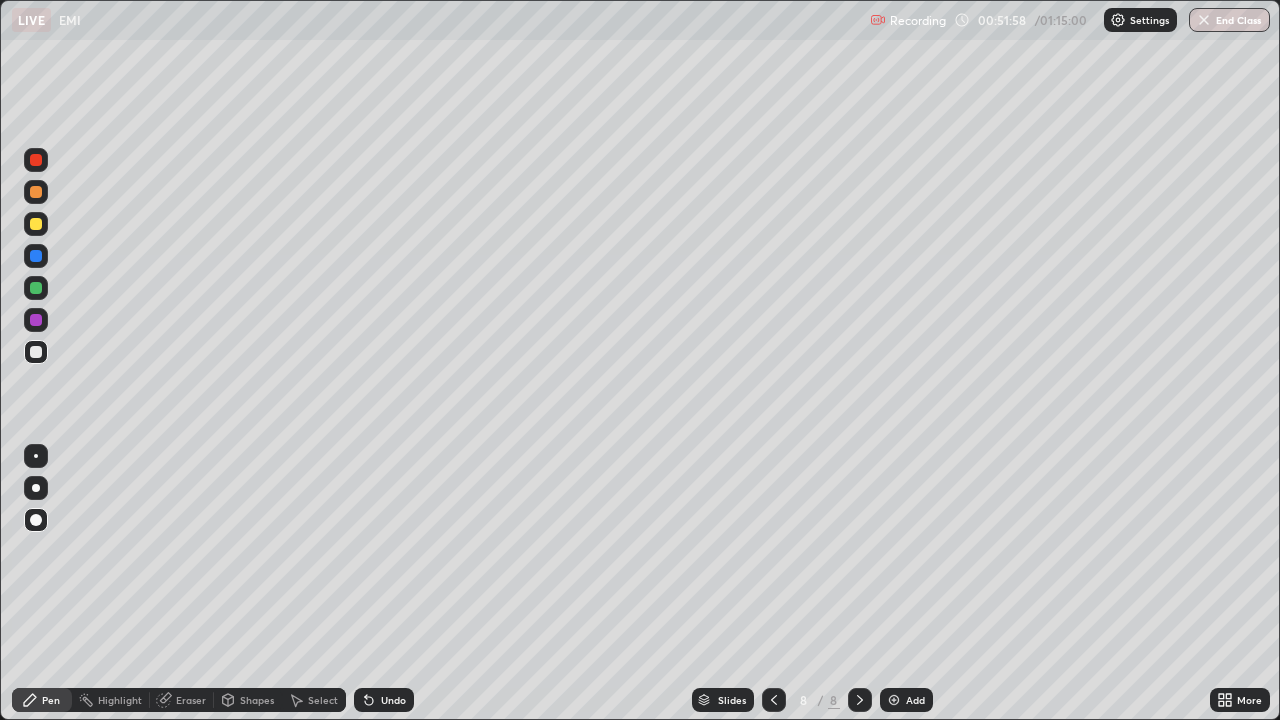 click at bounding box center [36, 288] 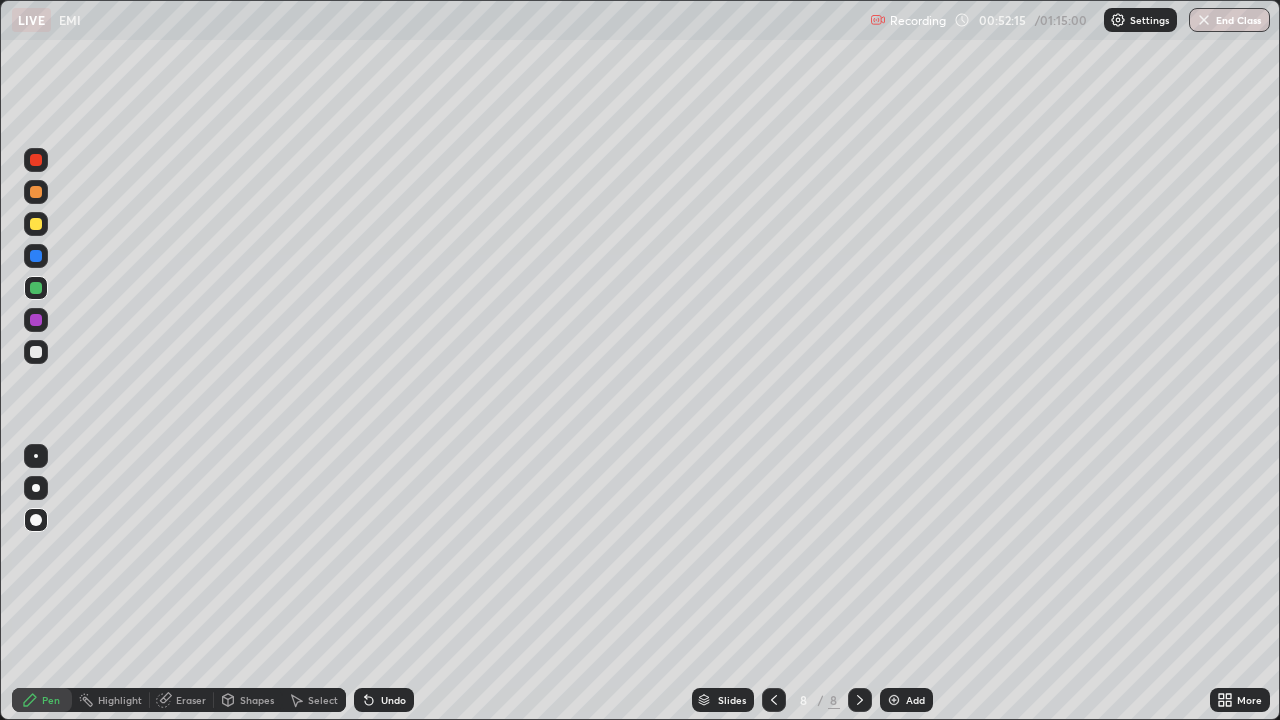 click at bounding box center (36, 320) 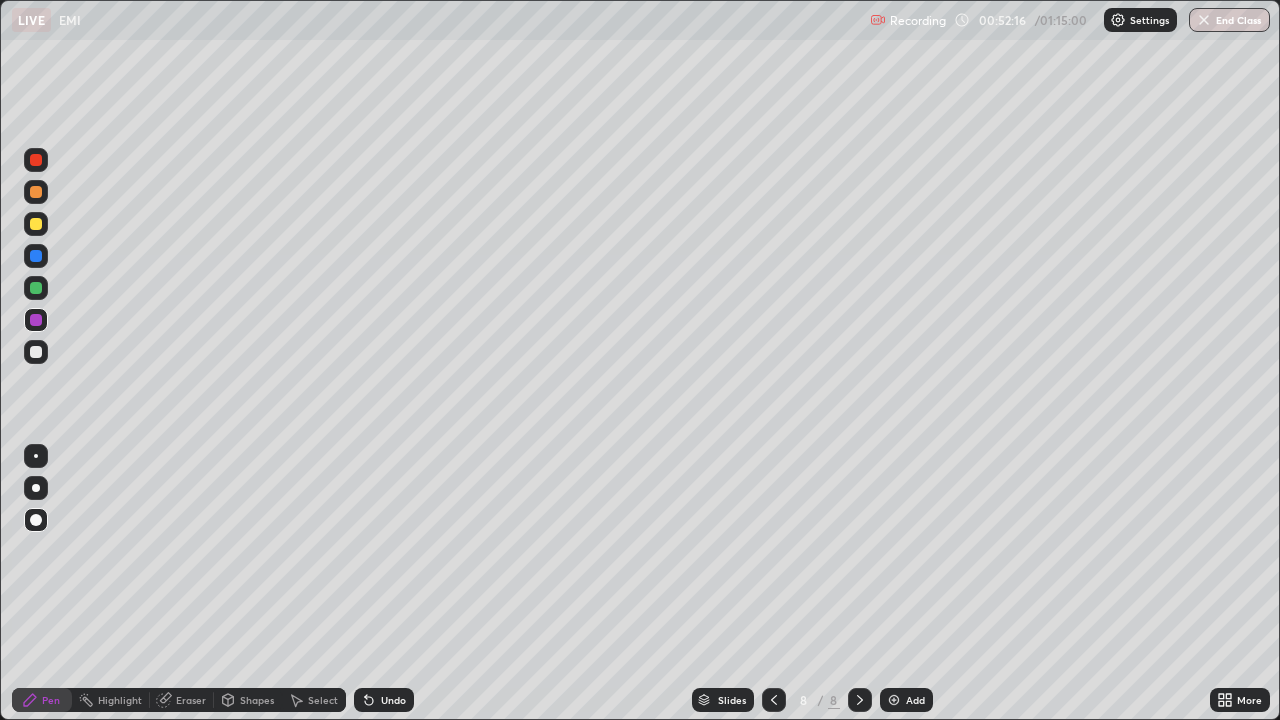 click at bounding box center [36, 256] 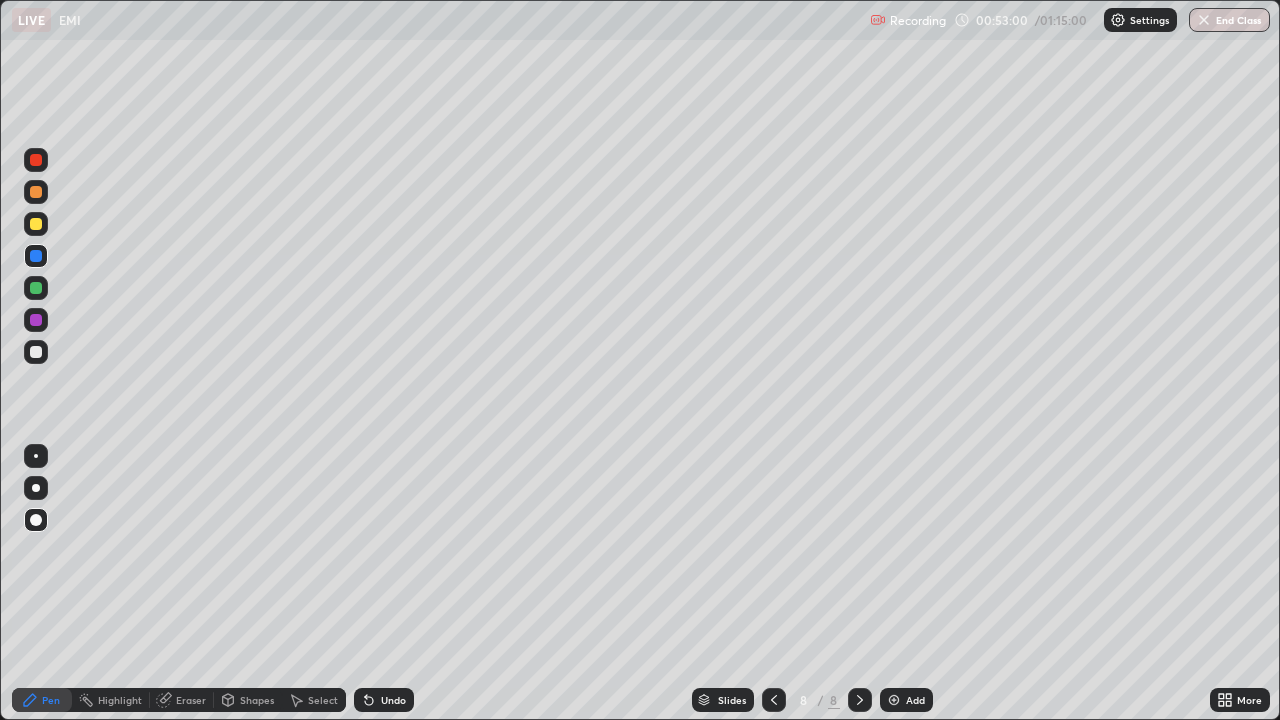 click on "Add" at bounding box center [915, 700] 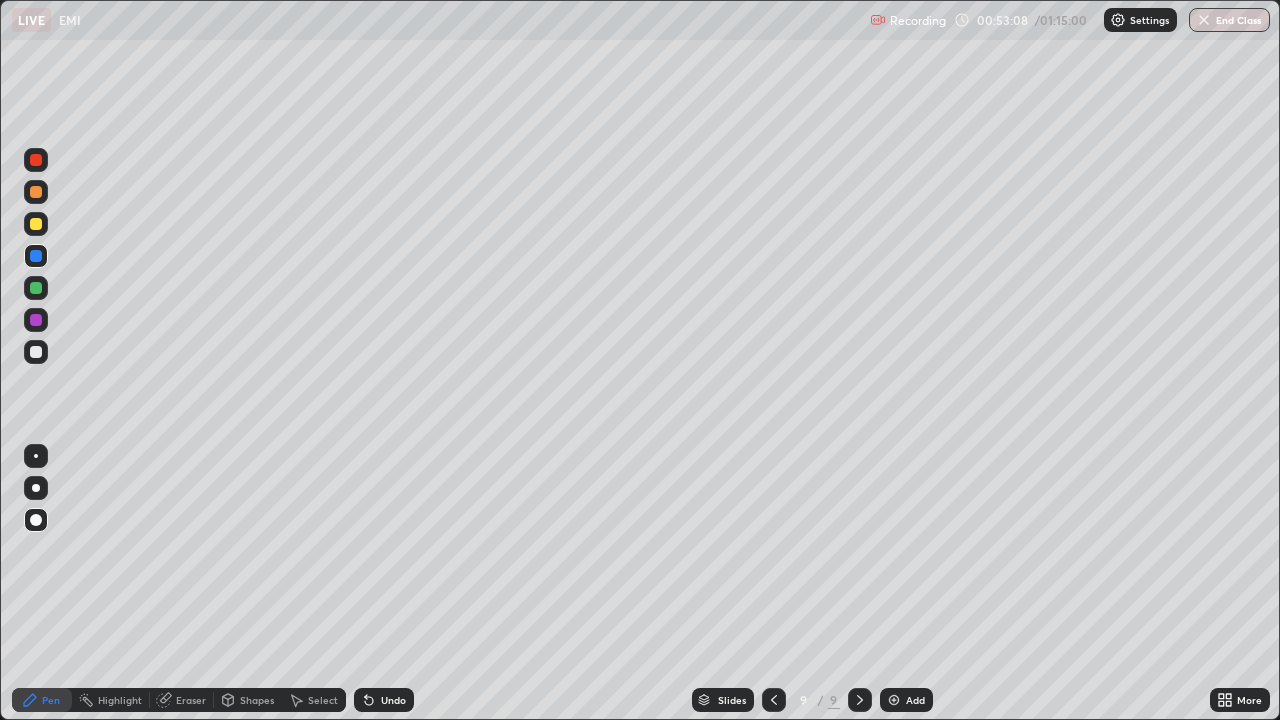 click at bounding box center [36, 224] 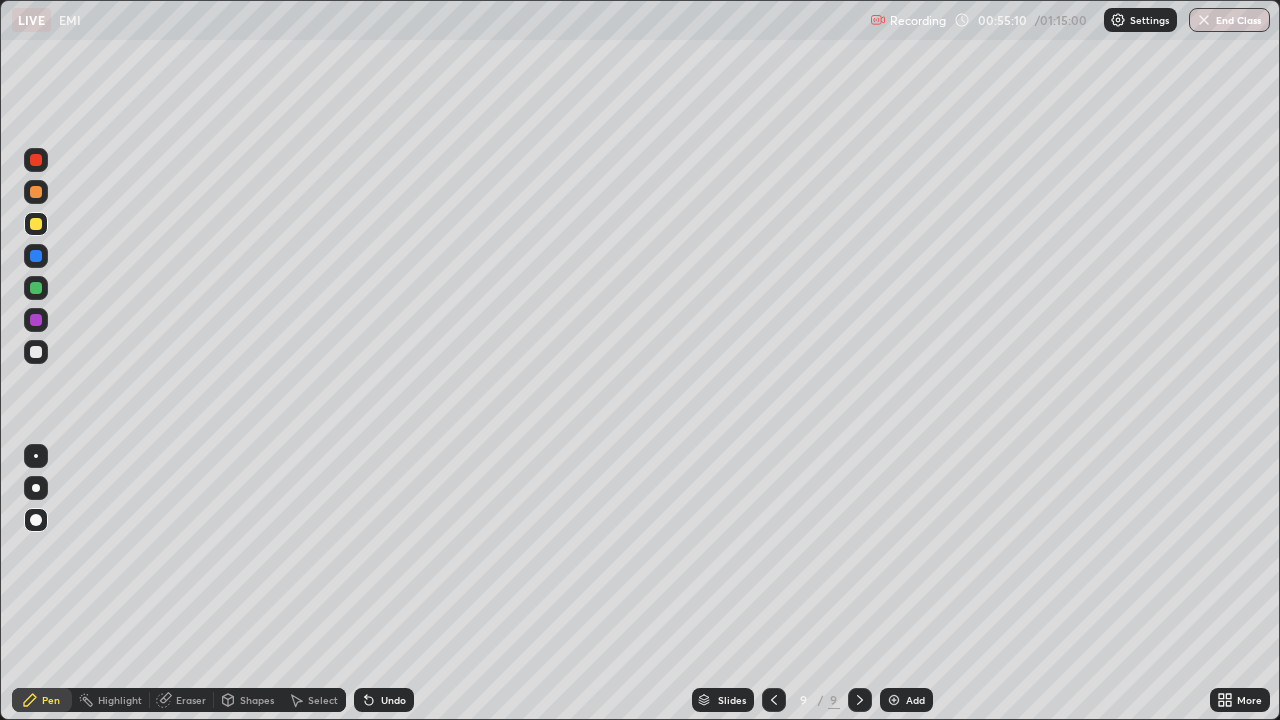 click on "Add" at bounding box center [906, 700] 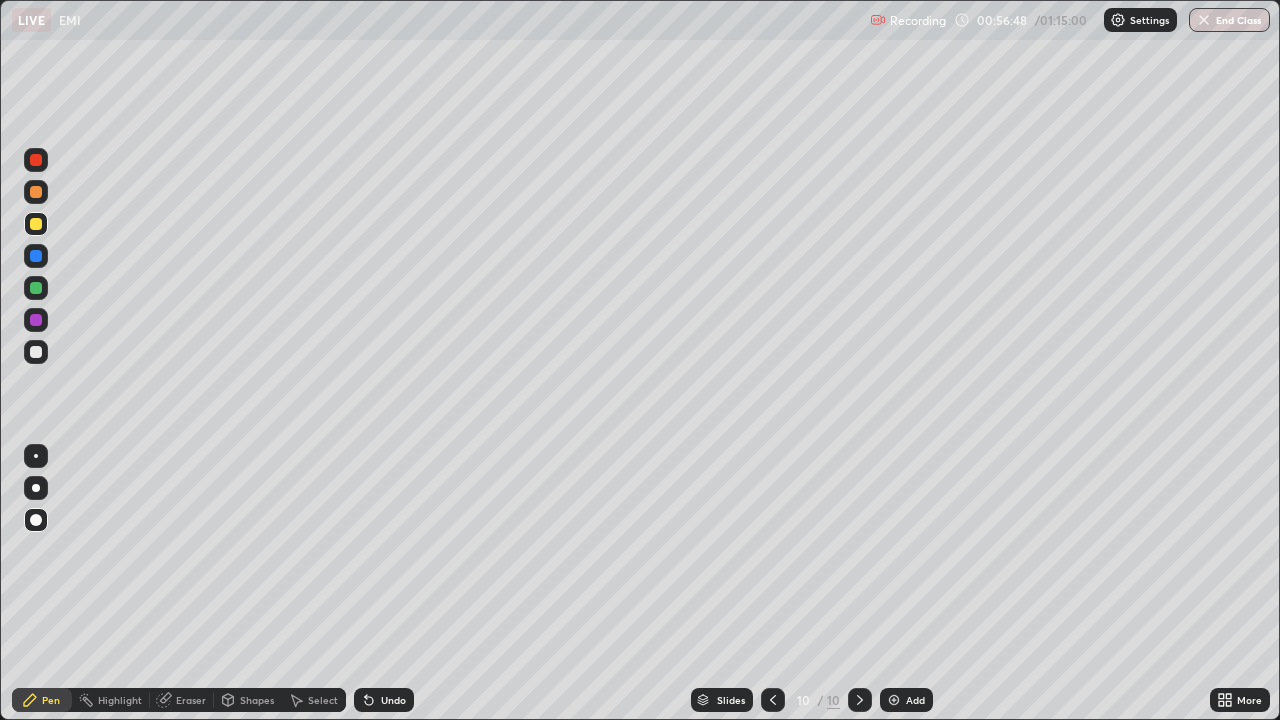 click on "Add" at bounding box center [906, 700] 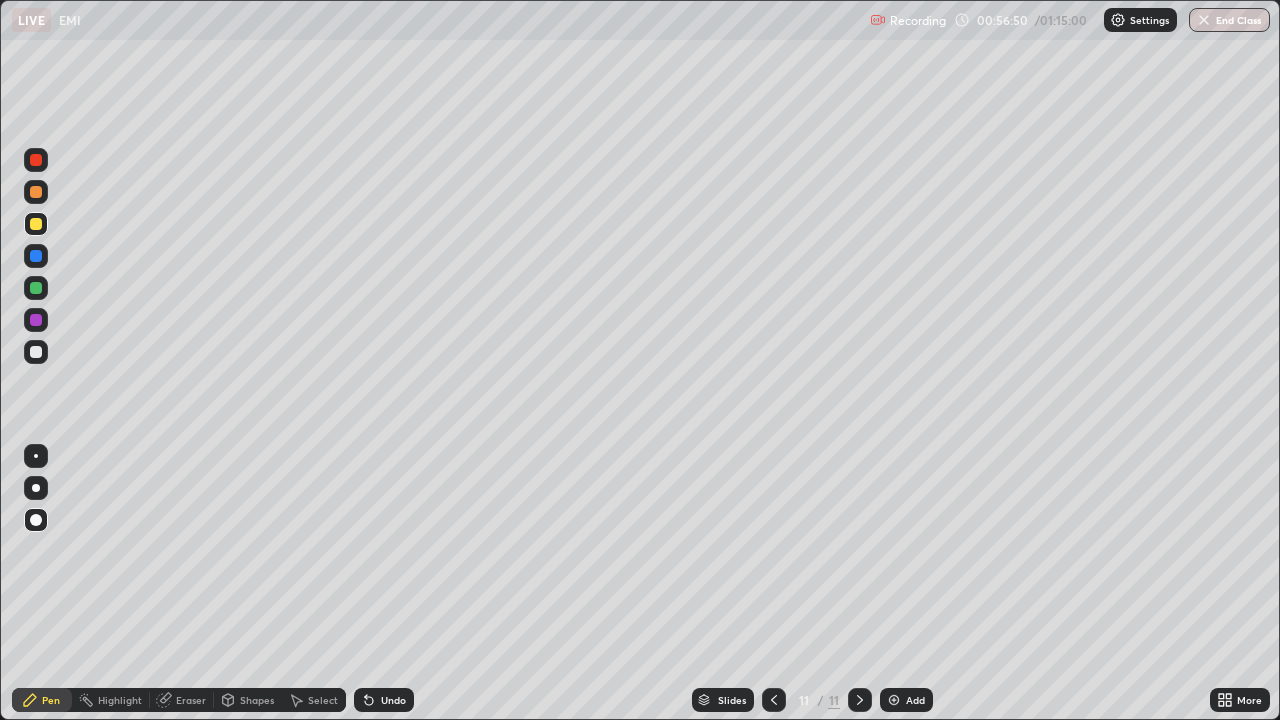 click at bounding box center [36, 352] 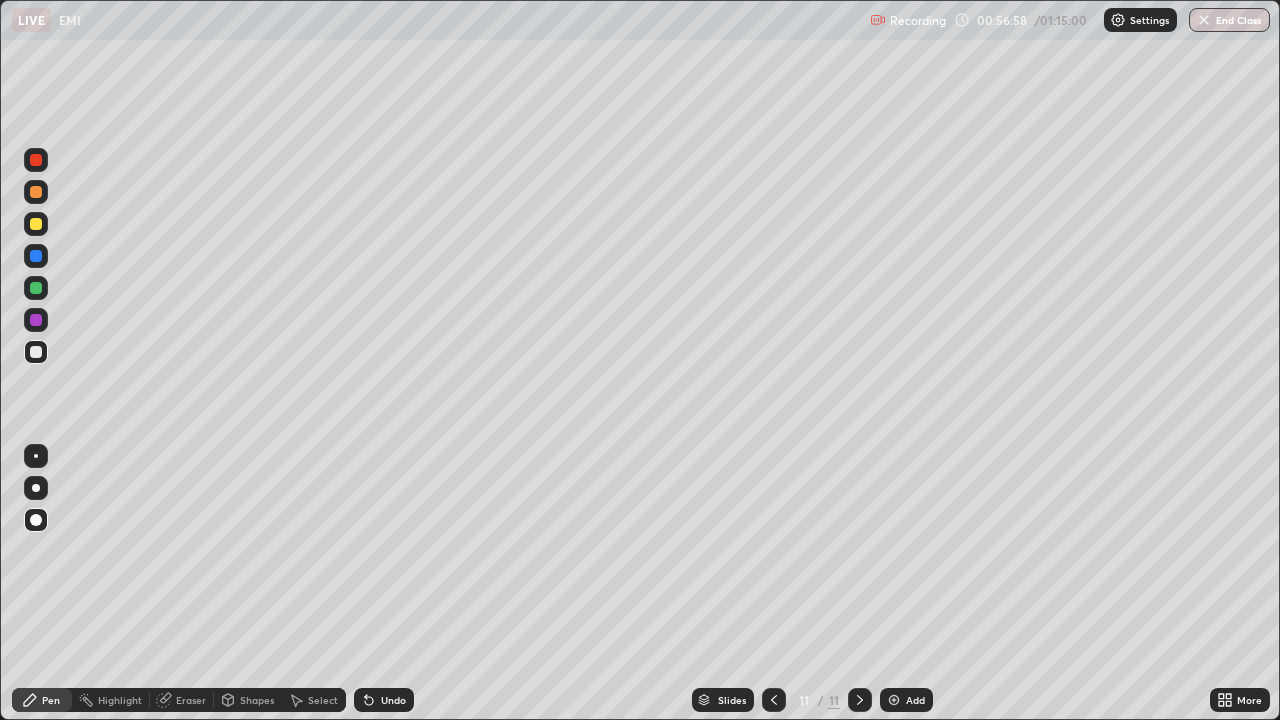 click at bounding box center [36, 192] 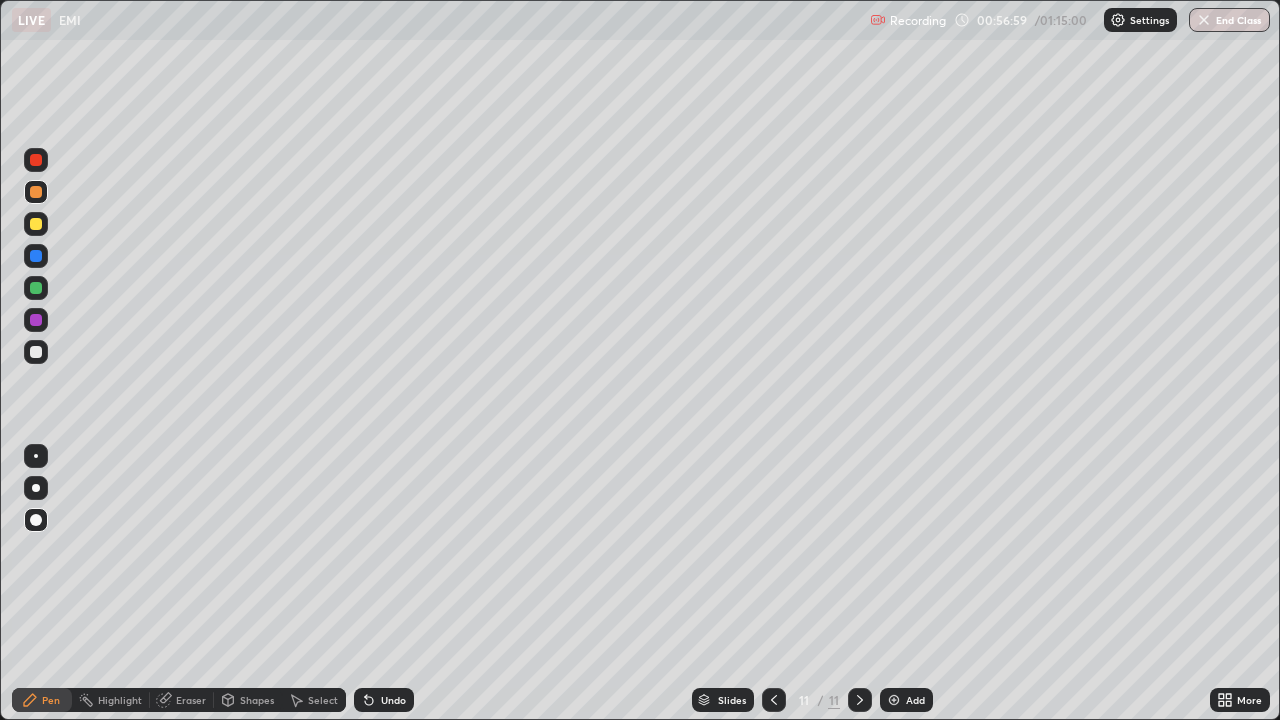 click at bounding box center (36, 224) 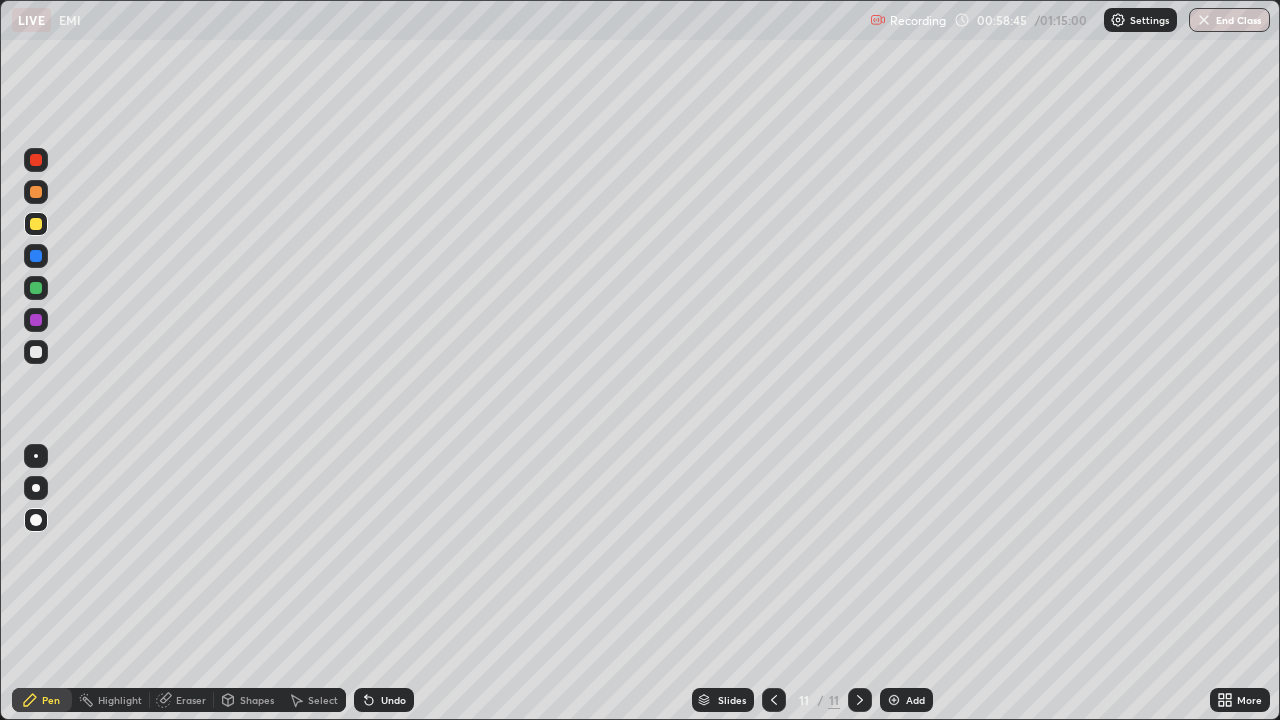 click at bounding box center [36, 352] 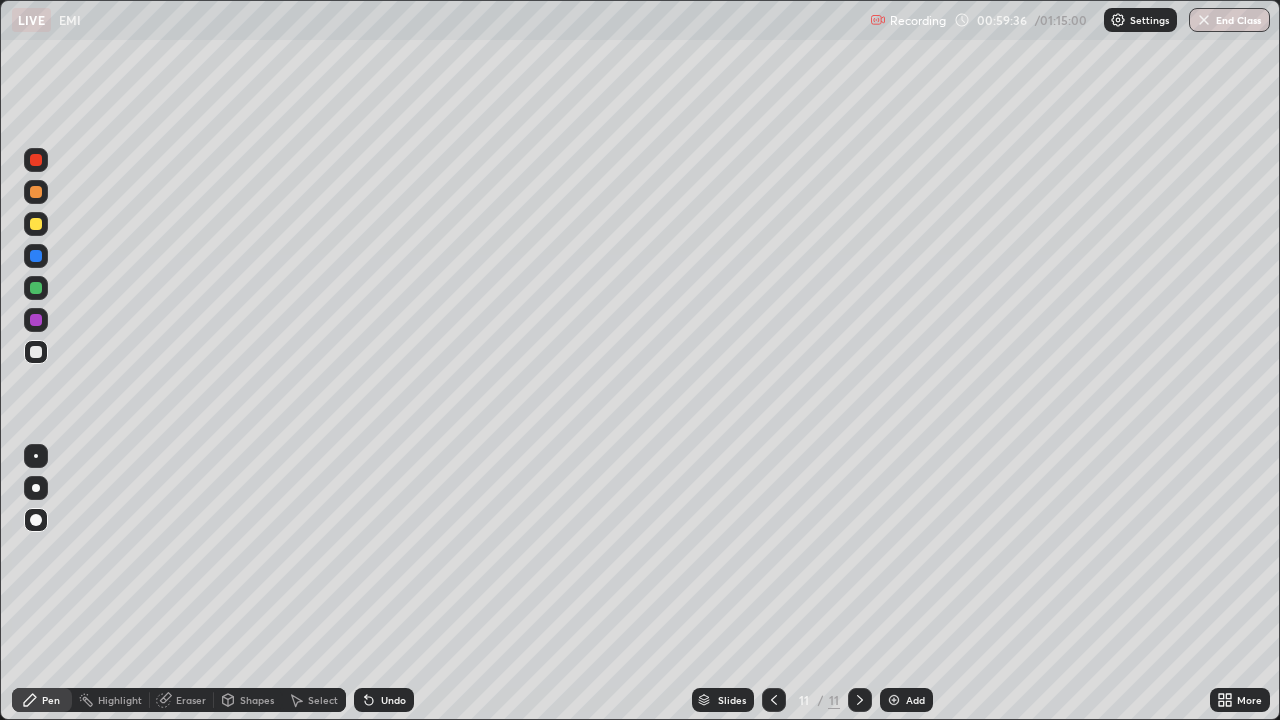 click at bounding box center [36, 320] 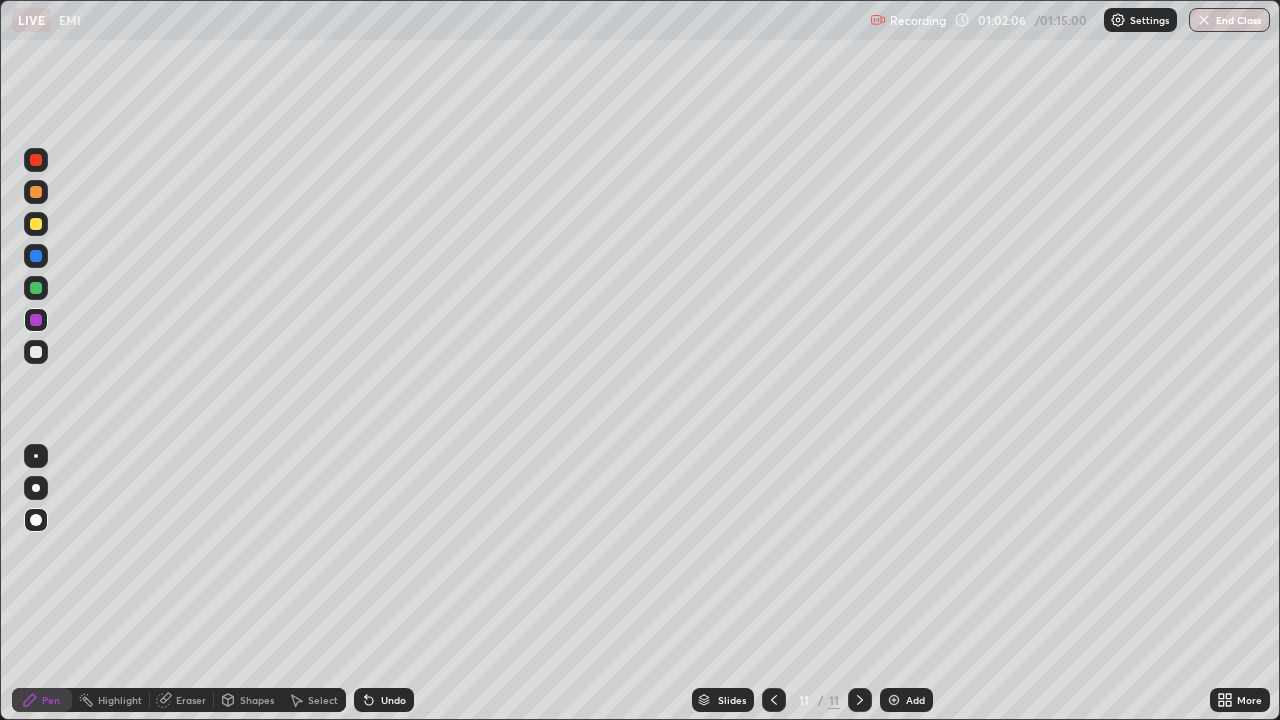 click at bounding box center [36, 352] 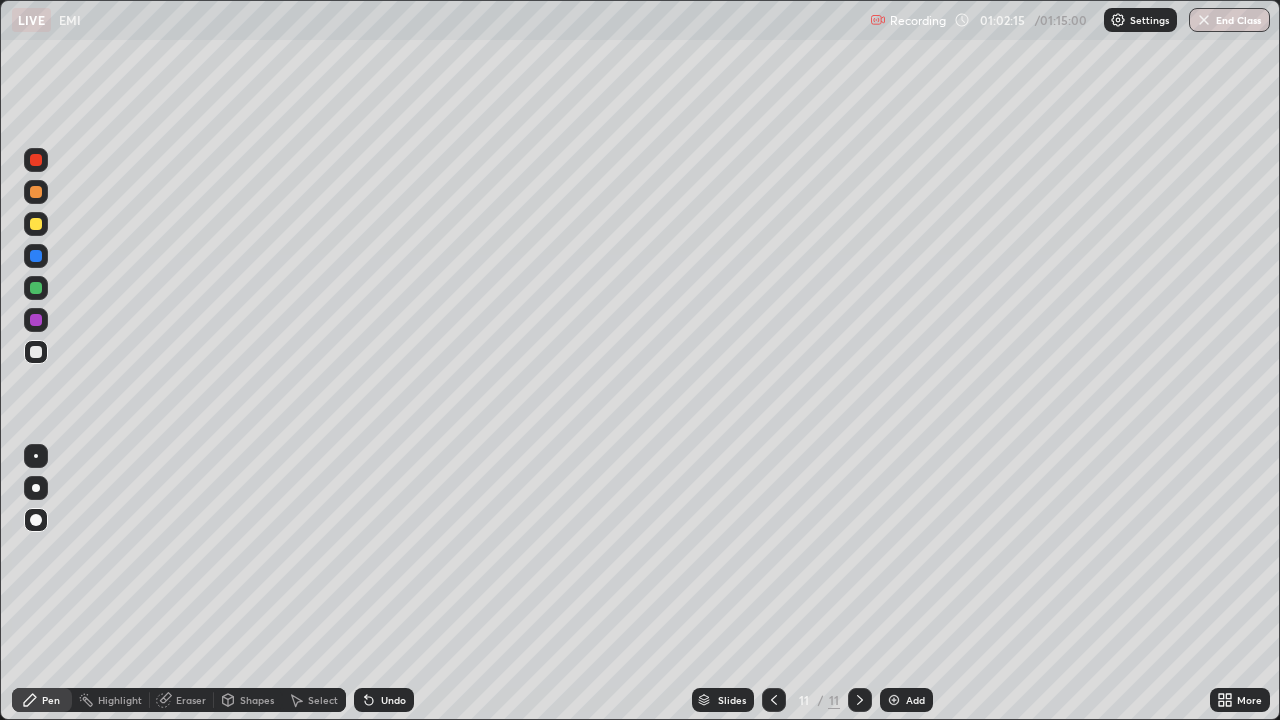 click 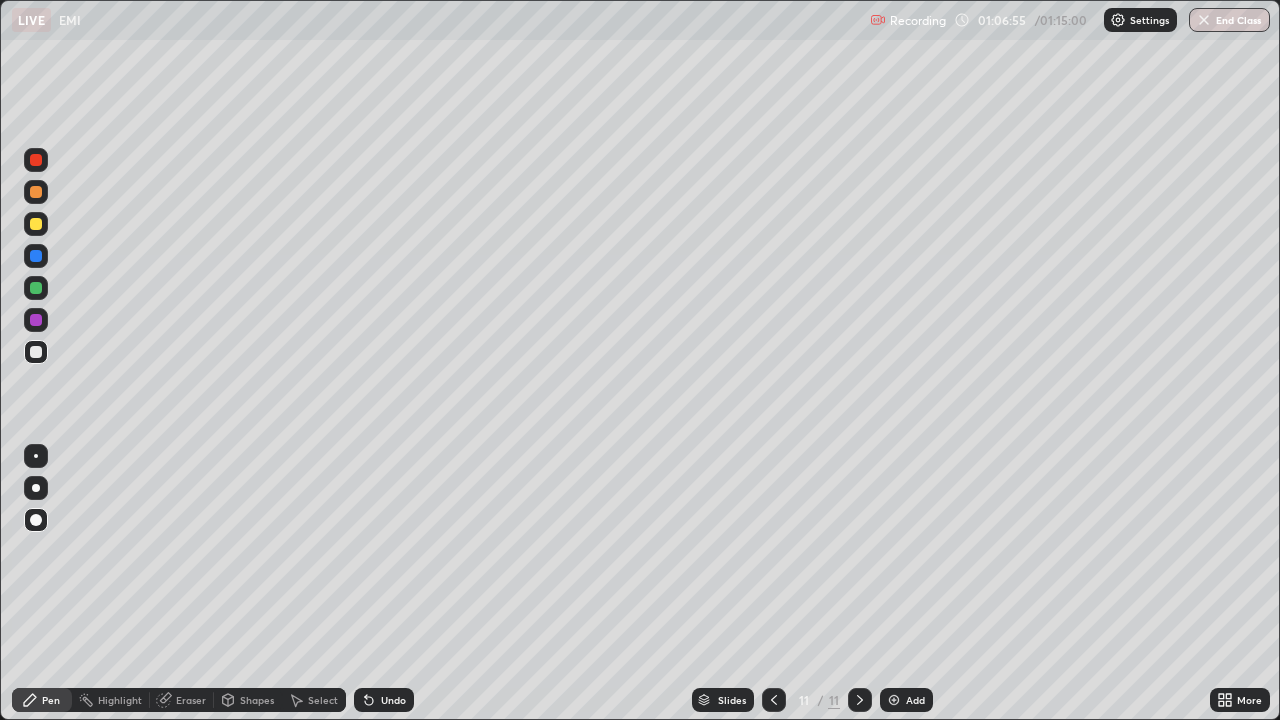click at bounding box center [894, 700] 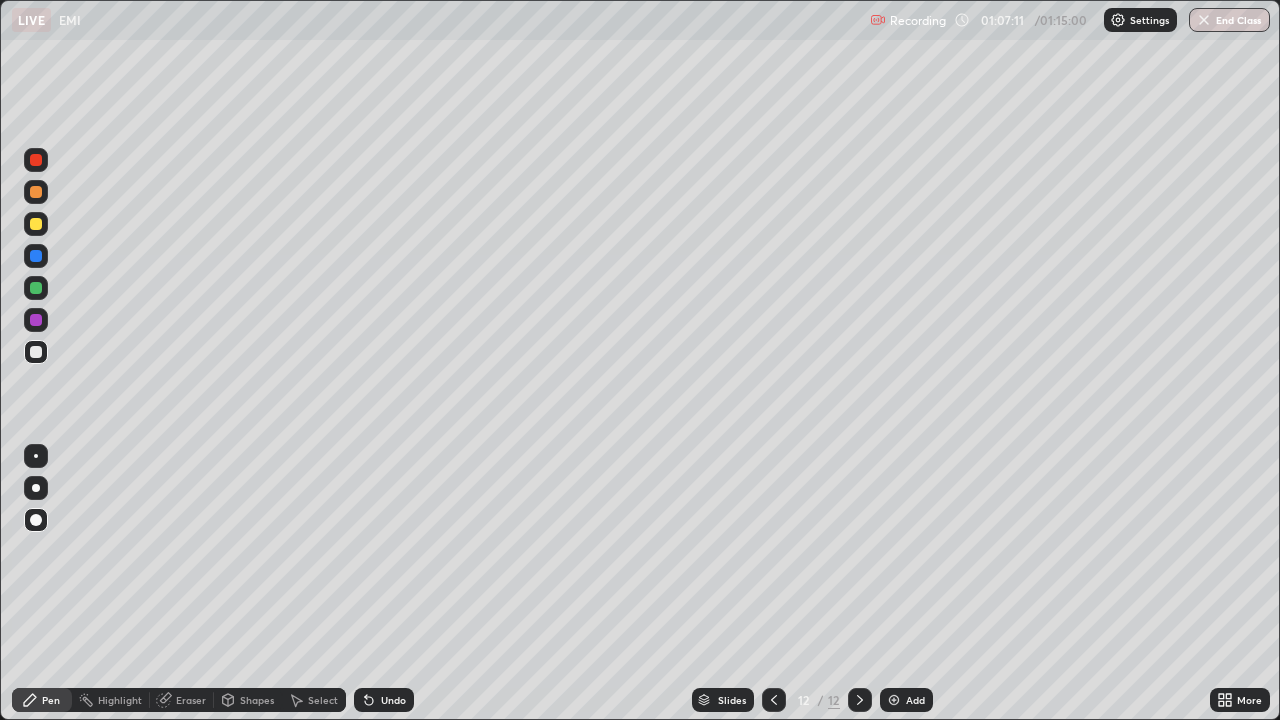 click at bounding box center [36, 224] 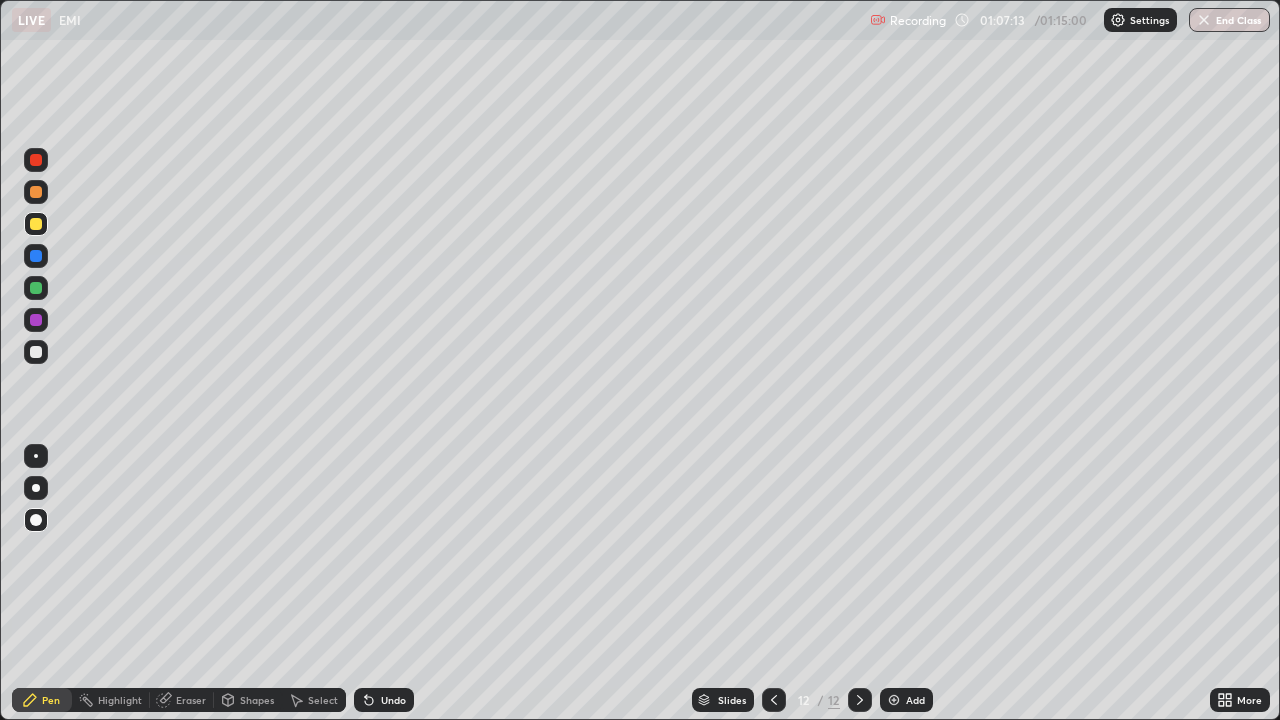 click 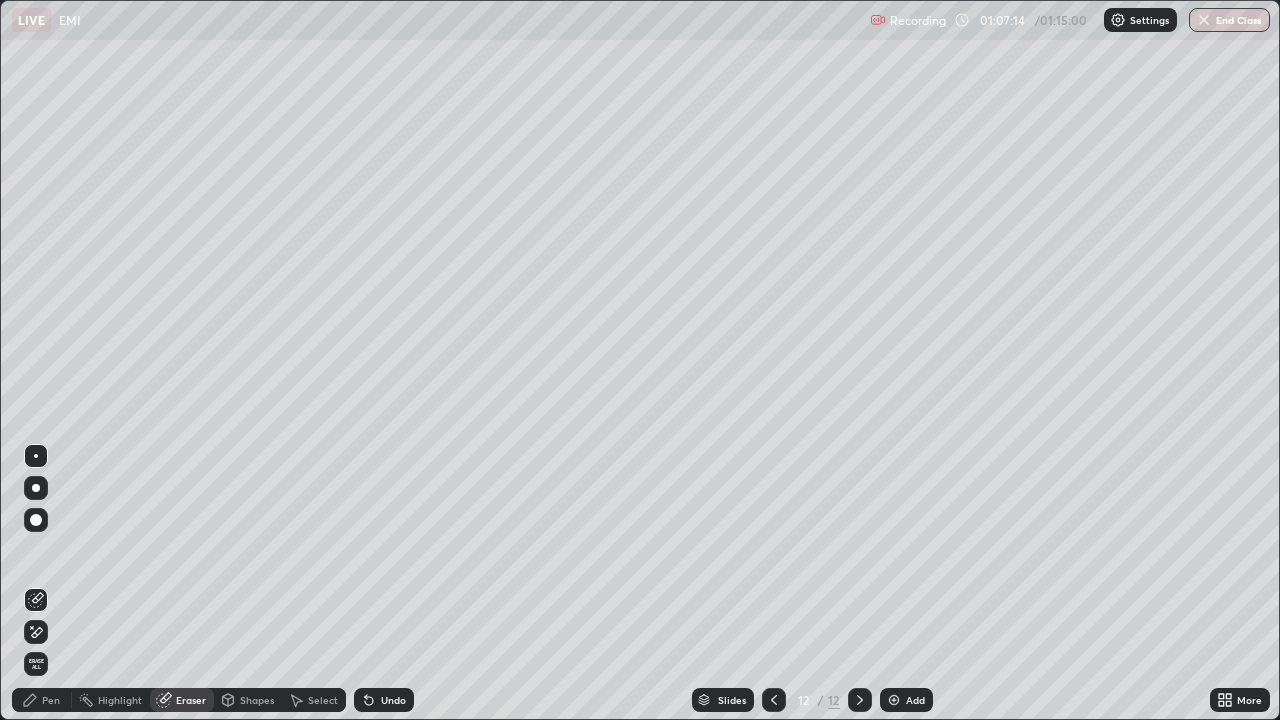 click on "Shapes" at bounding box center (248, 700) 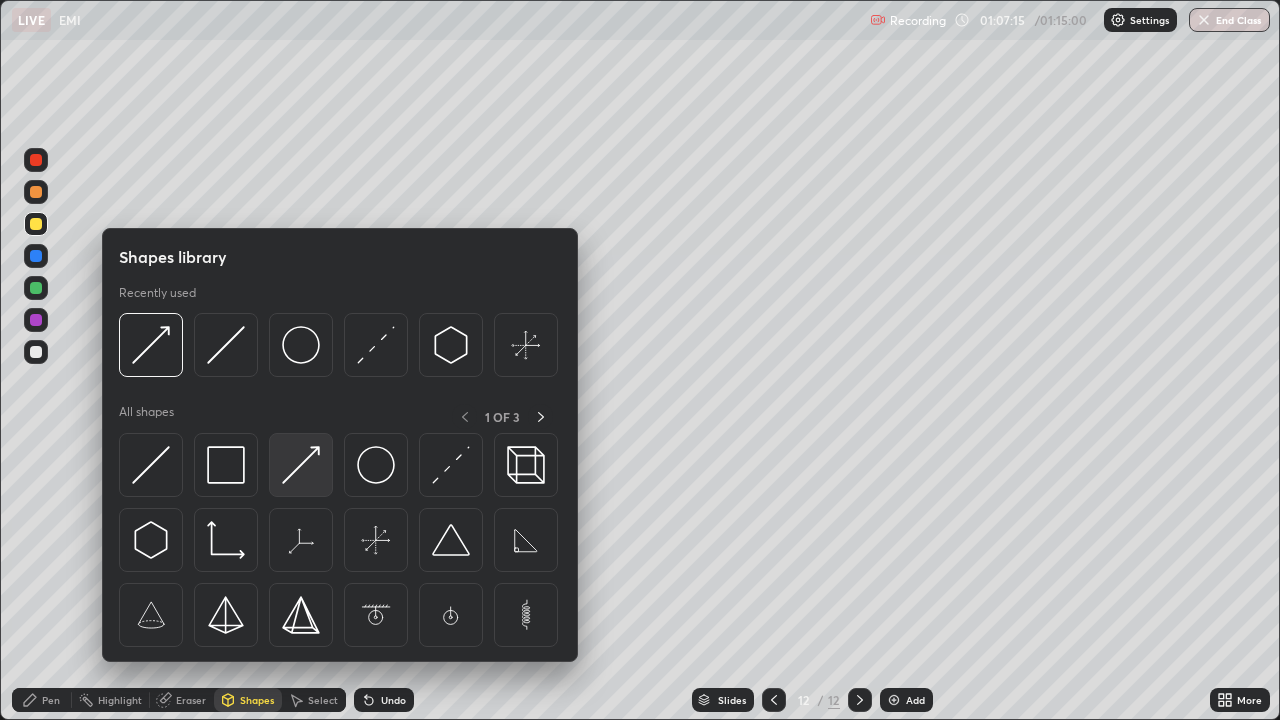click at bounding box center (301, 465) 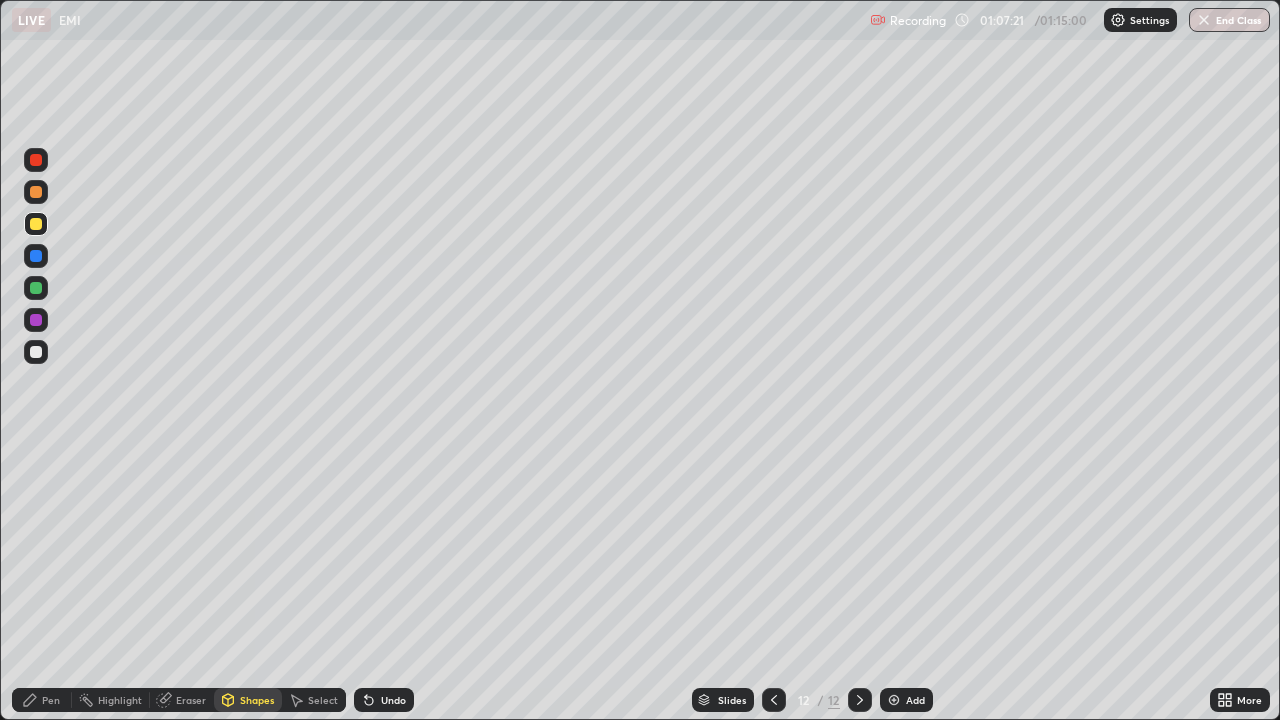 click on "Shapes" at bounding box center [257, 700] 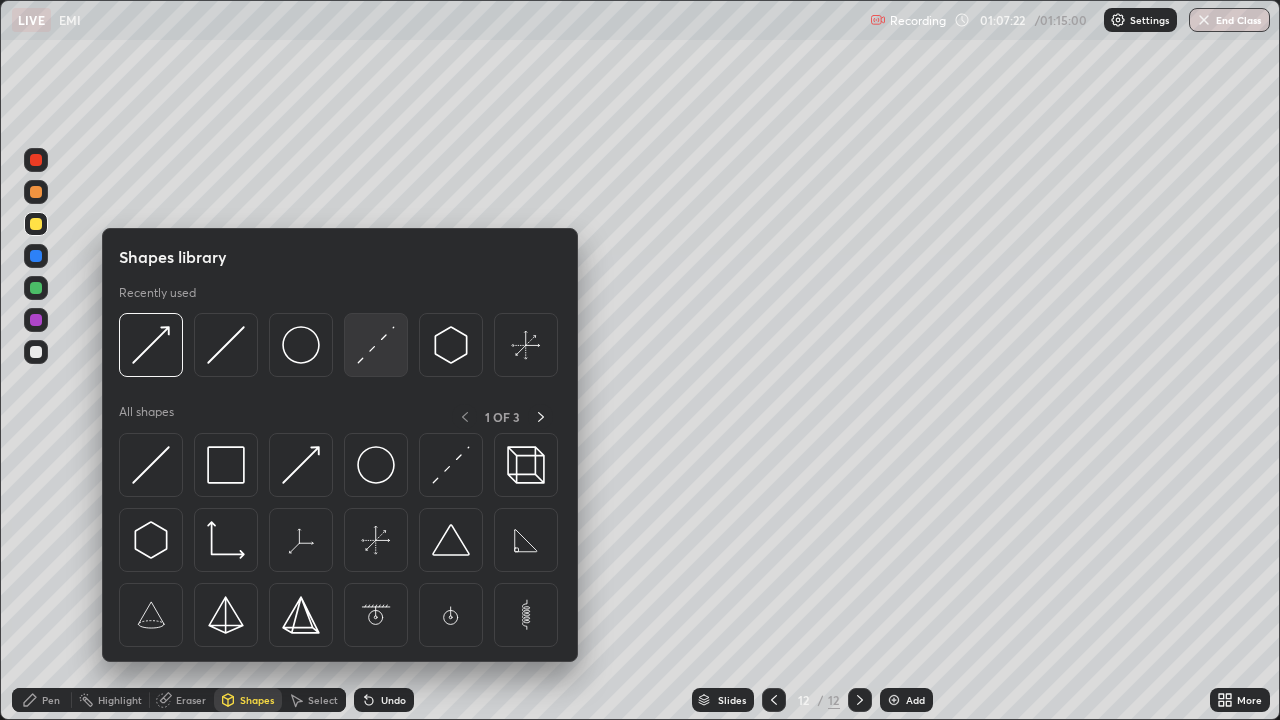 click at bounding box center [376, 345] 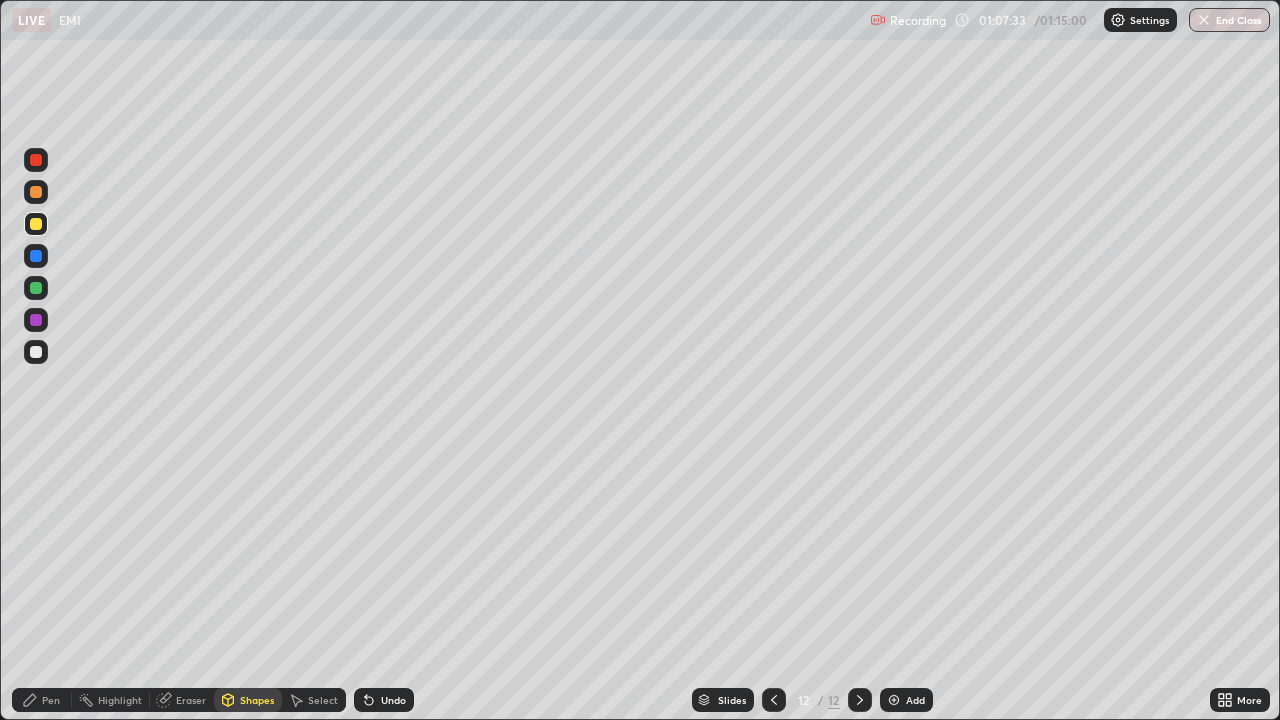 click 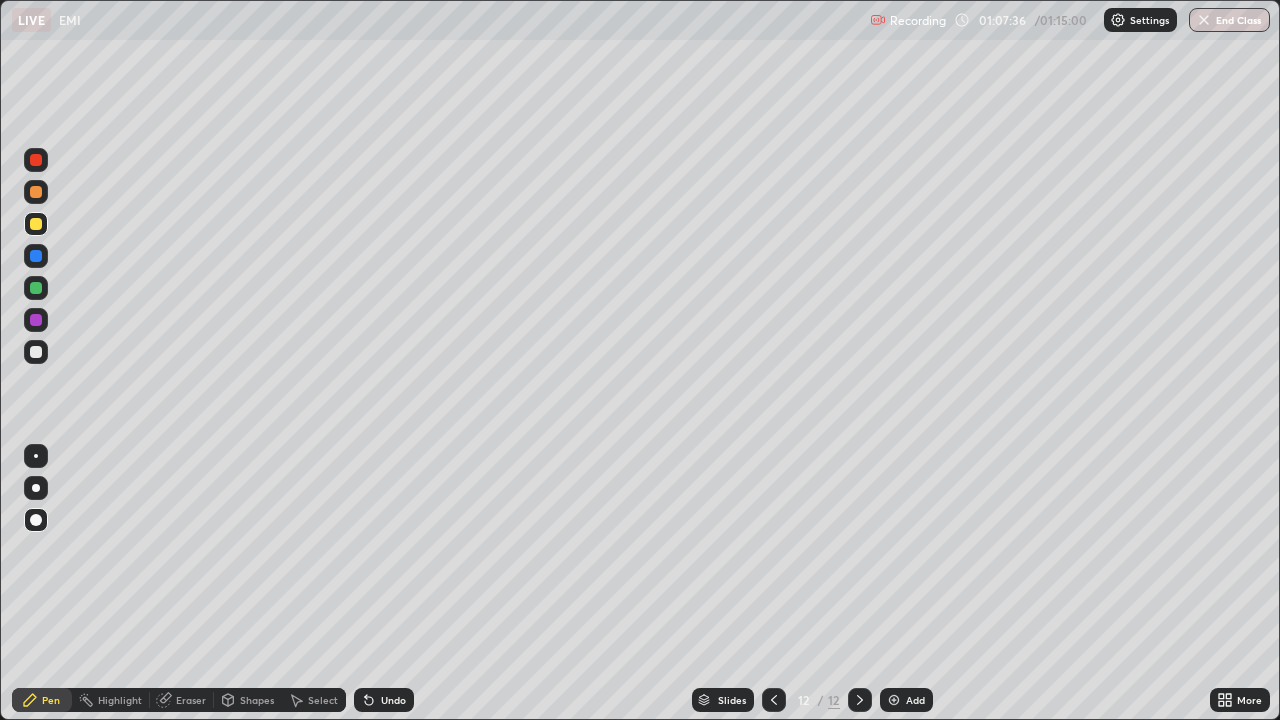 click at bounding box center (36, 288) 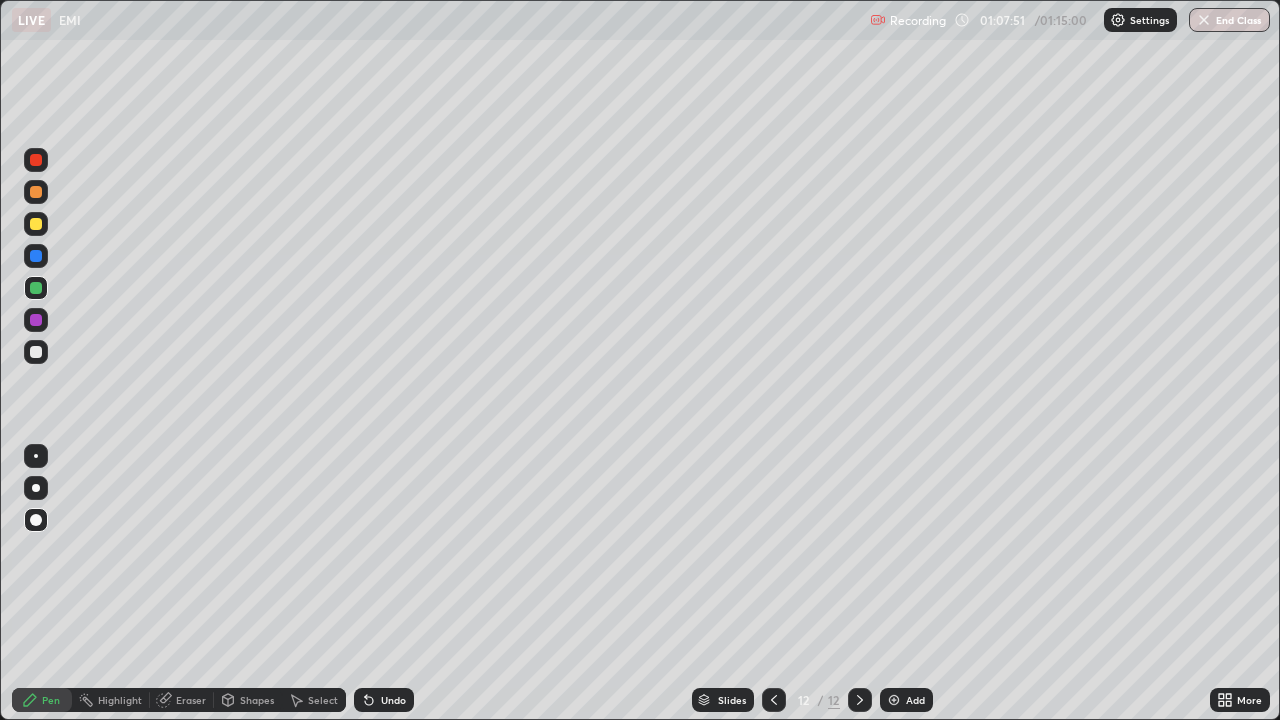 click on "Shapes" at bounding box center [248, 700] 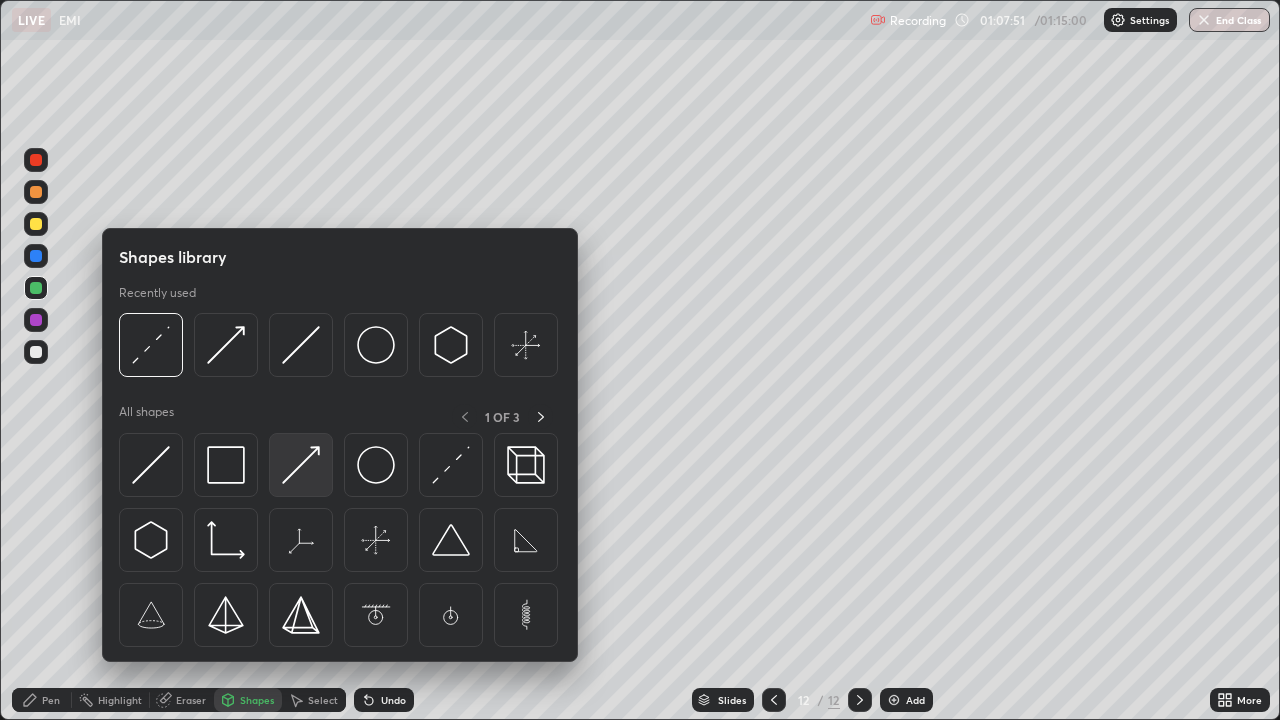 click at bounding box center [301, 465] 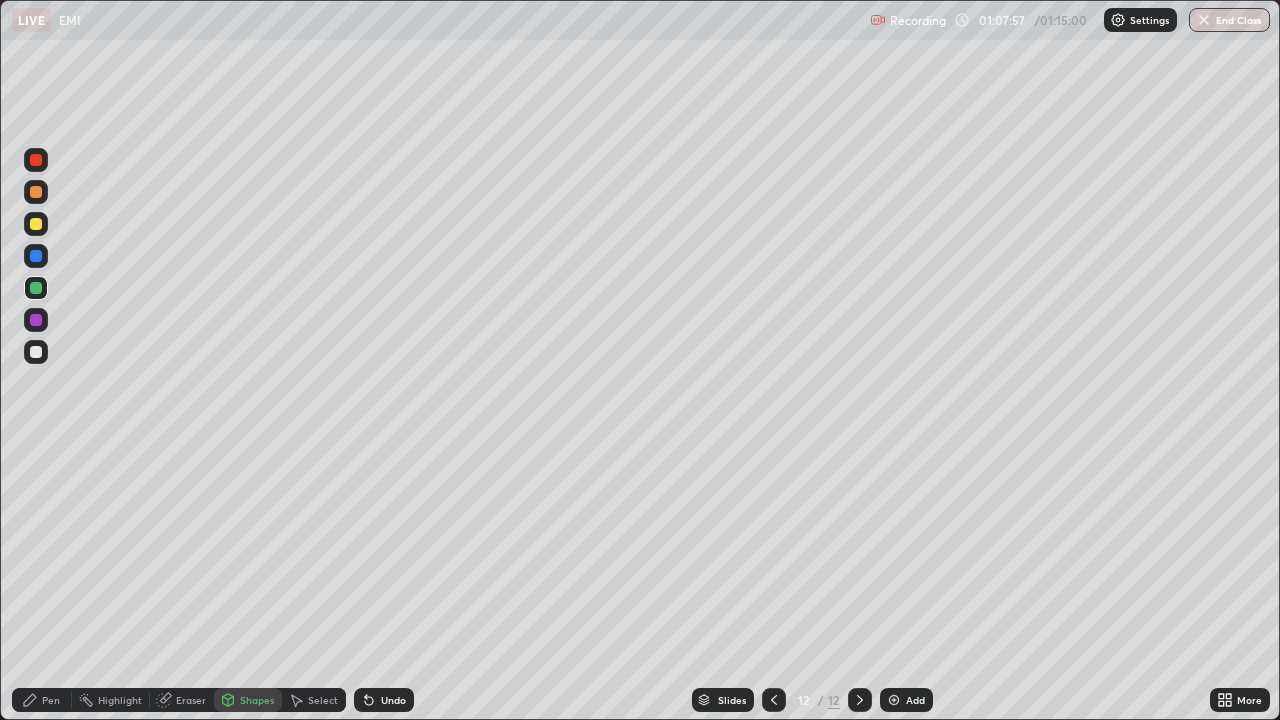 click on "Shapes" at bounding box center [257, 700] 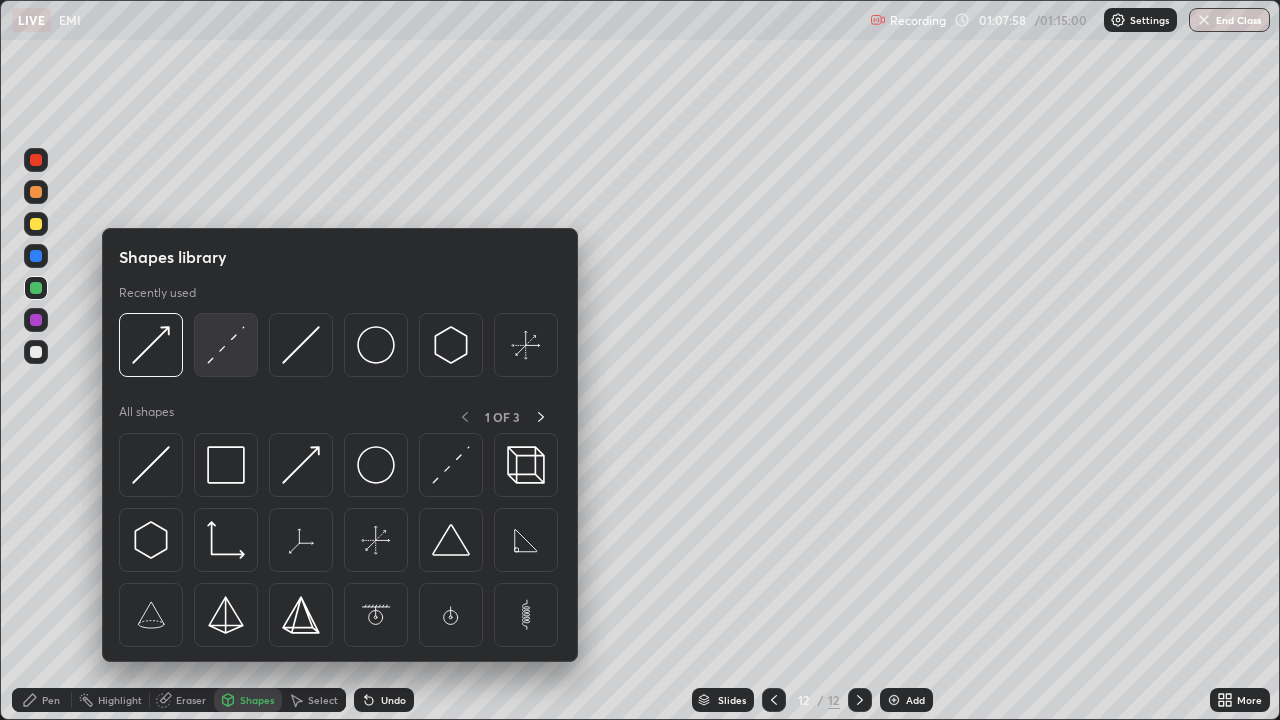 click at bounding box center (226, 345) 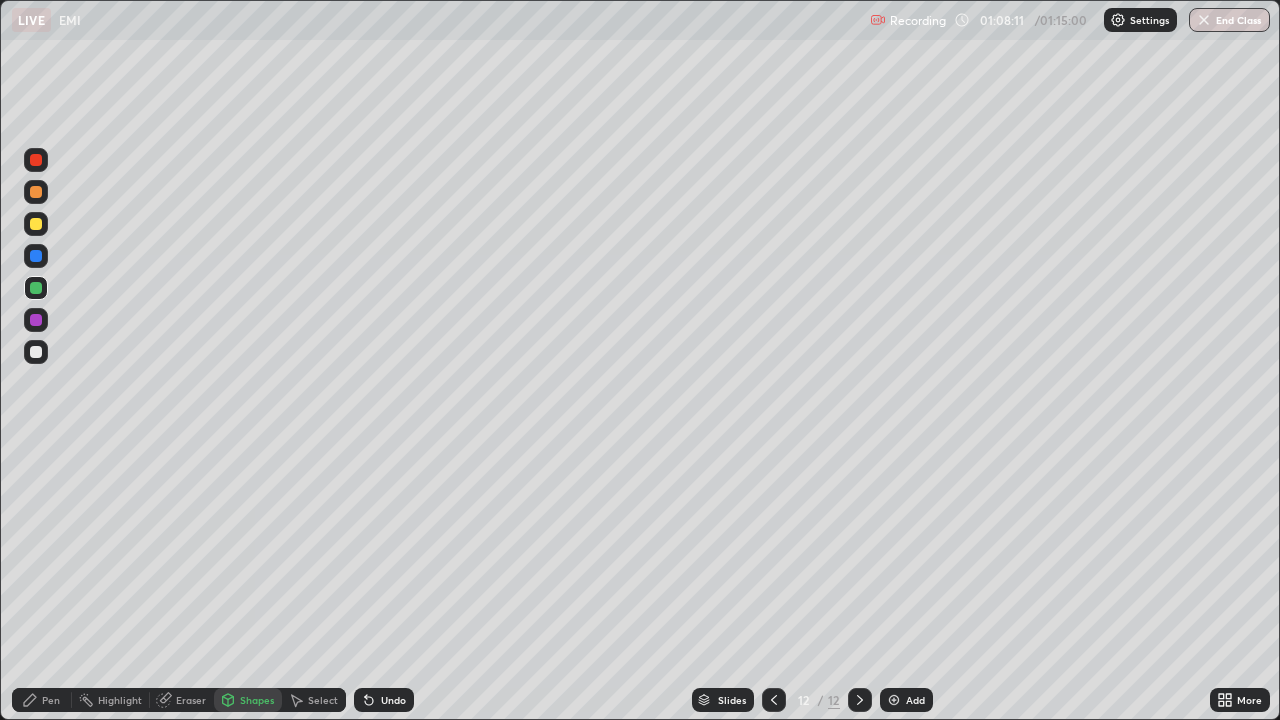 click on "Pen" at bounding box center [51, 700] 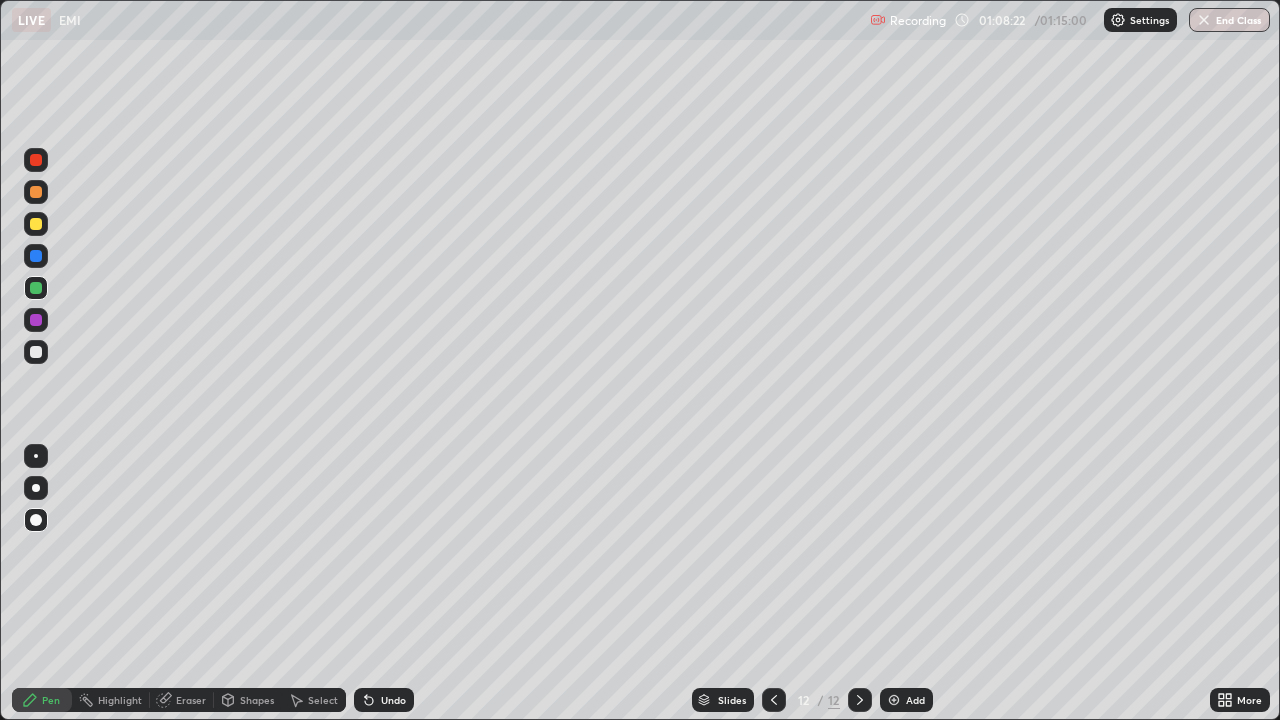 click at bounding box center (36, 224) 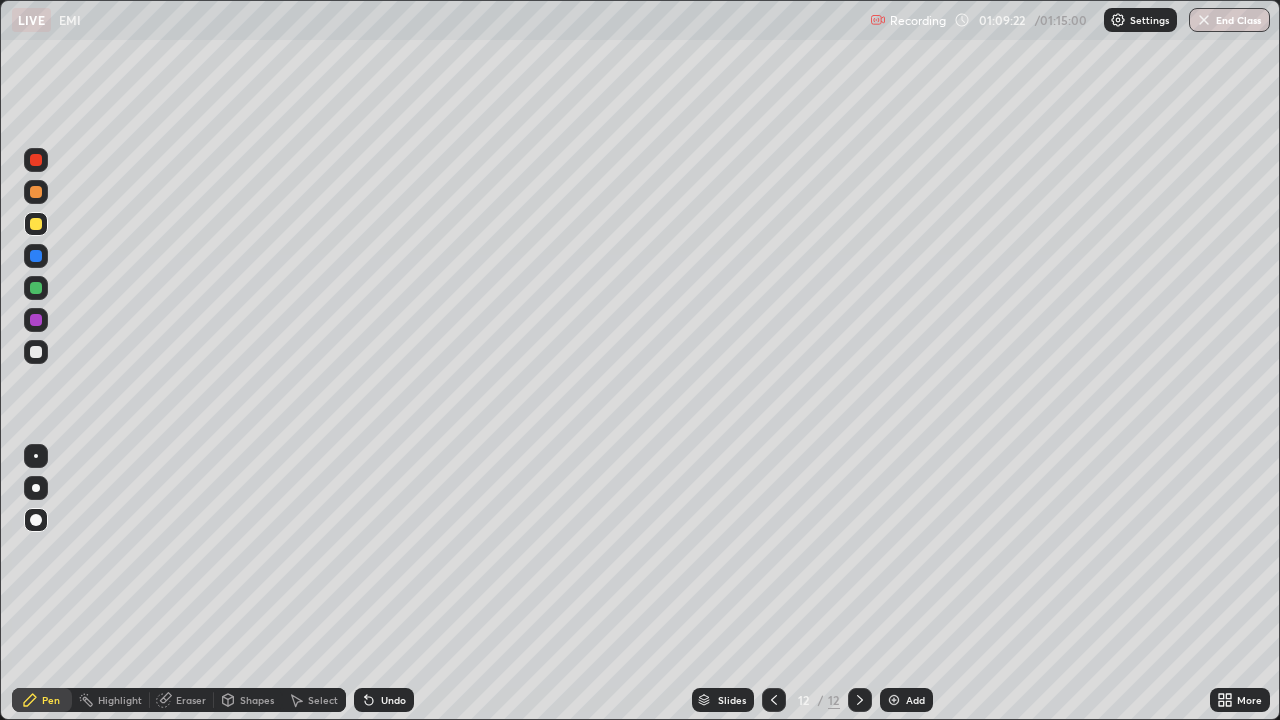 click at bounding box center [36, 320] 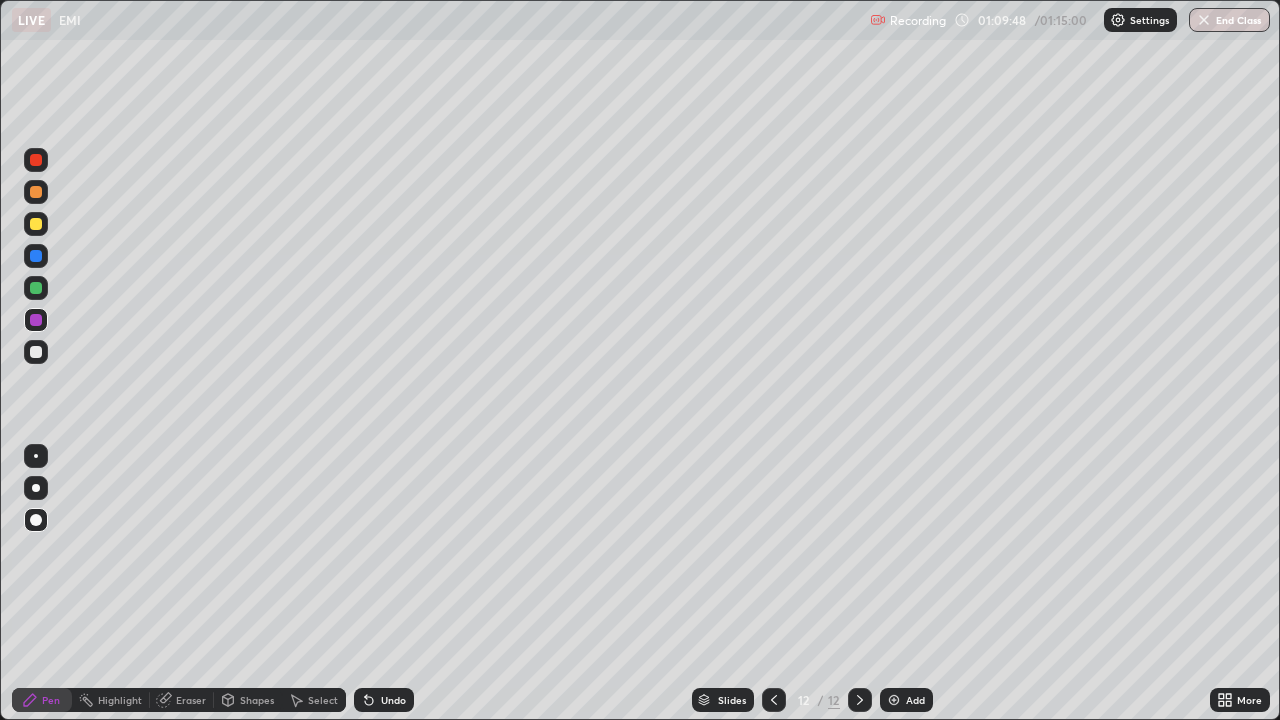 click at bounding box center (36, 224) 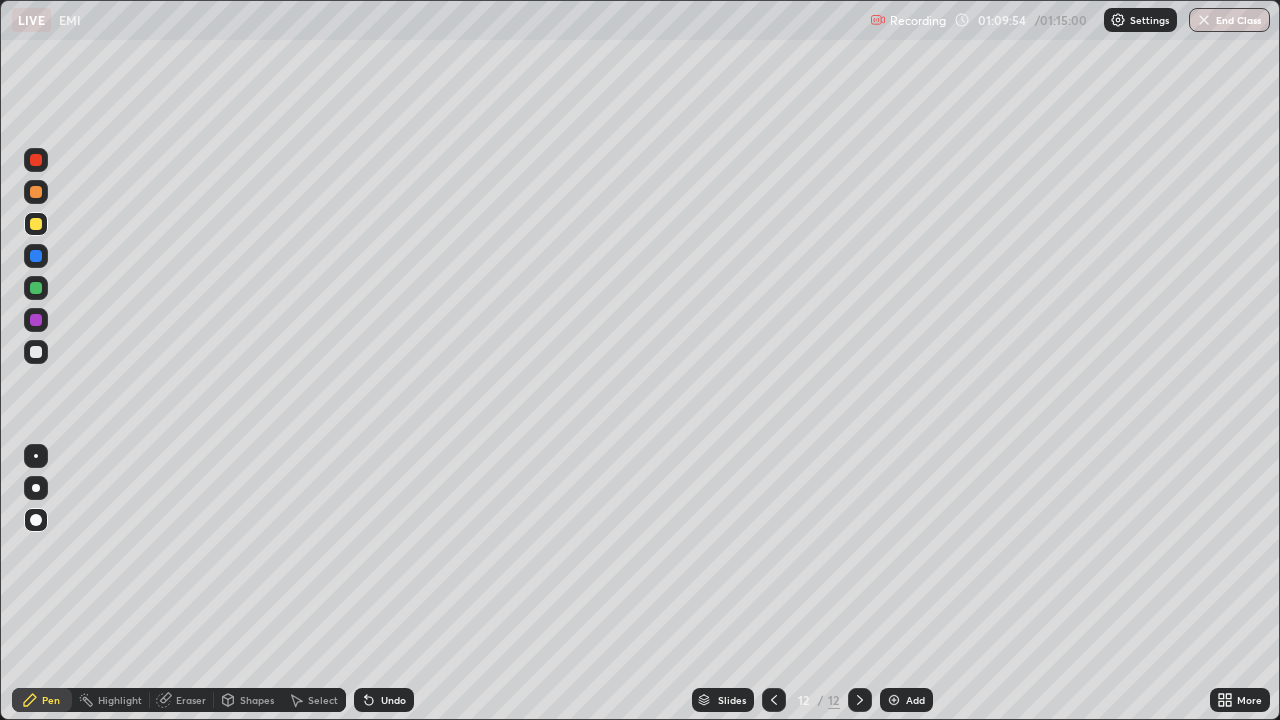 click at bounding box center [36, 320] 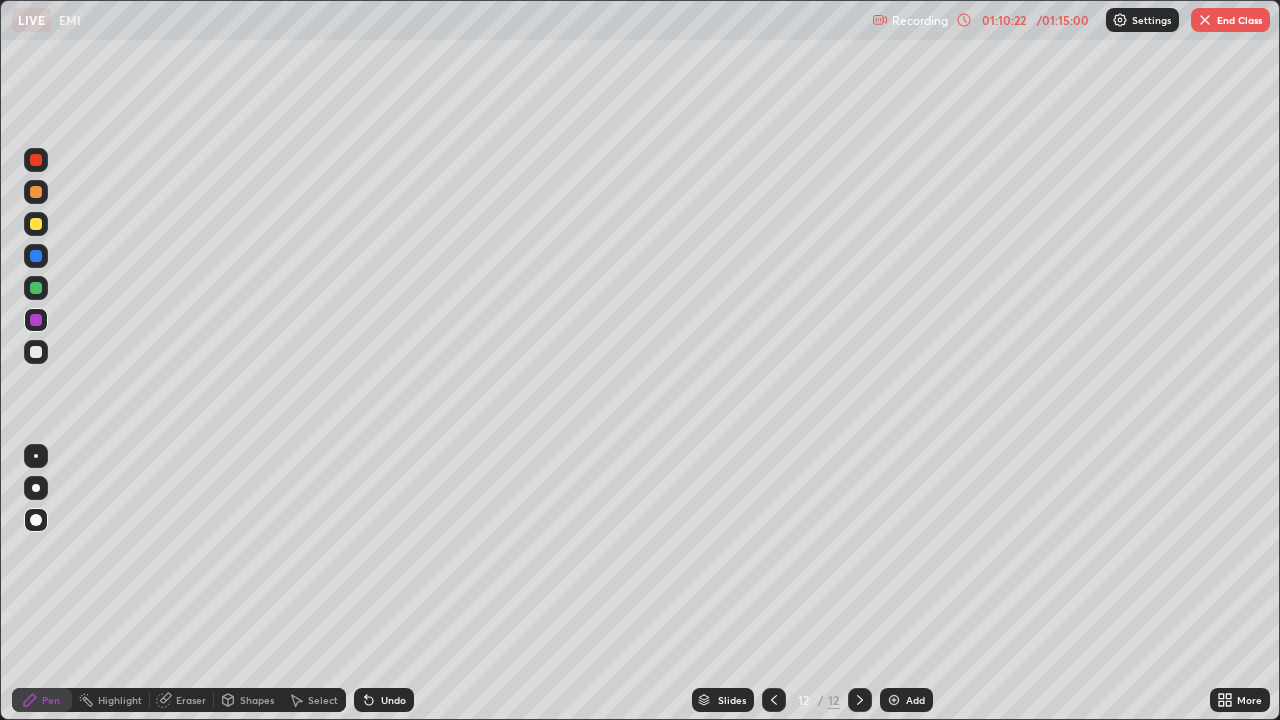click at bounding box center (36, 256) 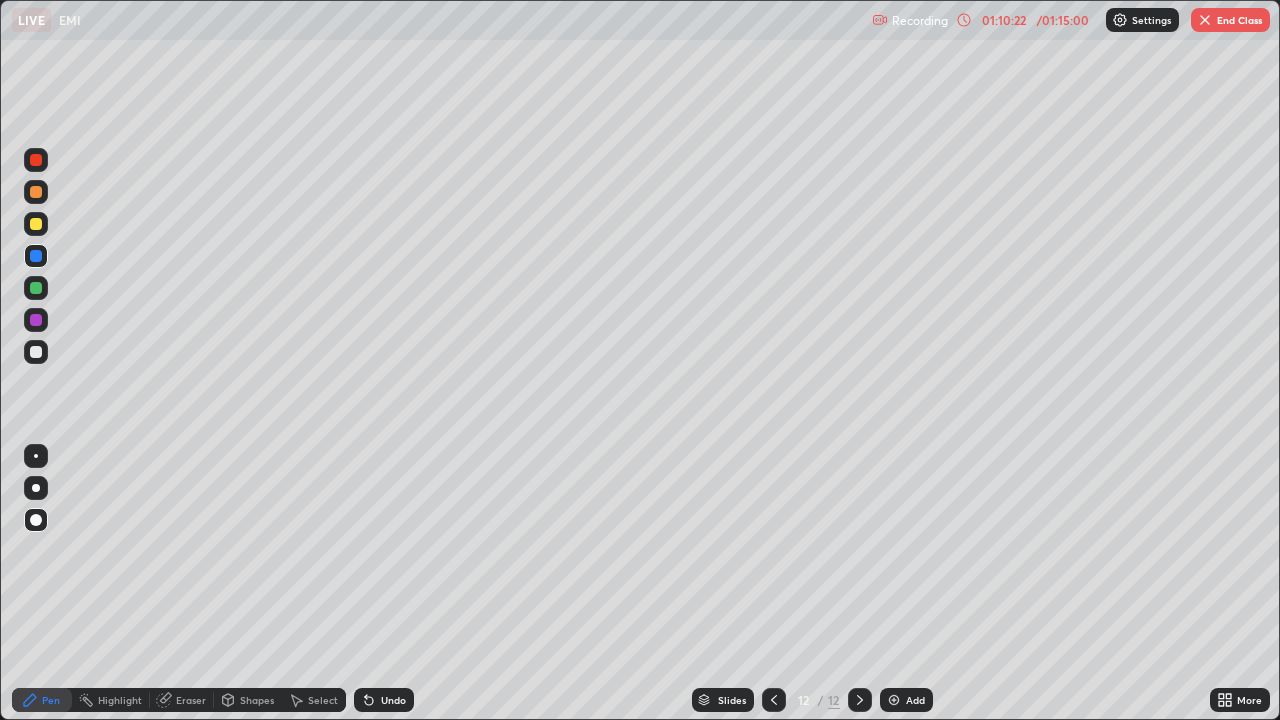 click at bounding box center (36, 256) 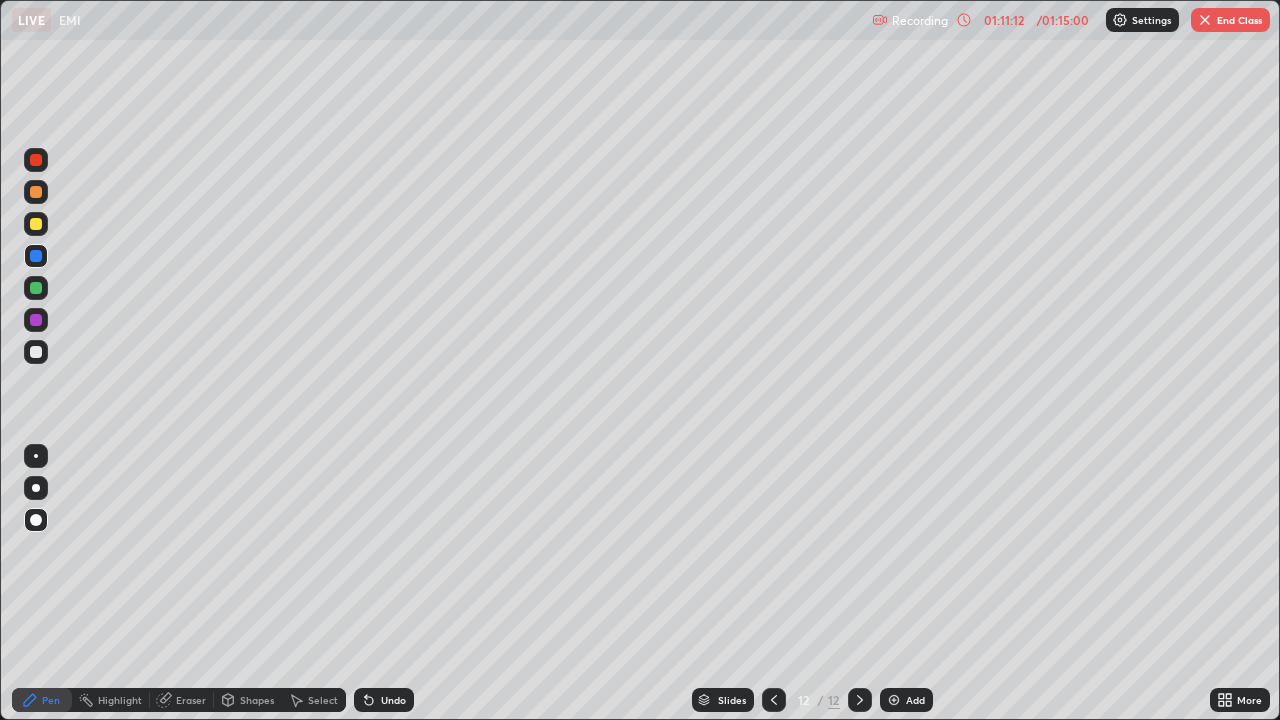 click at bounding box center [36, 352] 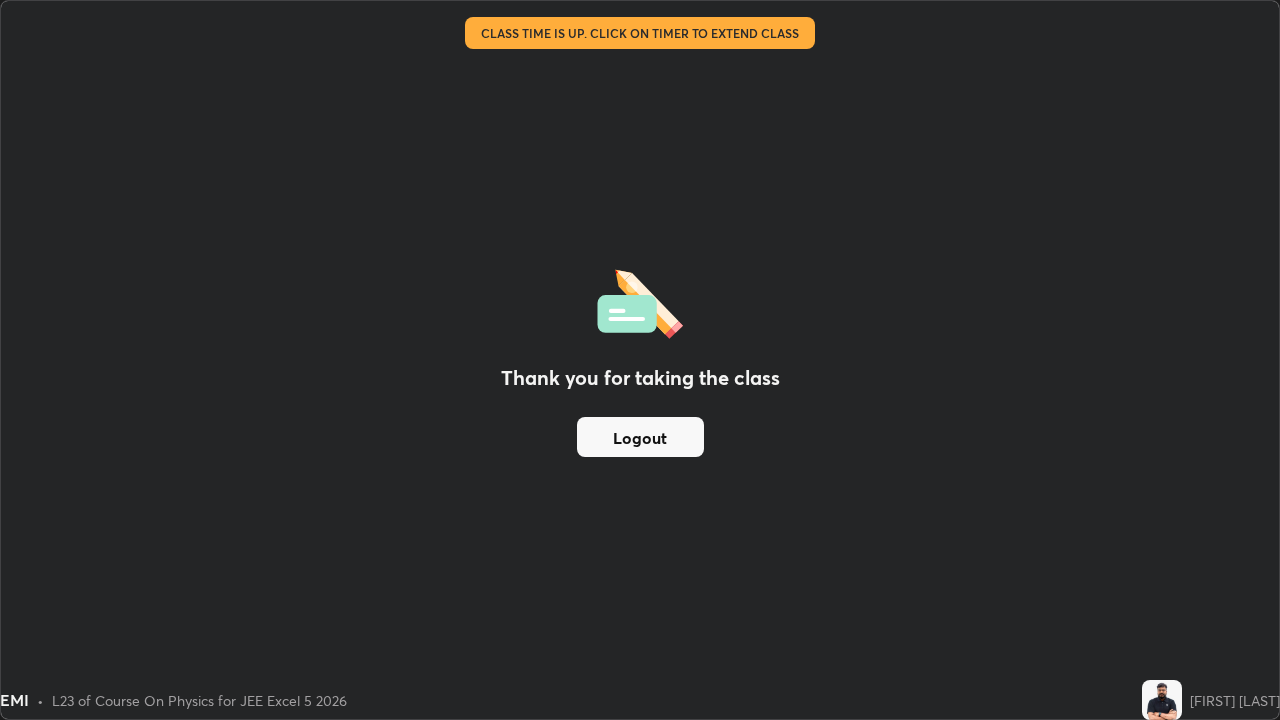 click on "Logout" at bounding box center [640, 437] 